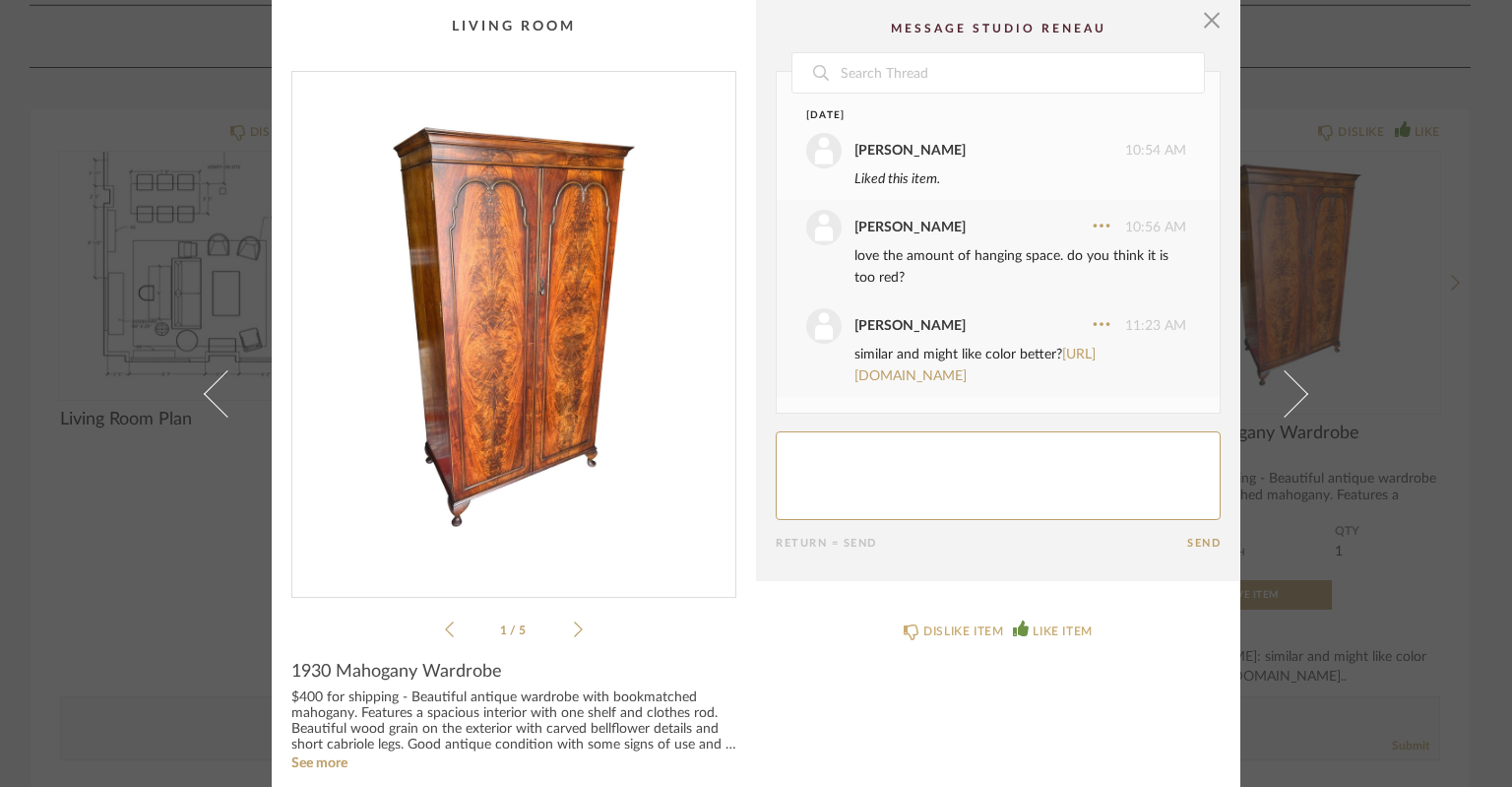 scroll, scrollTop: 0, scrollLeft: 0, axis: both 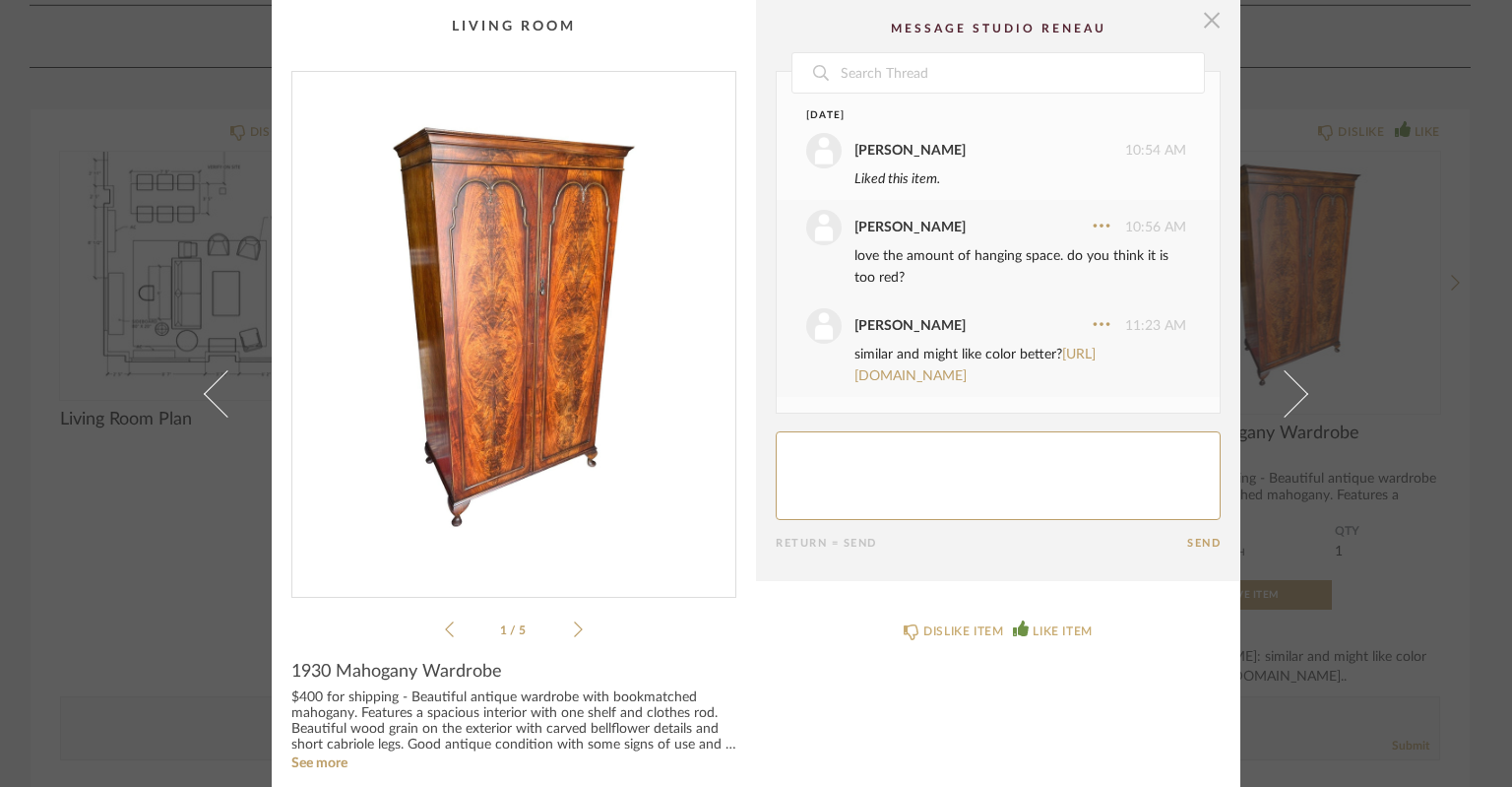click at bounding box center [1212, 20] 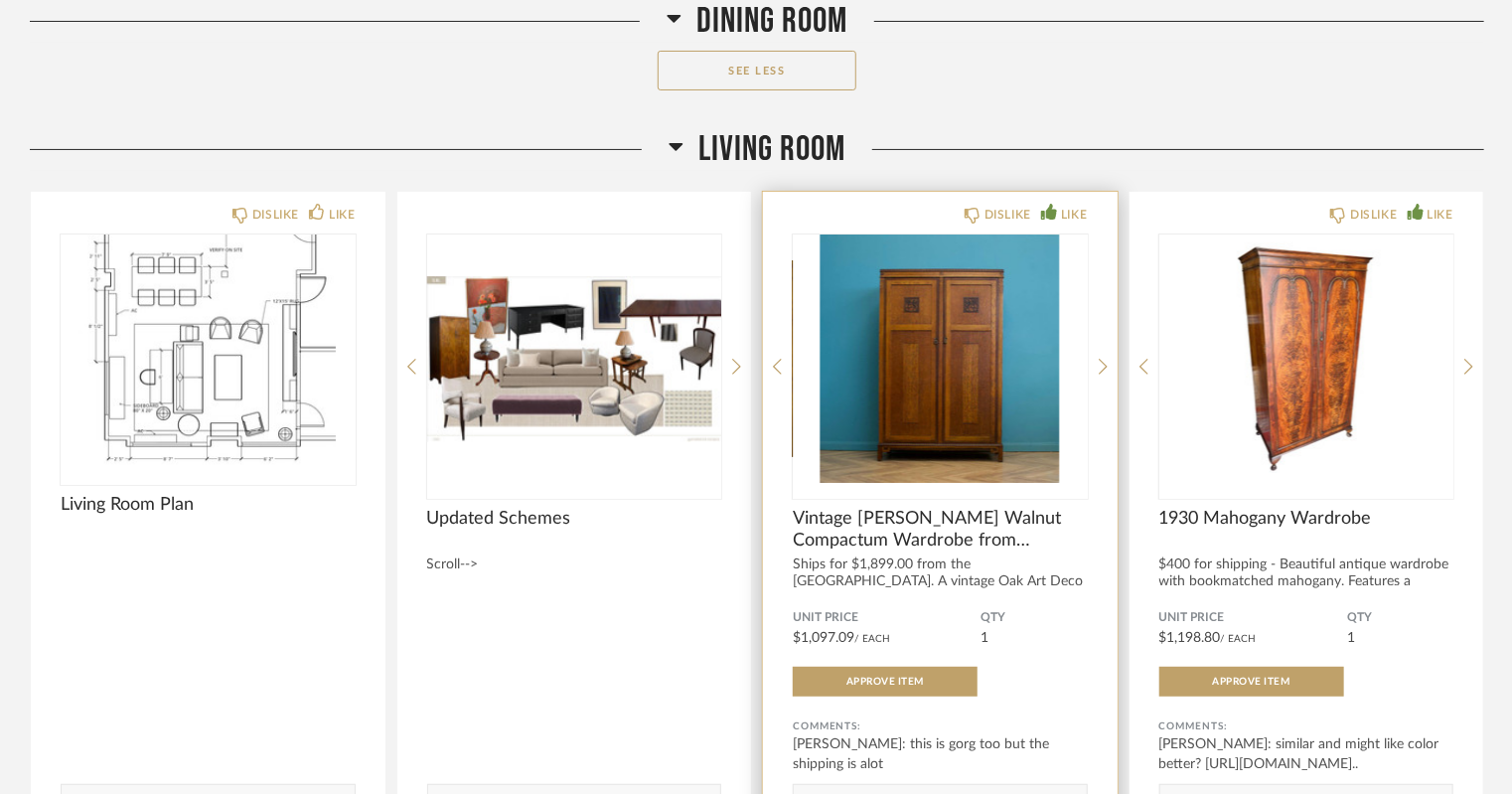 scroll, scrollTop: 3903, scrollLeft: 0, axis: vertical 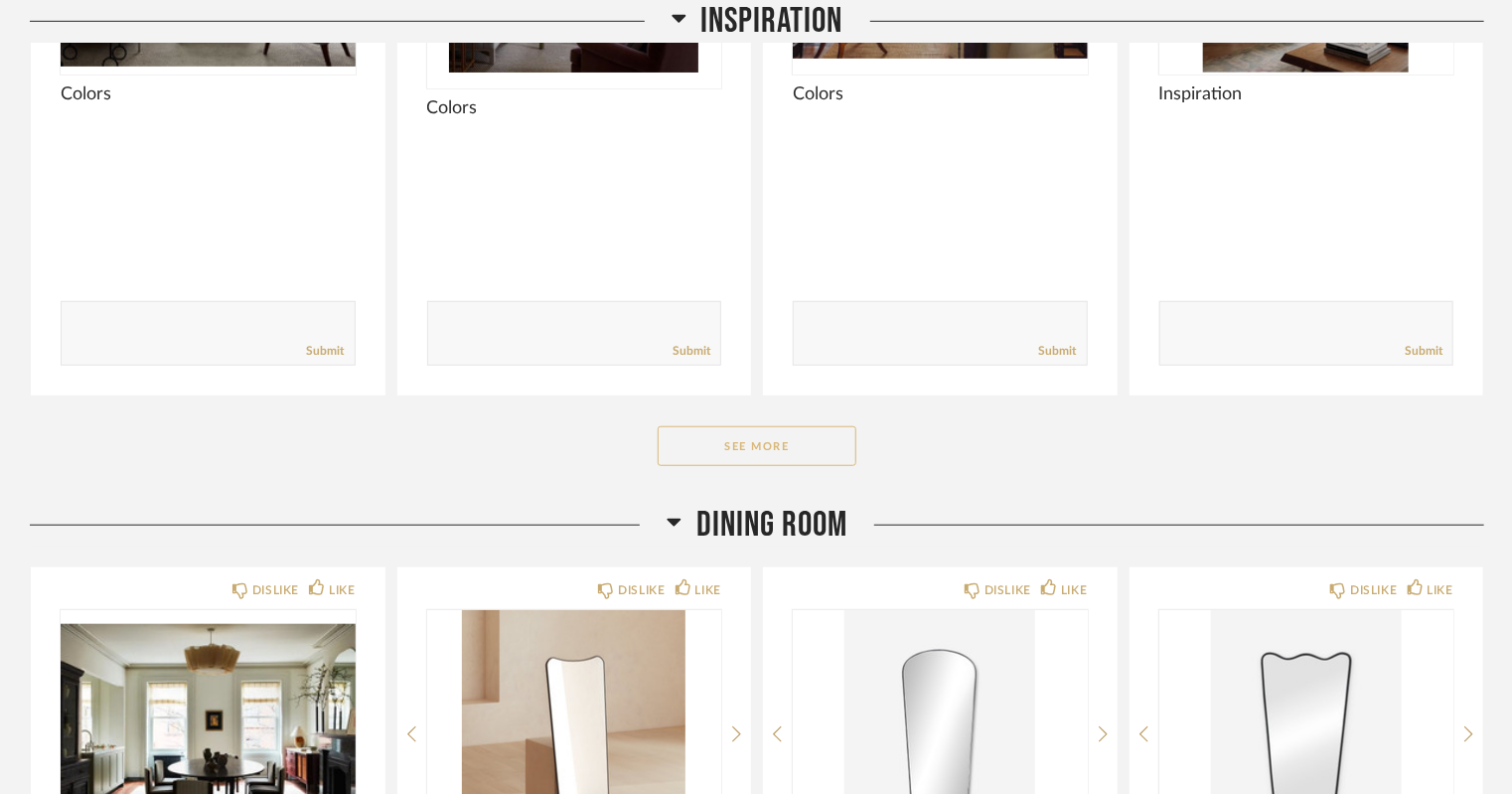 click on "See More" 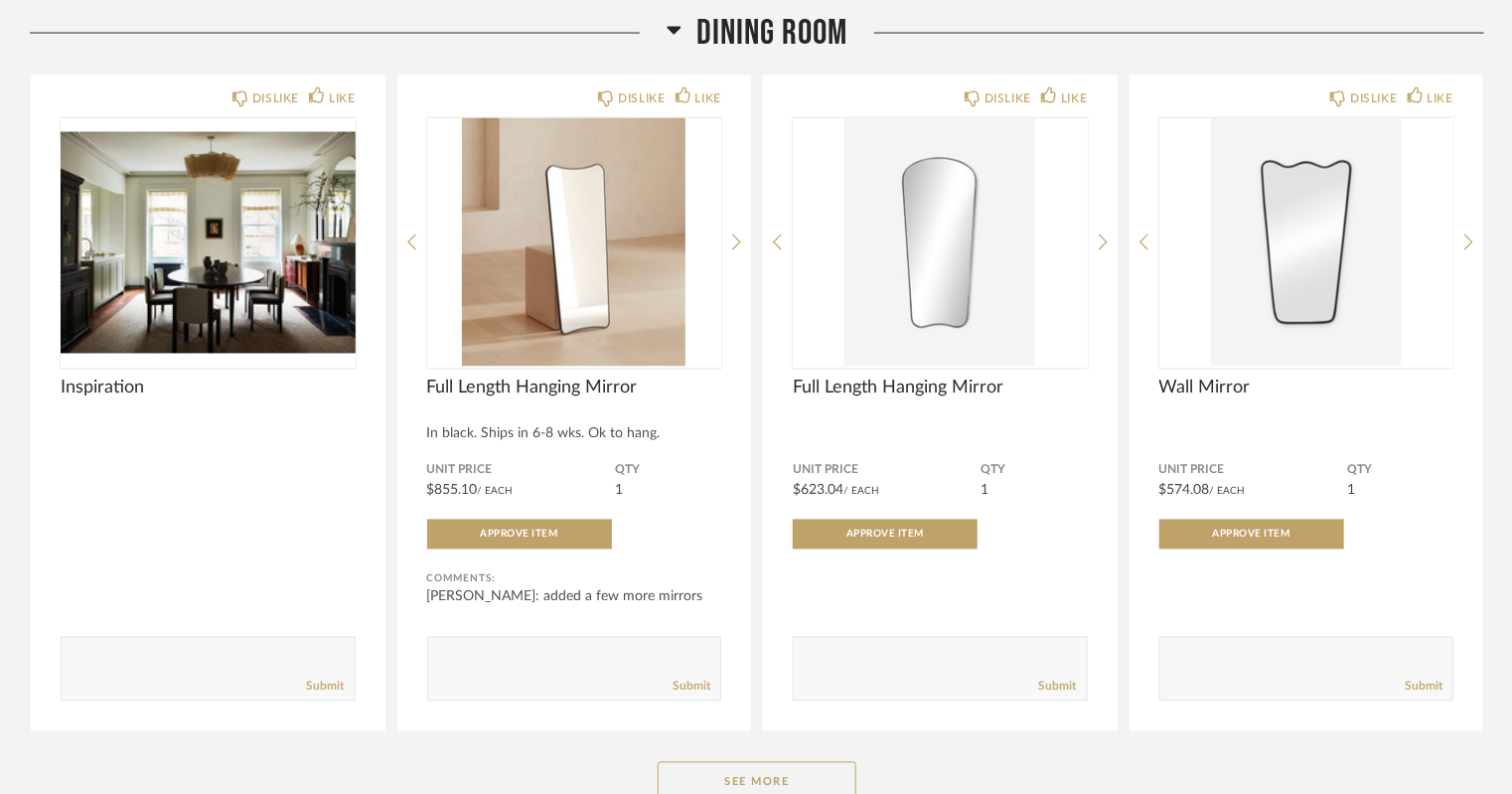 scroll, scrollTop: 1705, scrollLeft: 0, axis: vertical 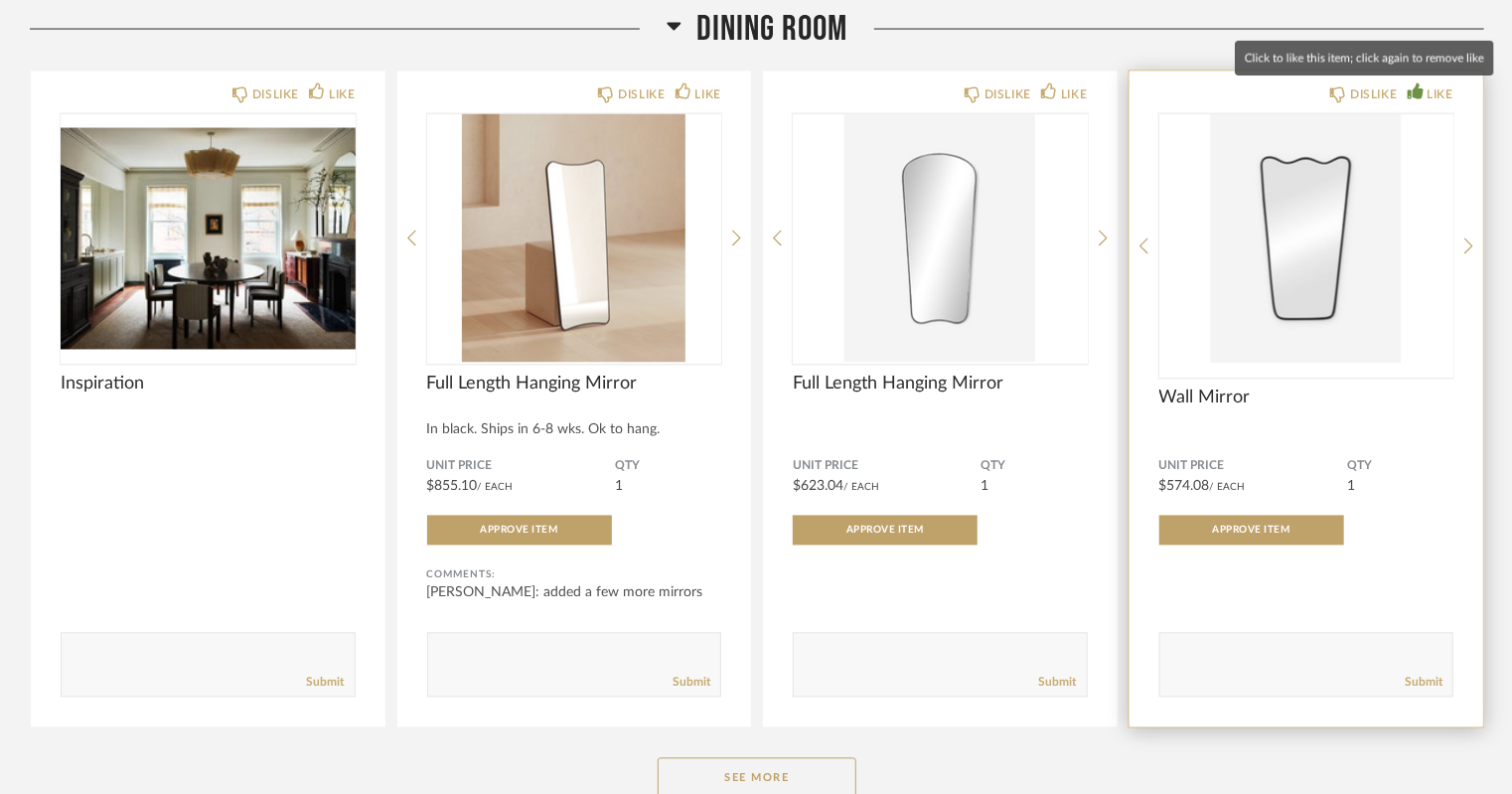 click on "LIKE" 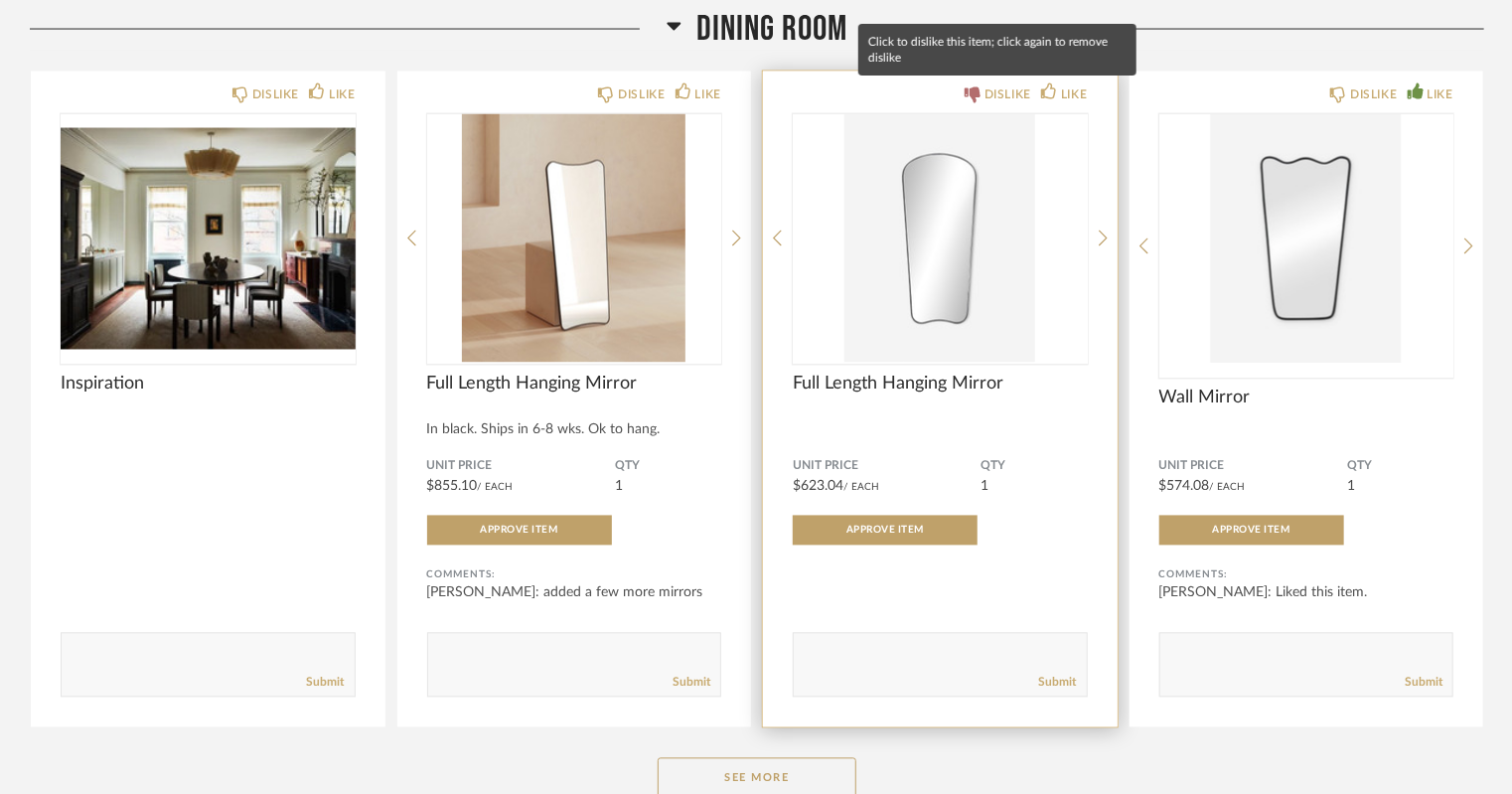click on "DISLIKE" 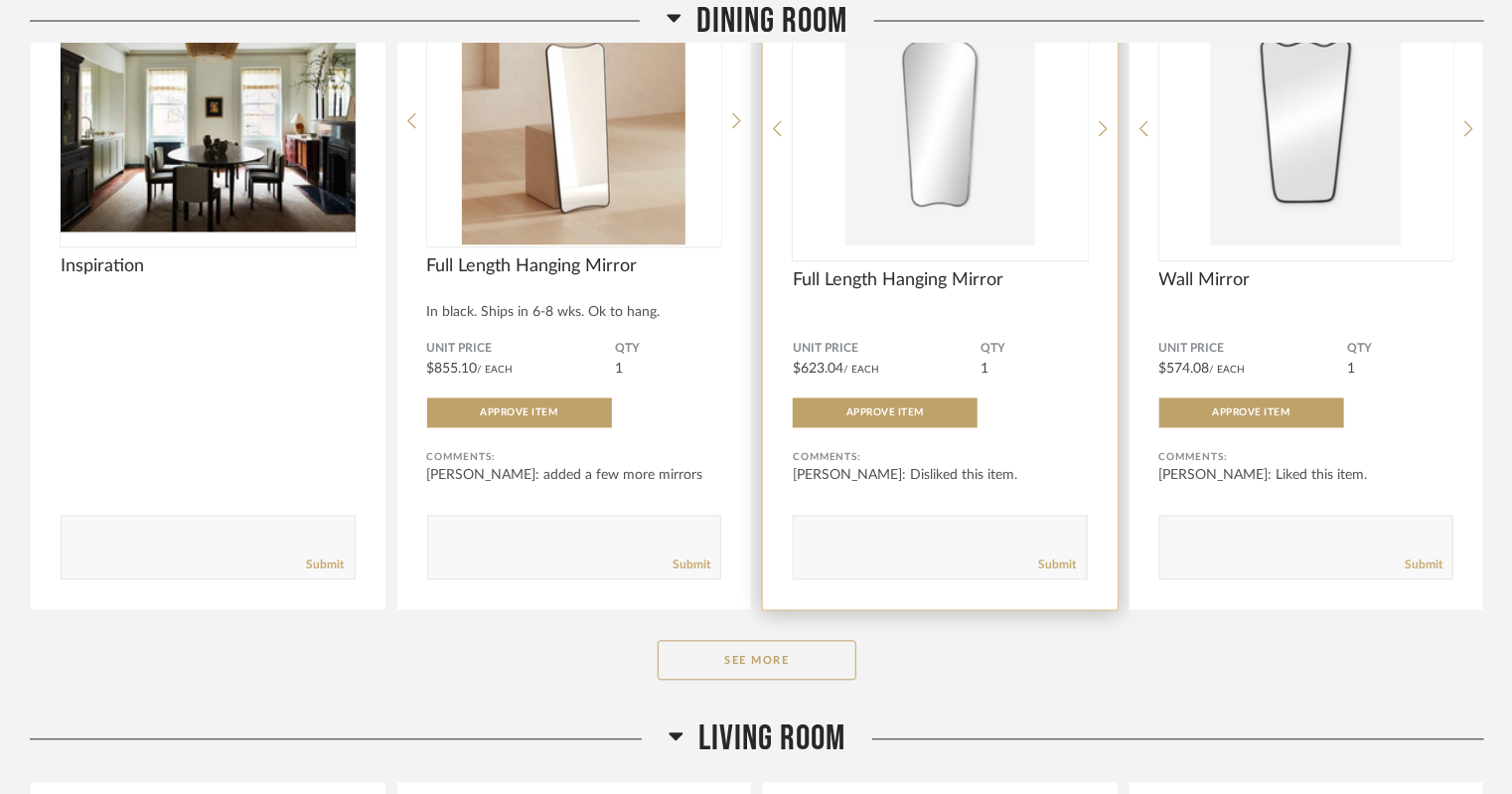 scroll, scrollTop: 1844, scrollLeft: 0, axis: vertical 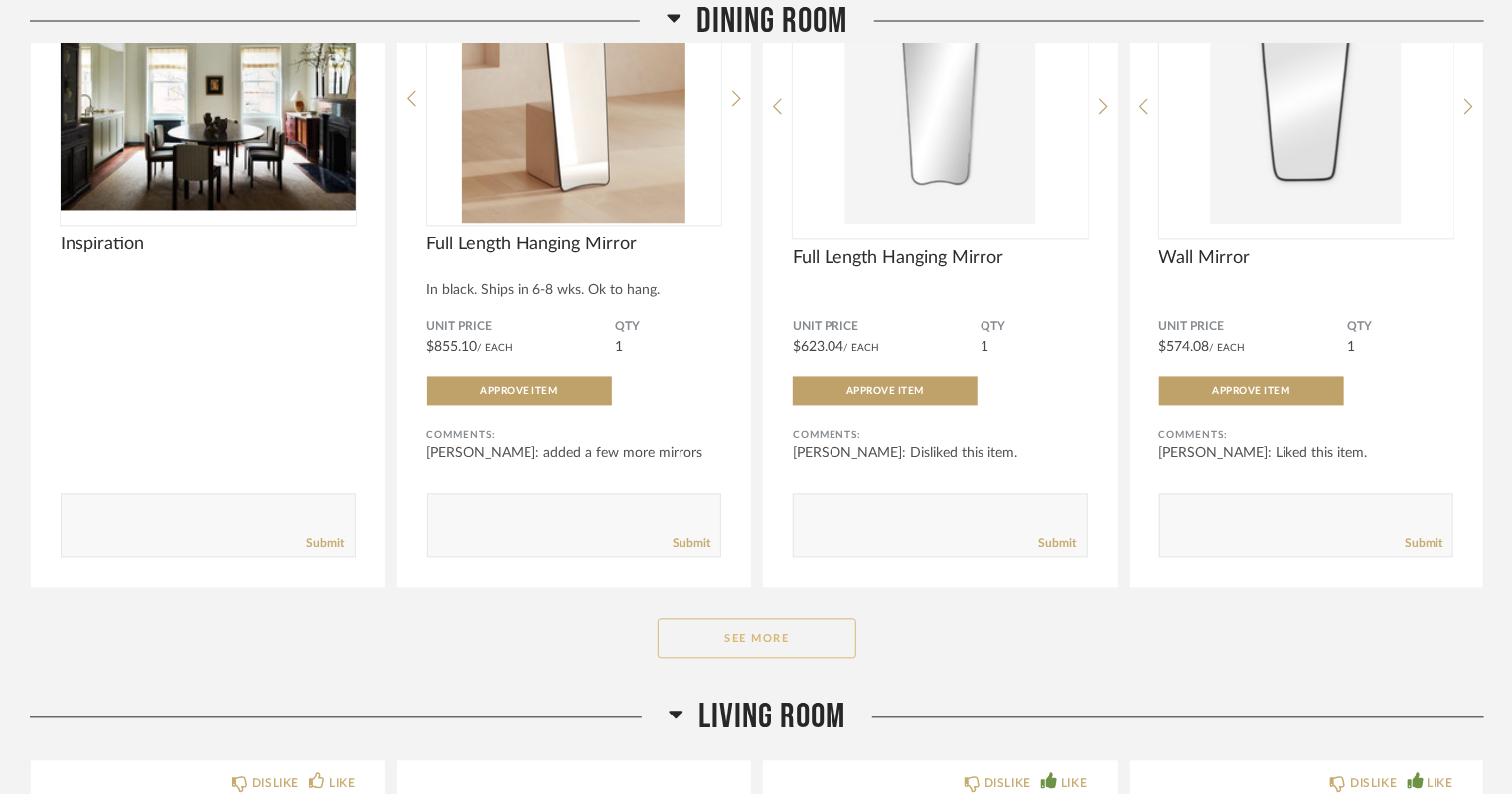 click on "See More" 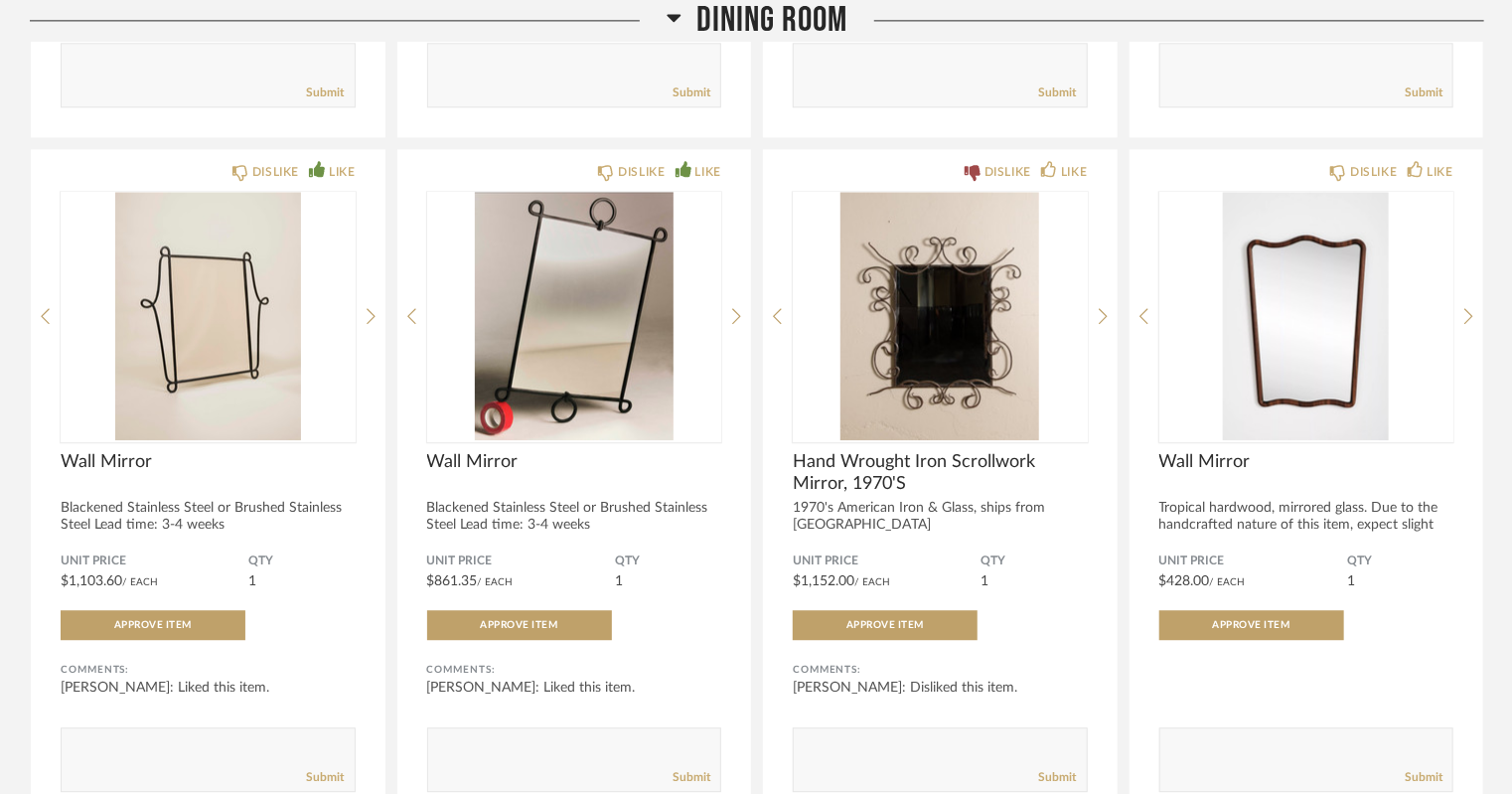 scroll, scrollTop: 2298, scrollLeft: 0, axis: vertical 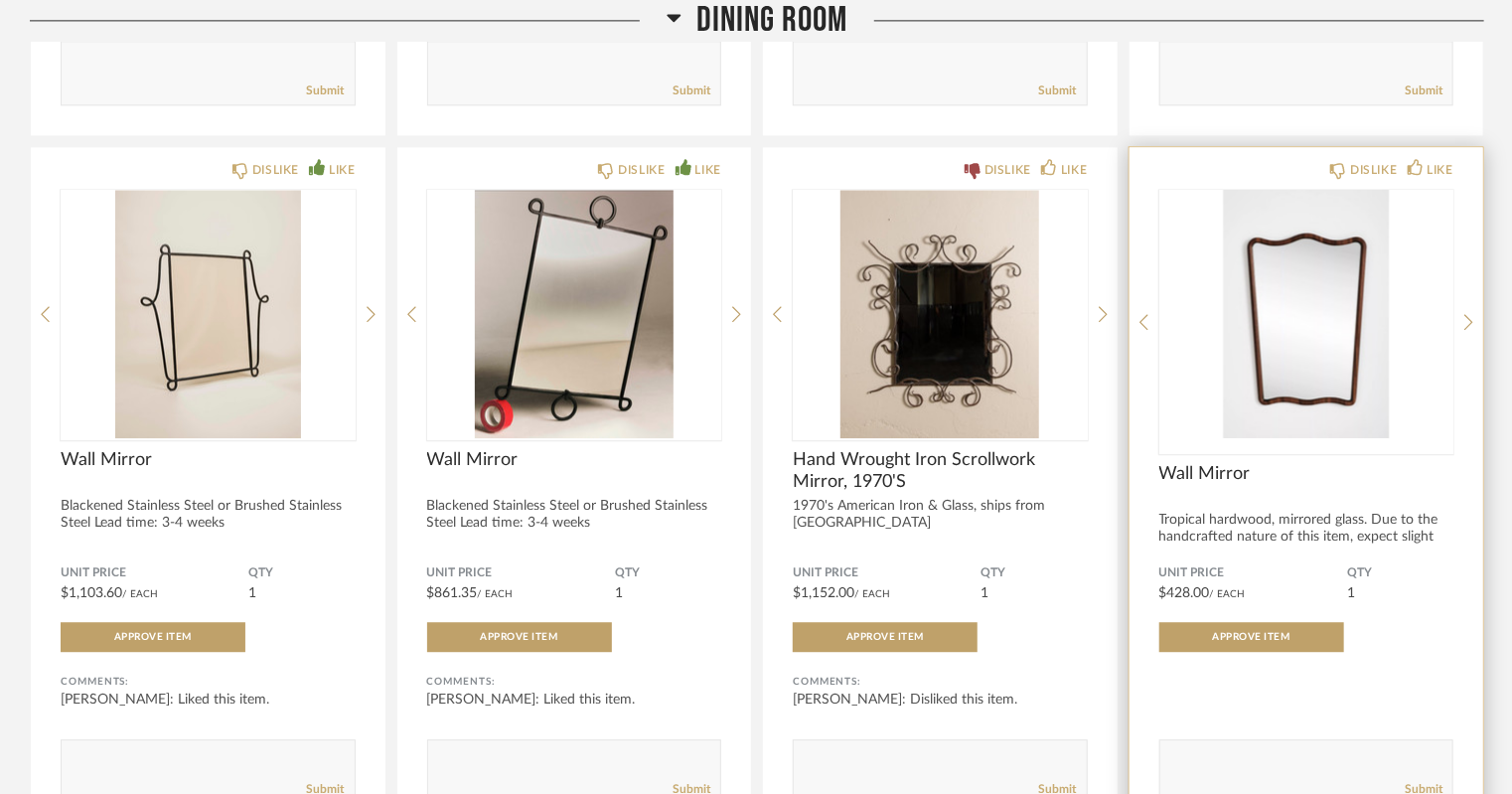 click at bounding box center [1306, 314] 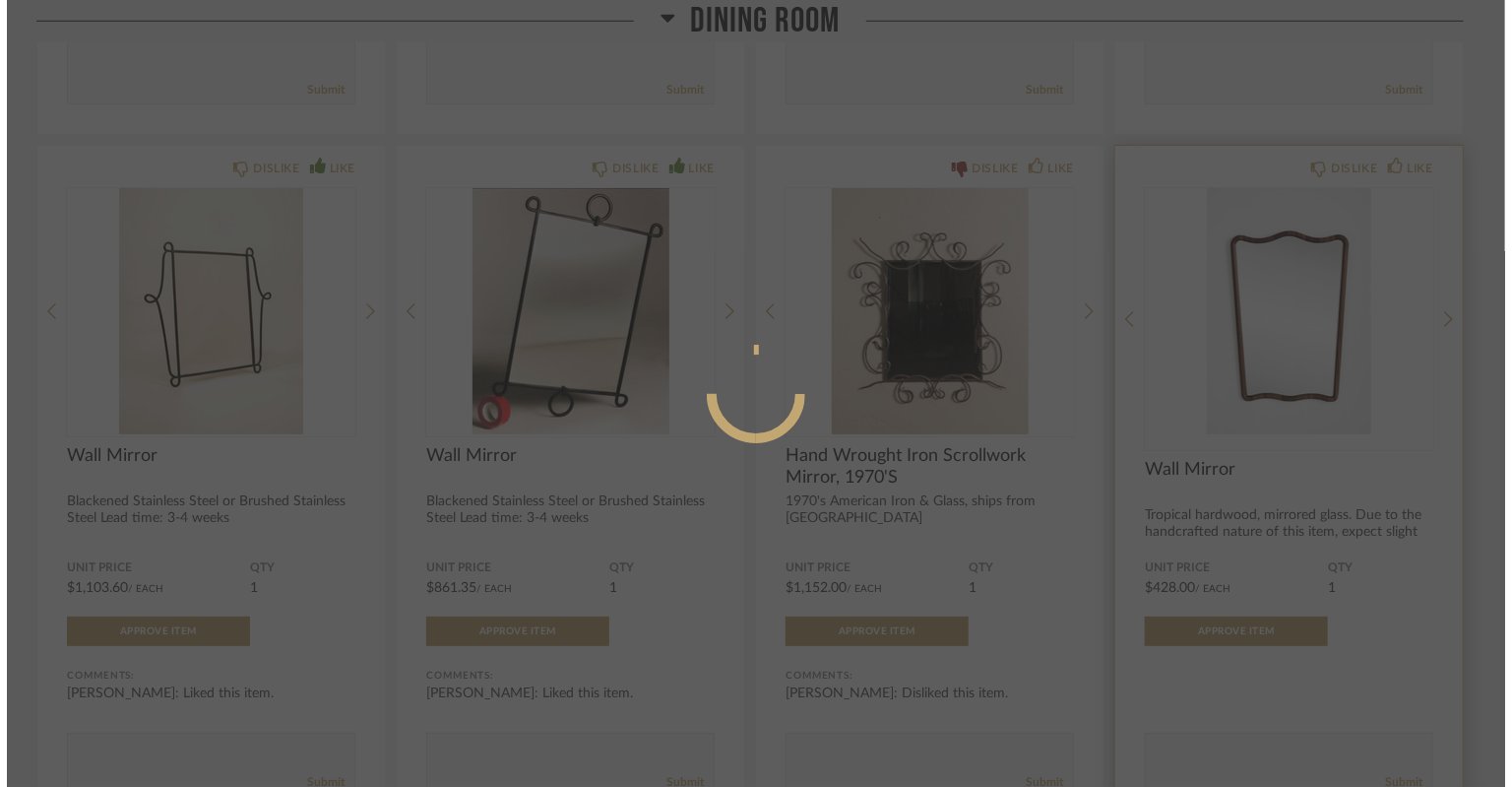 scroll, scrollTop: 0, scrollLeft: 0, axis: both 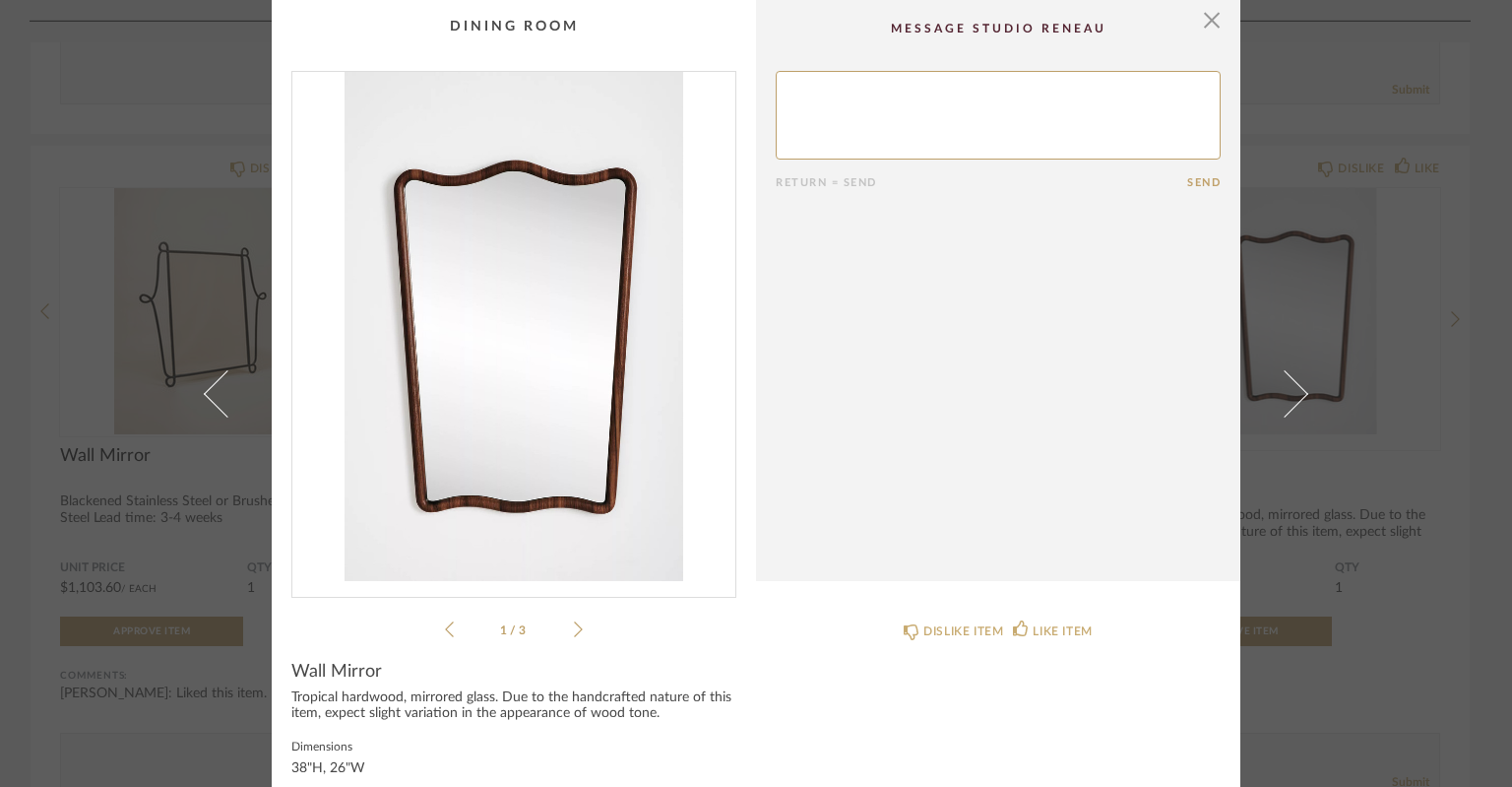 click 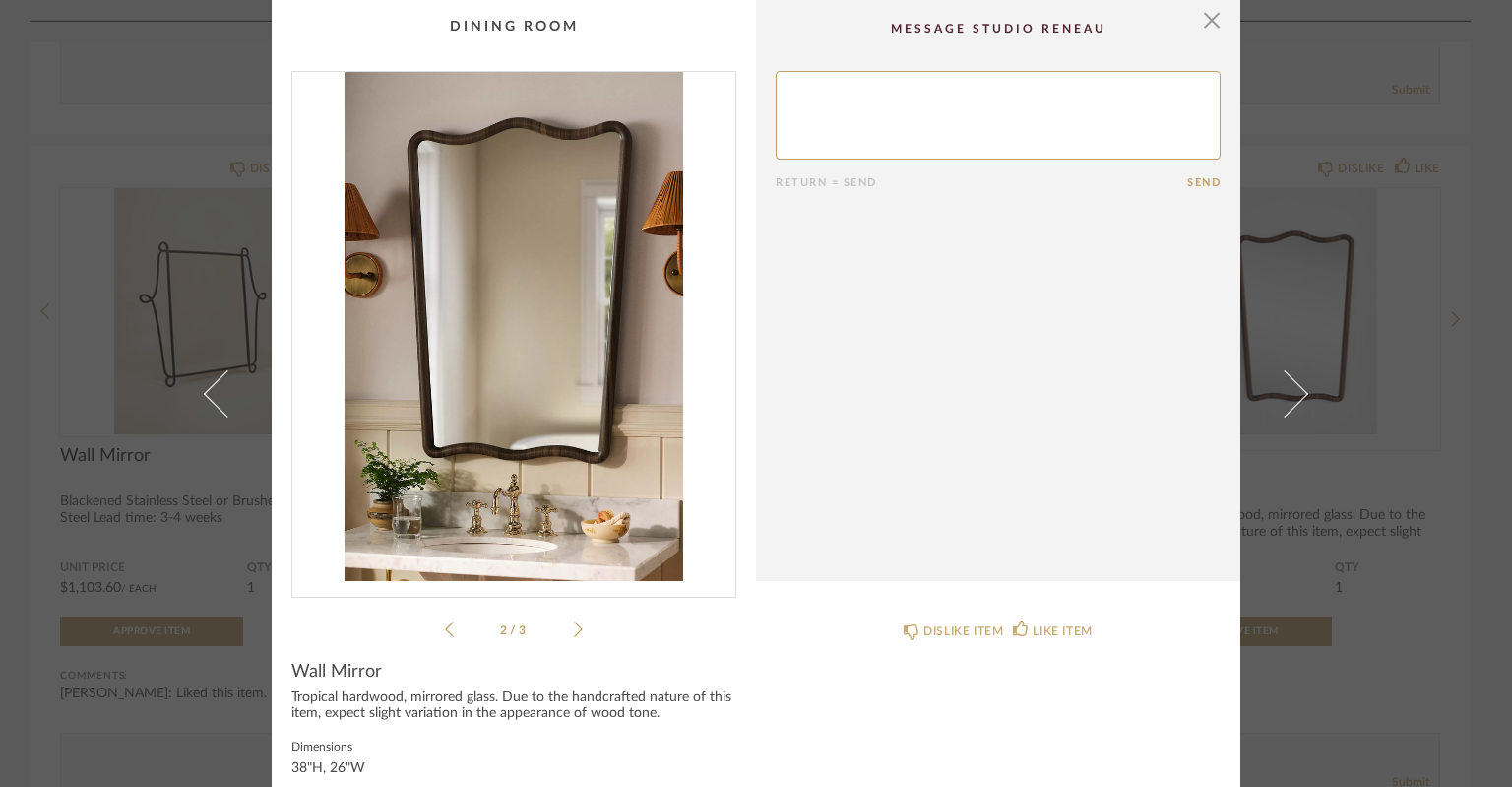 click 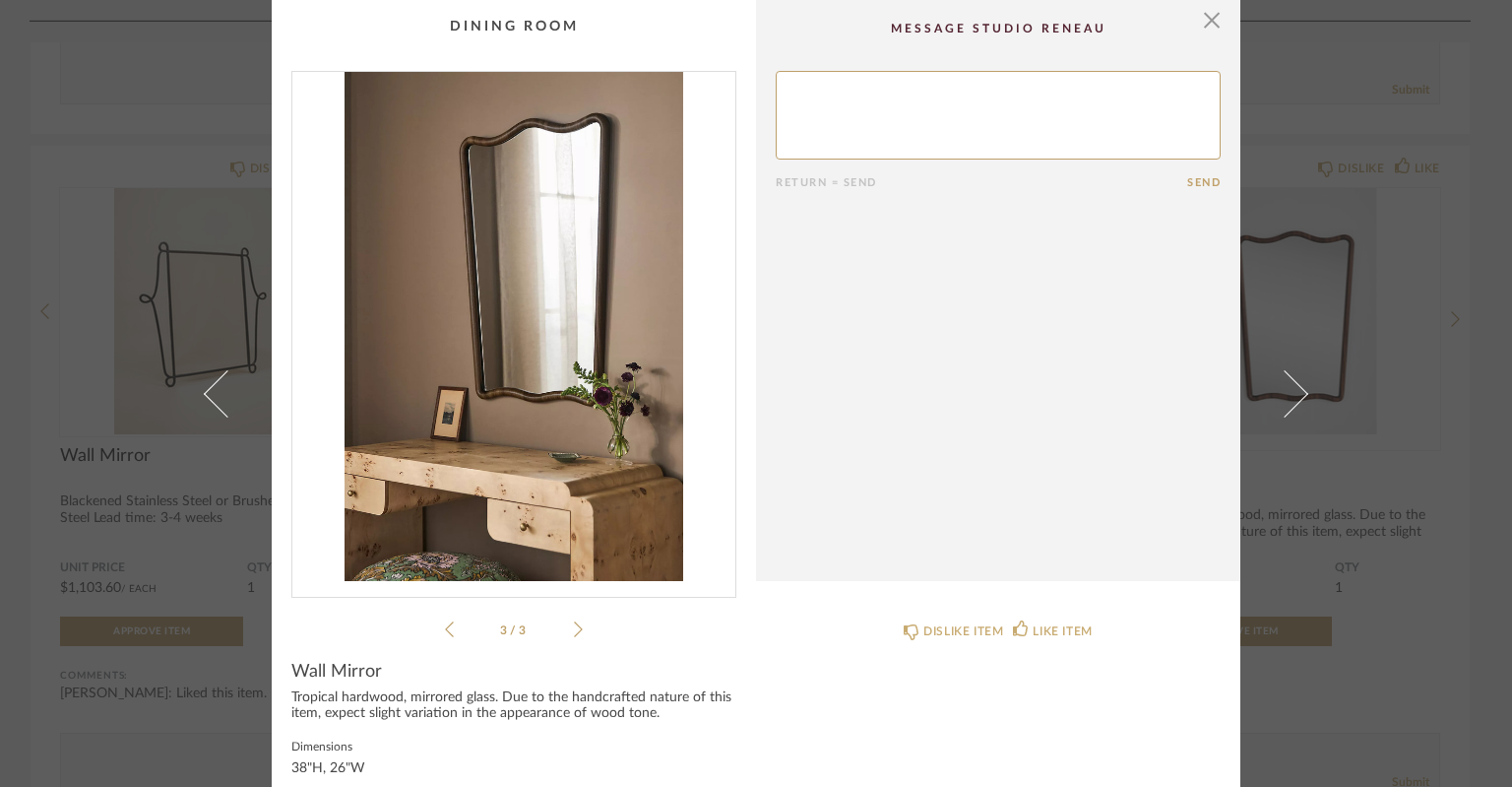 click 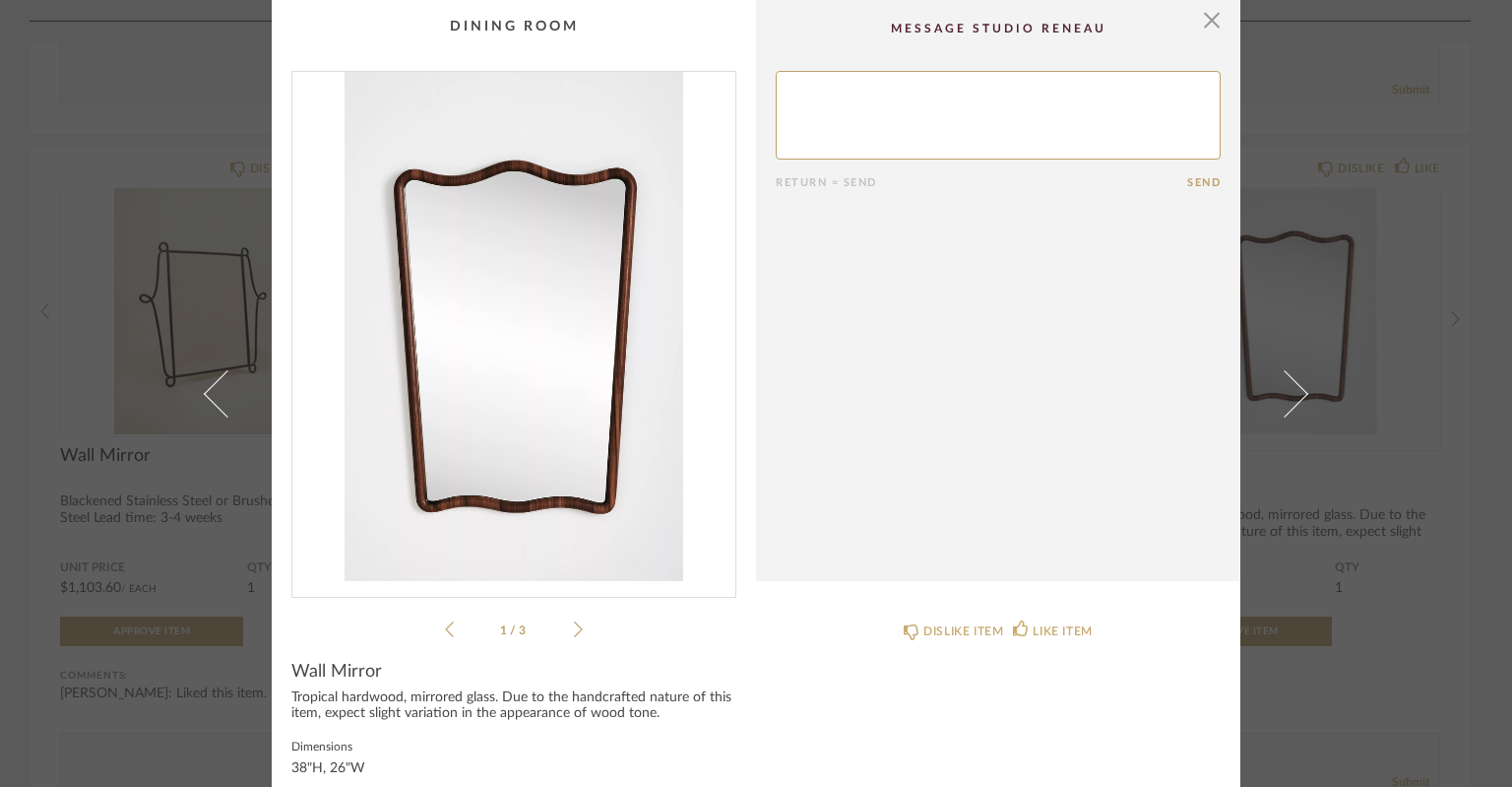 click 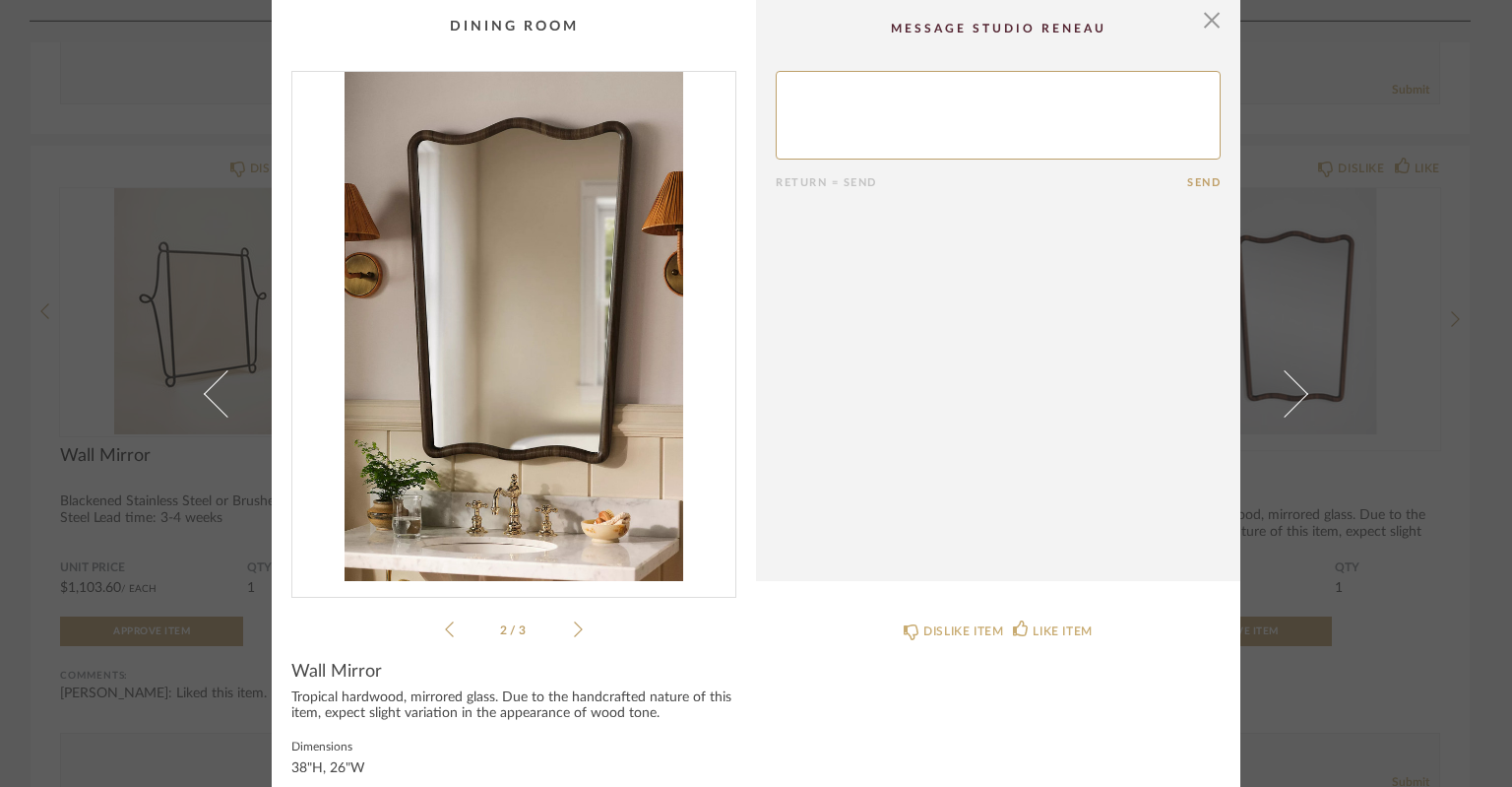click 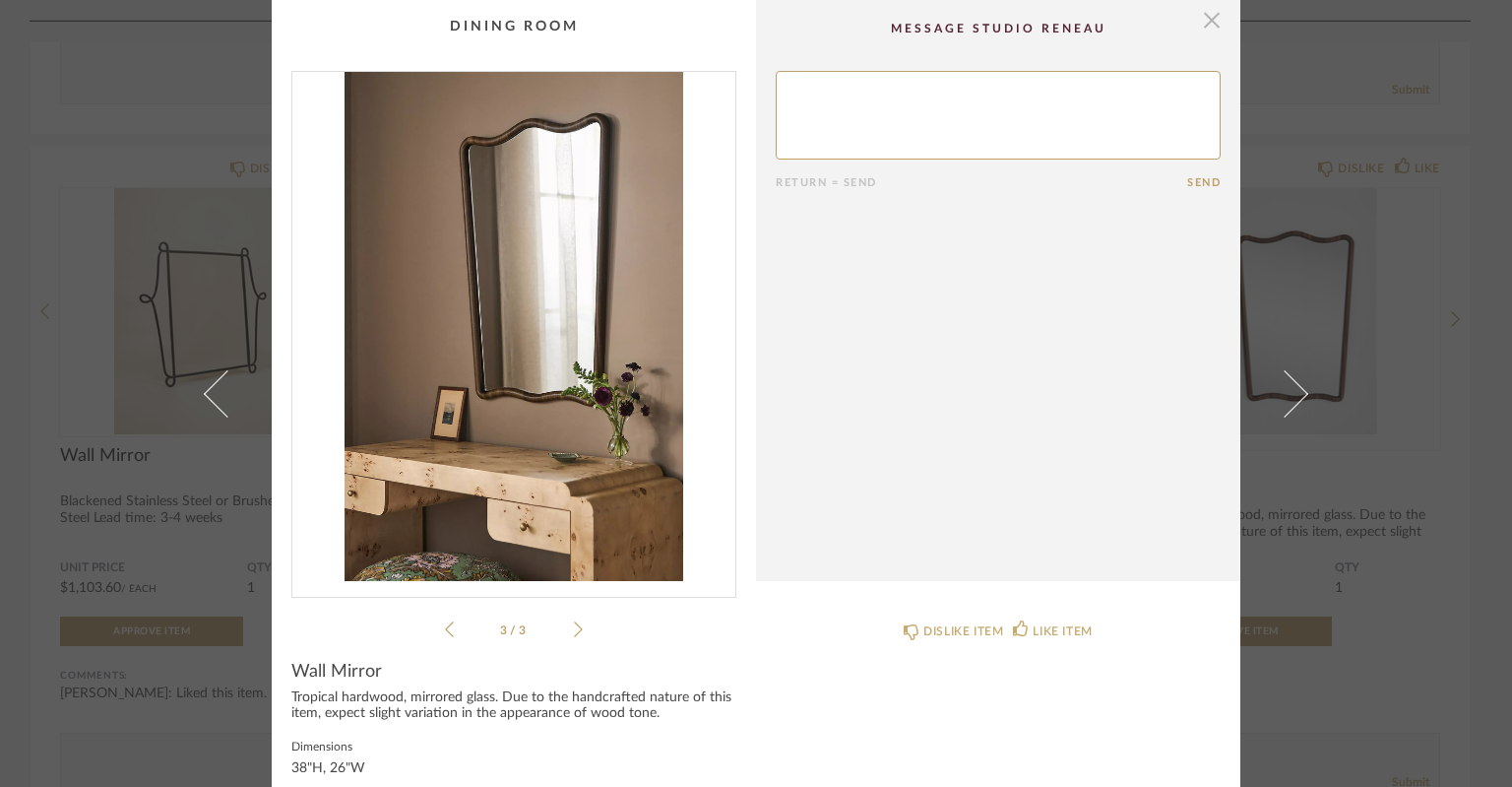 click at bounding box center [1212, 20] 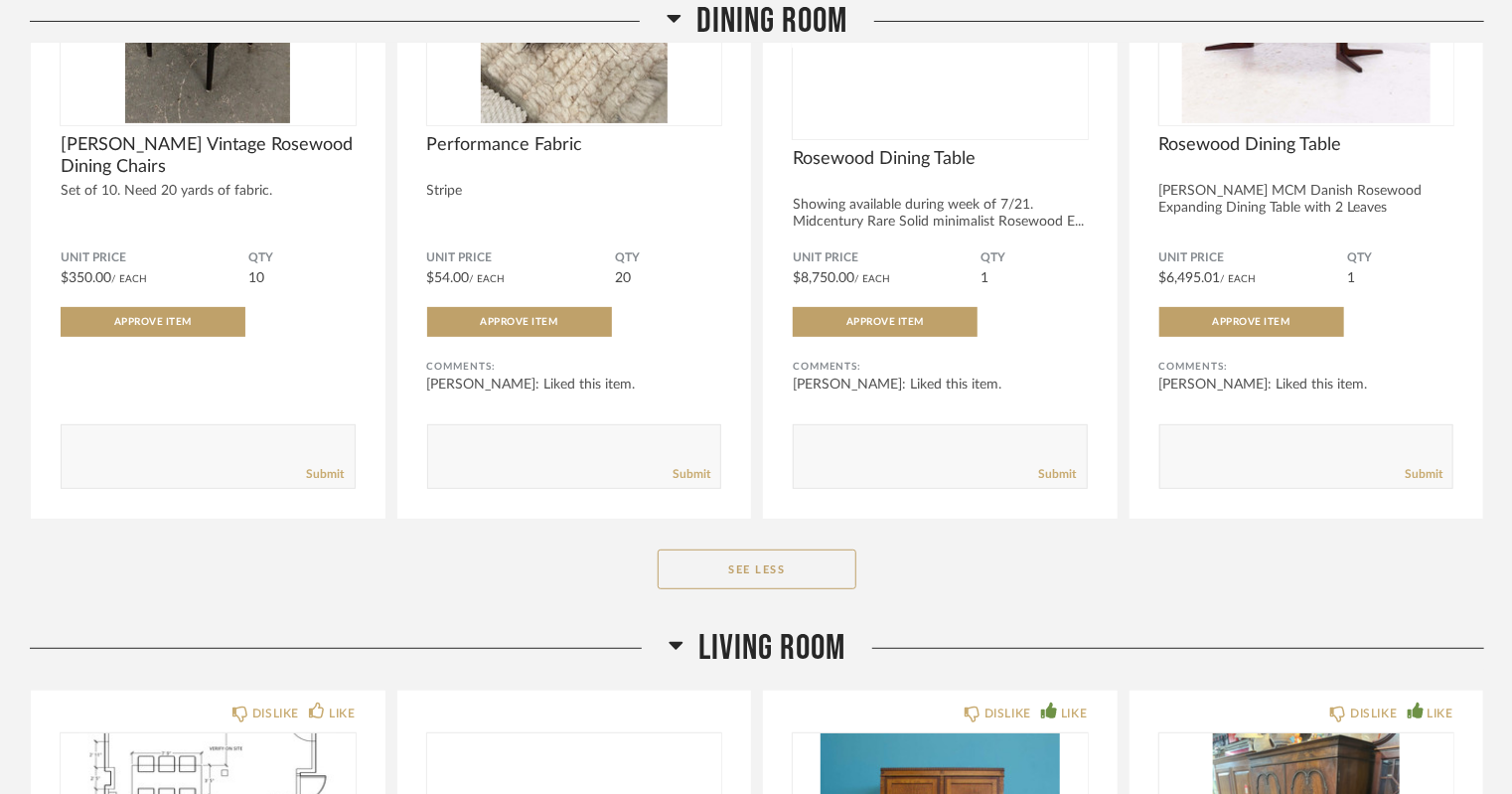 scroll, scrollTop: 4013, scrollLeft: 0, axis: vertical 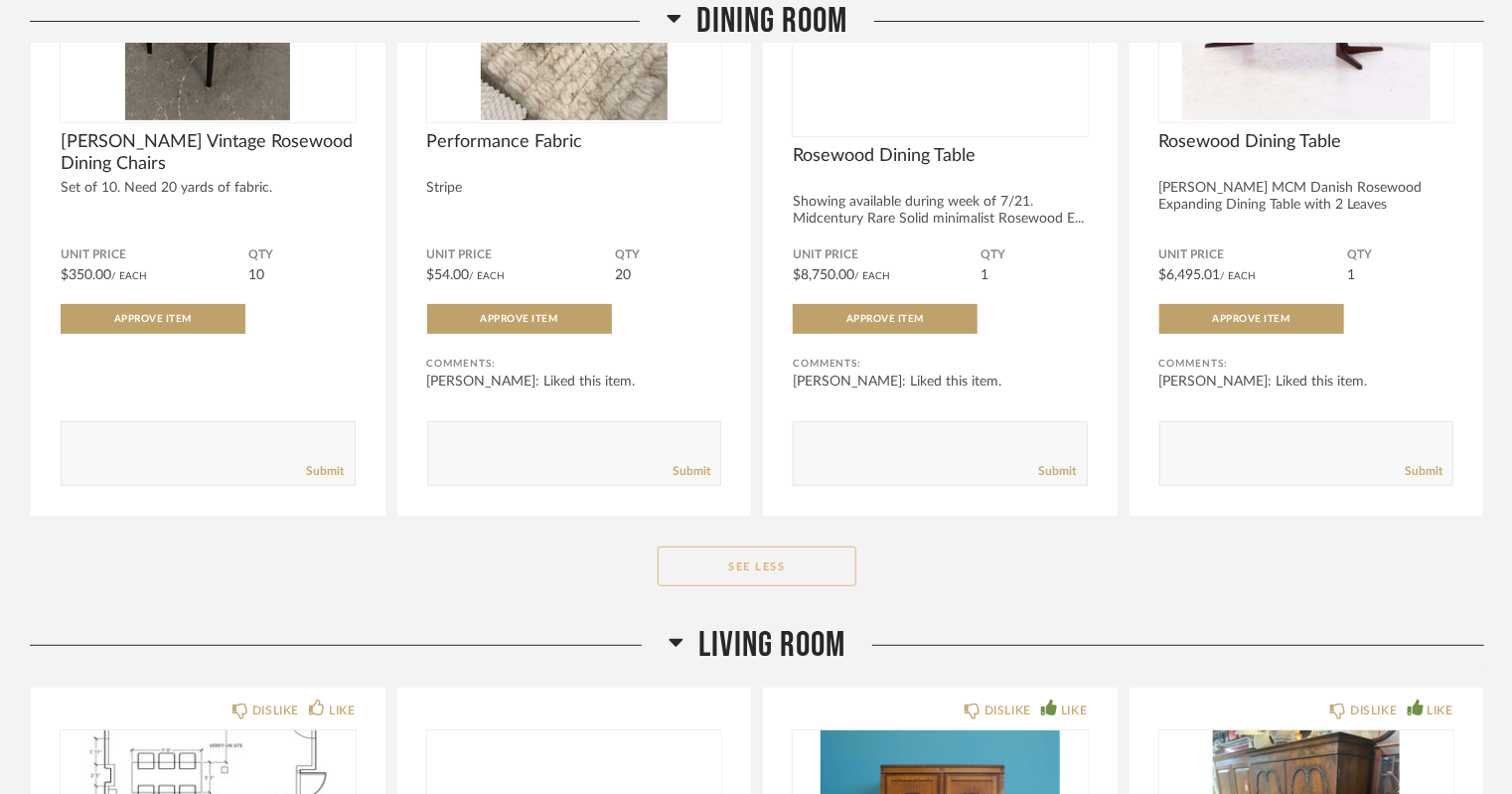 click on "See Less" 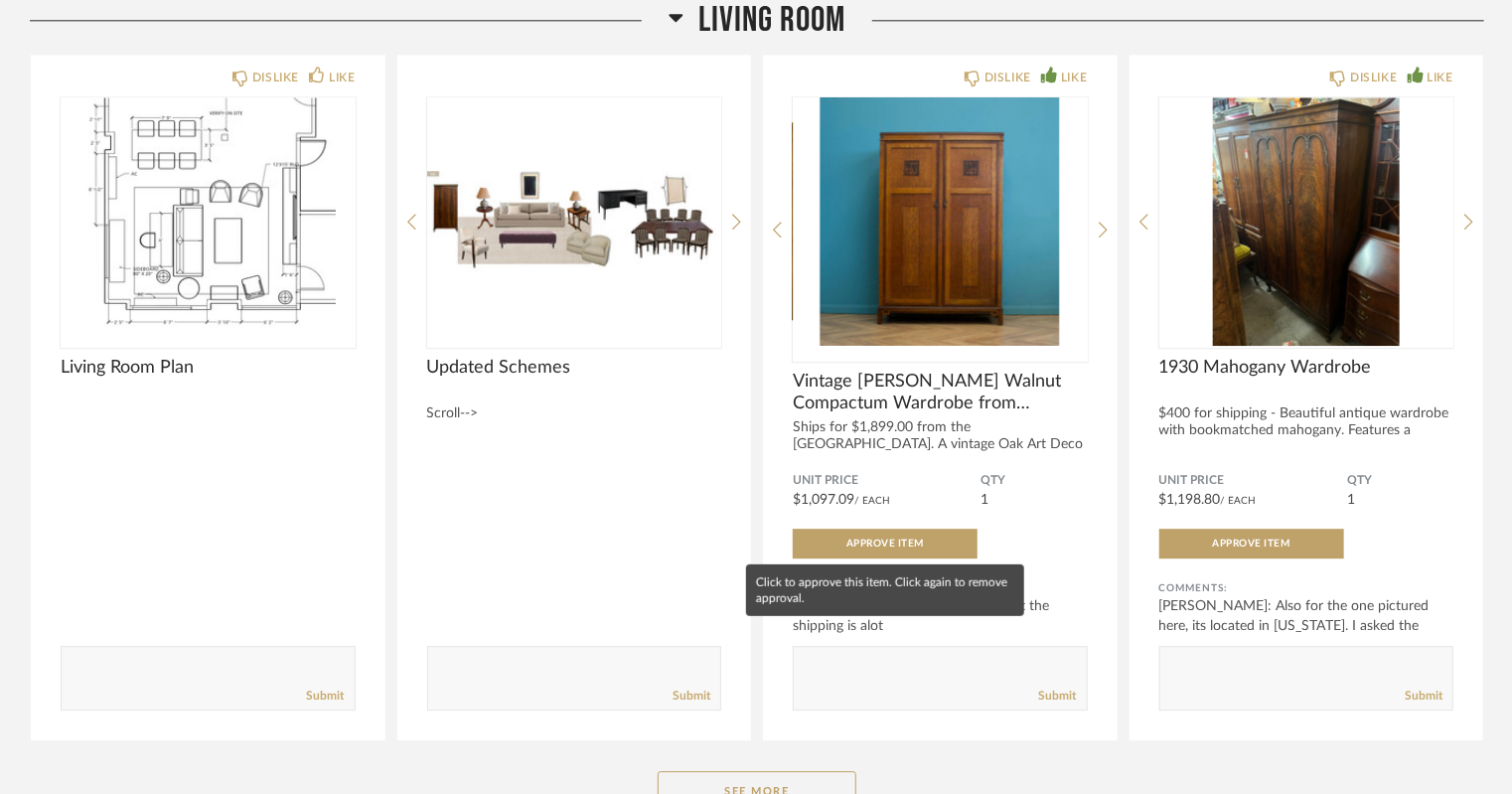 scroll, scrollTop: 2552, scrollLeft: 0, axis: vertical 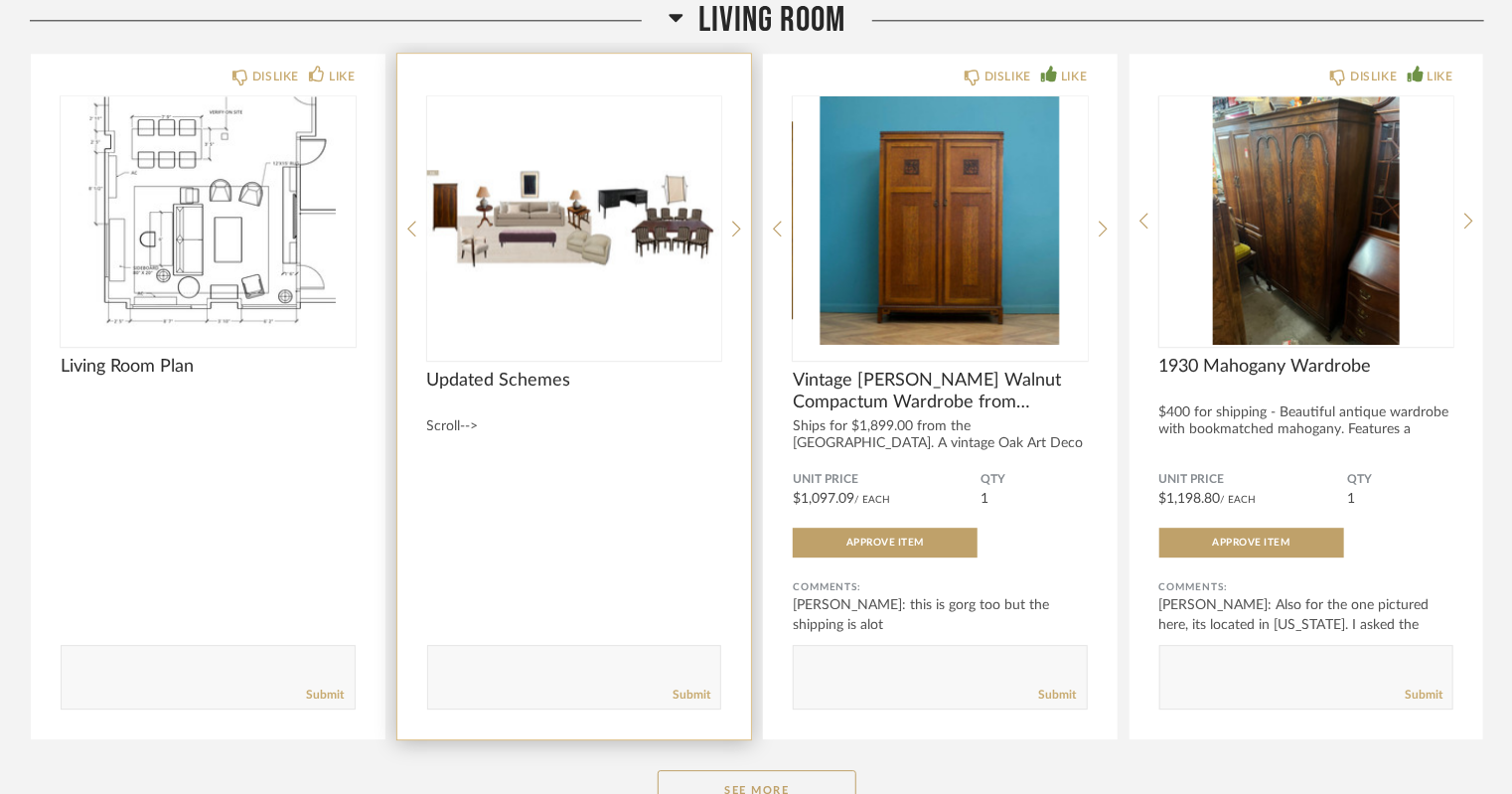 click at bounding box center (574, 221) 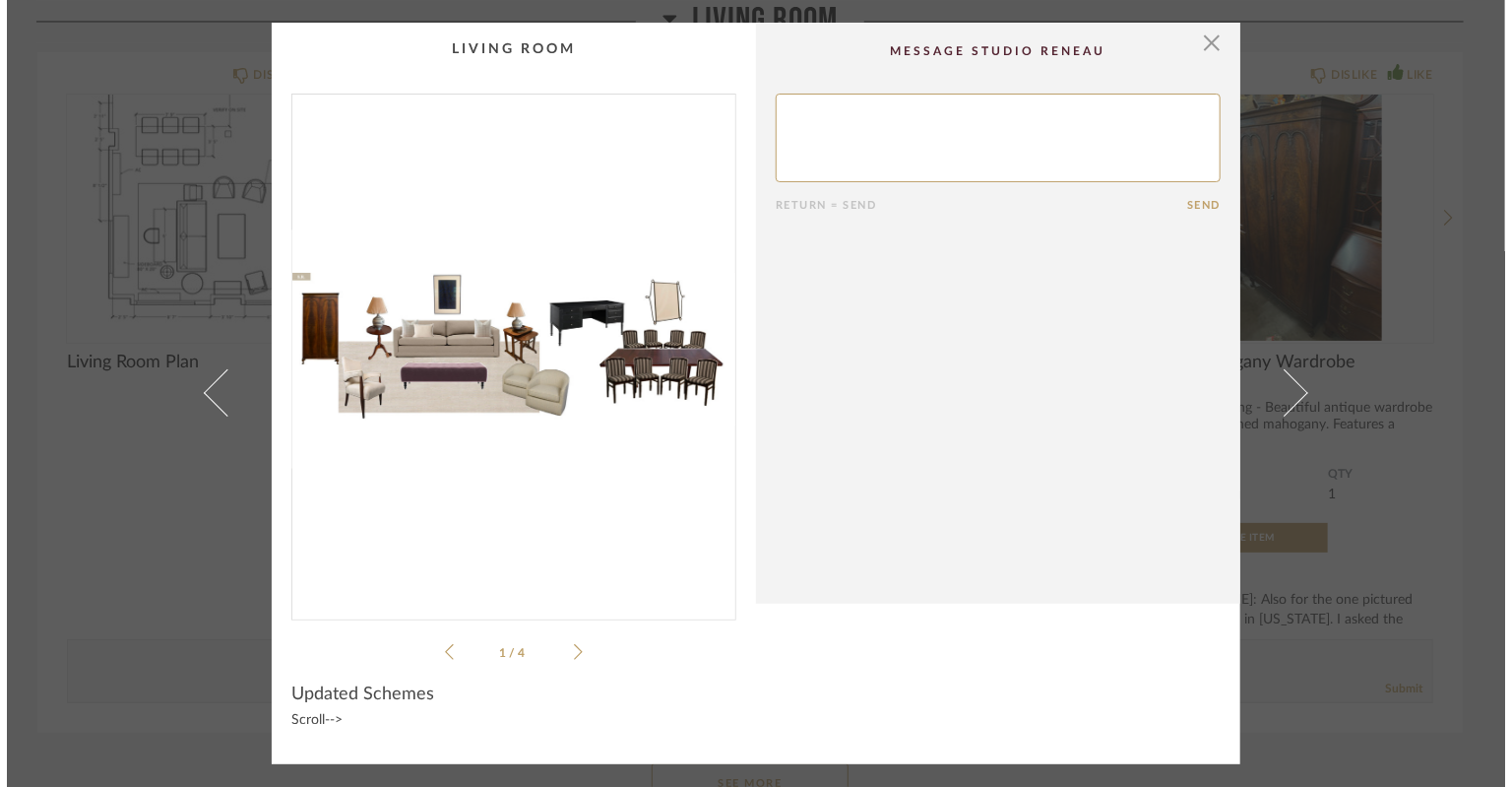 scroll, scrollTop: 0, scrollLeft: 0, axis: both 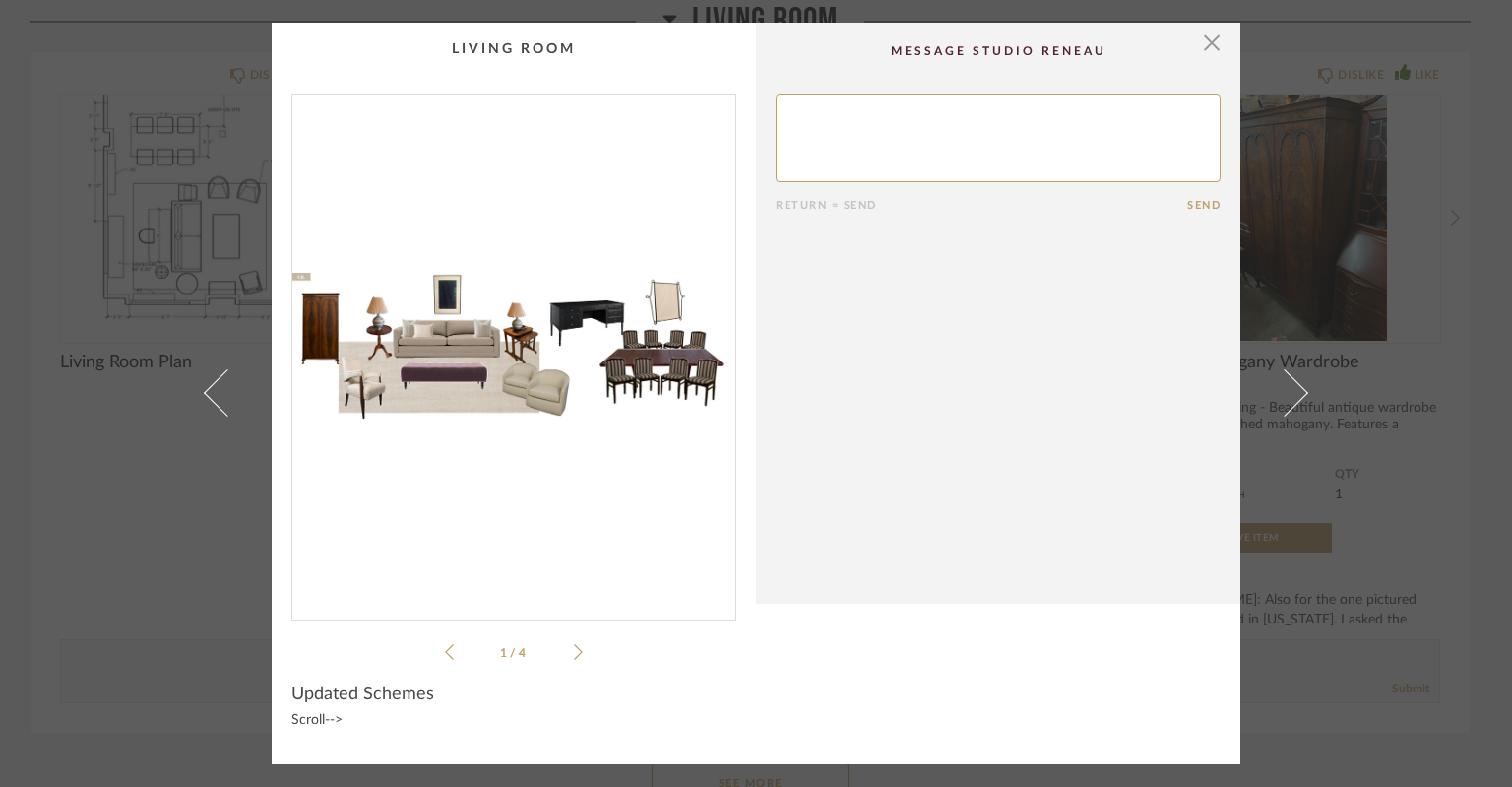 click 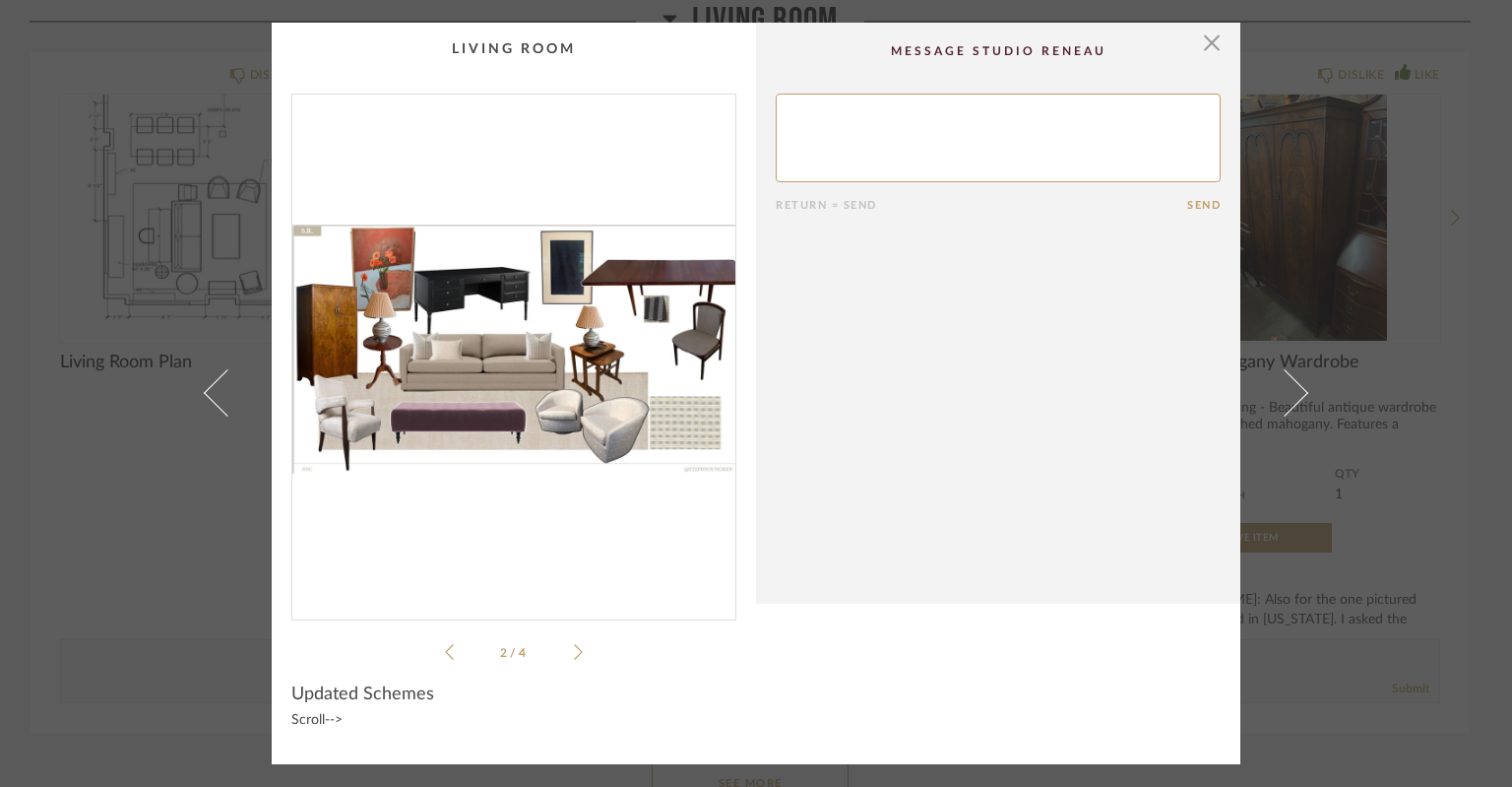 click 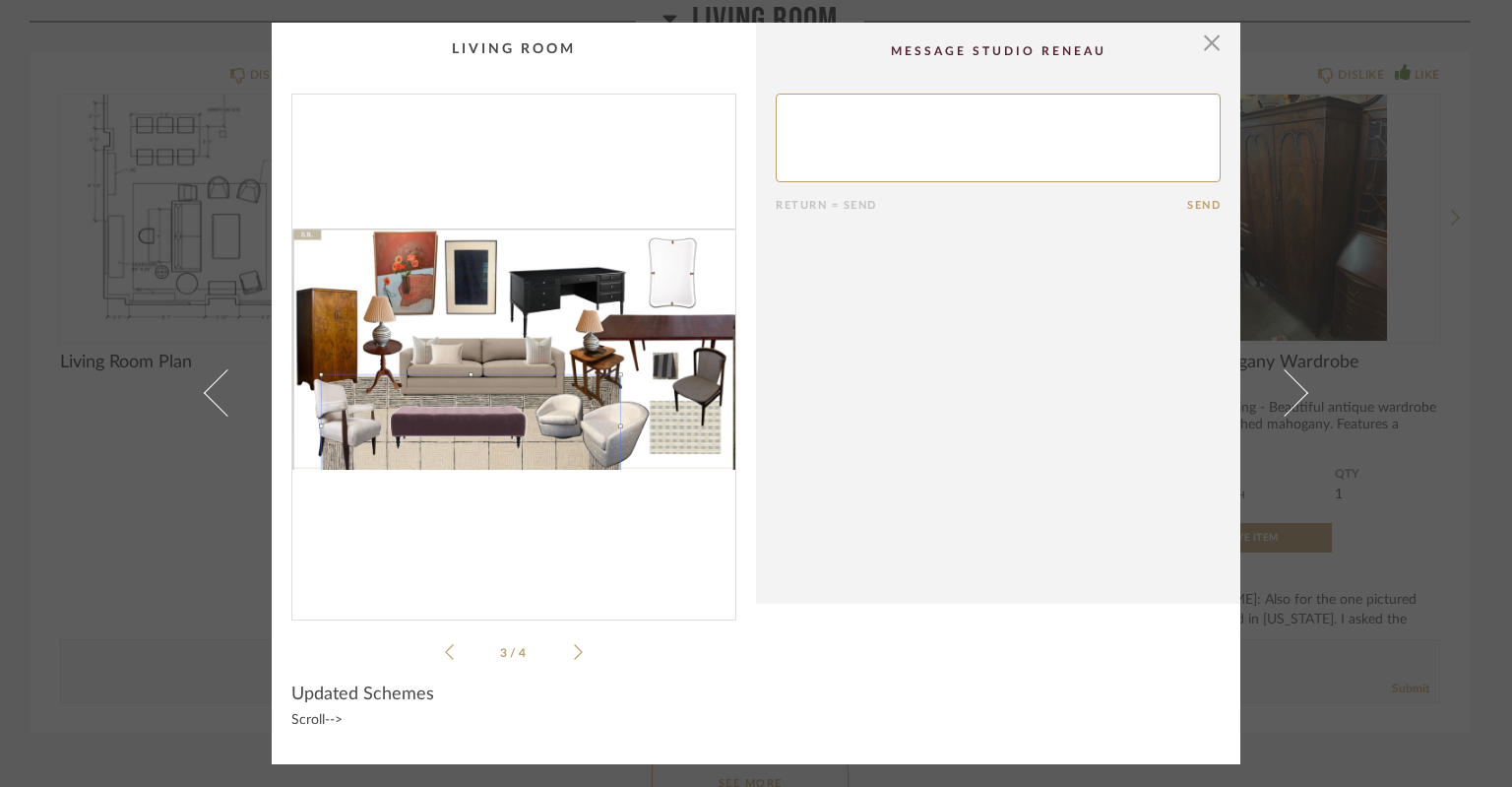 click 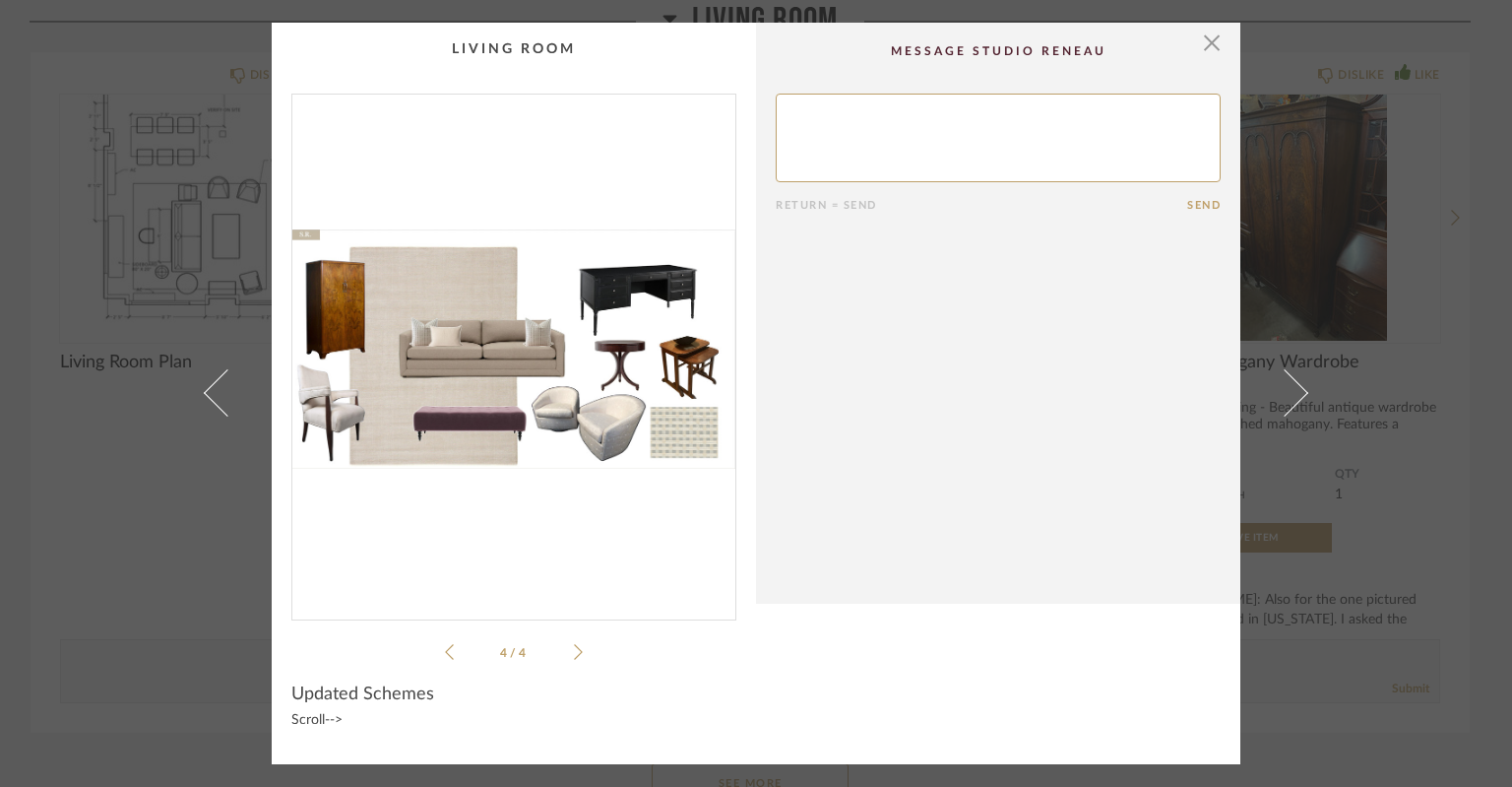click 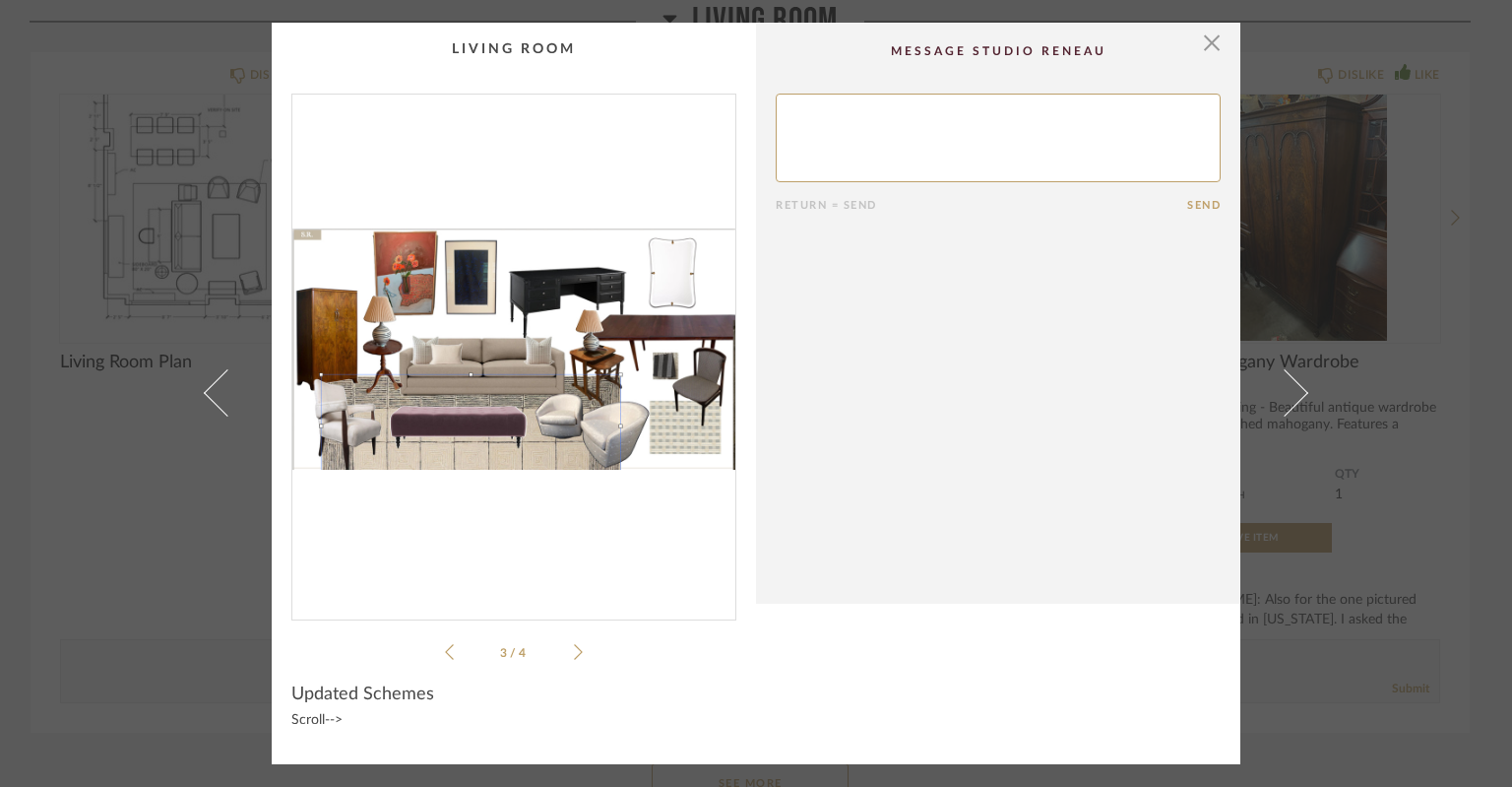 click 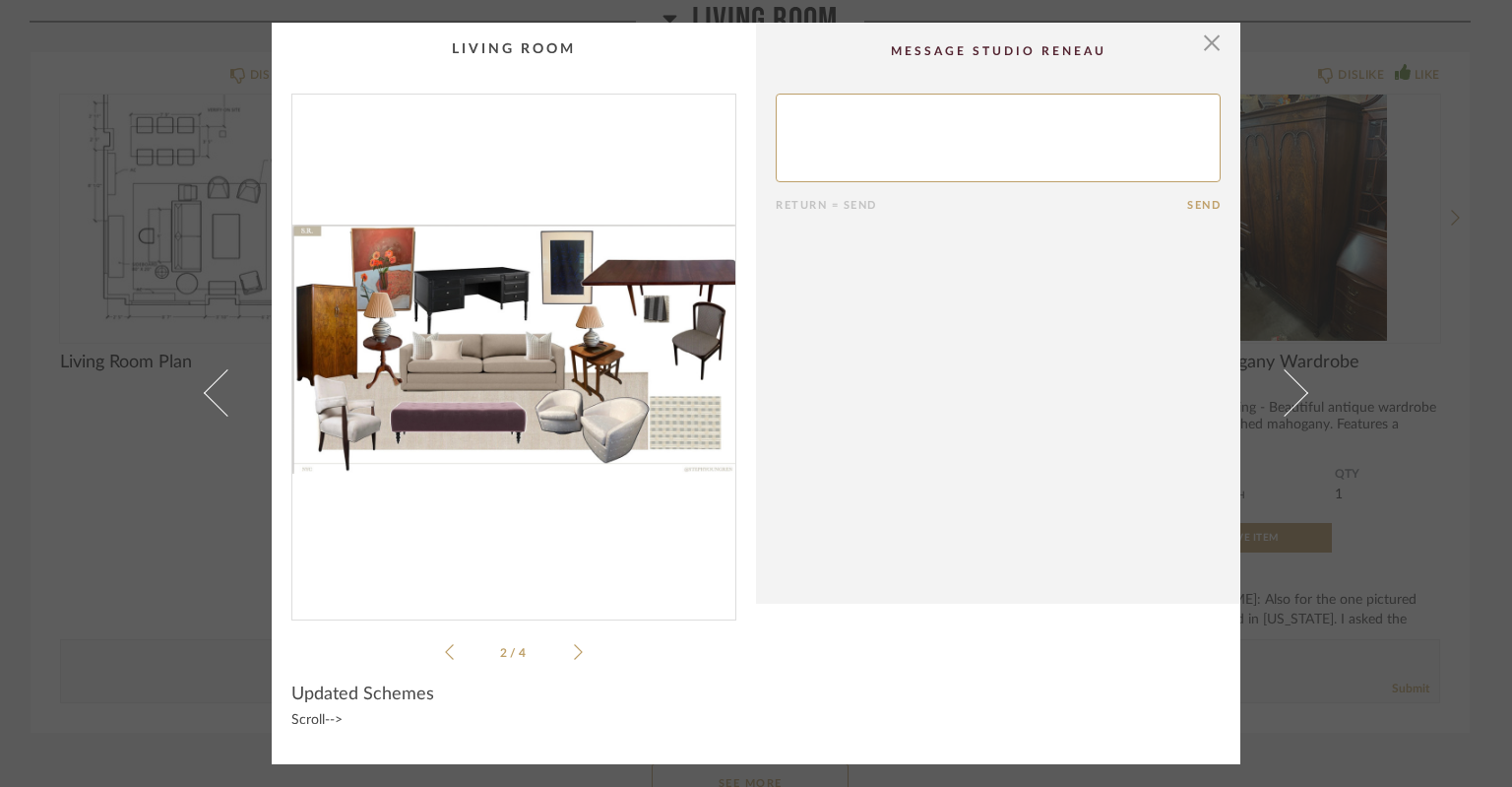 click 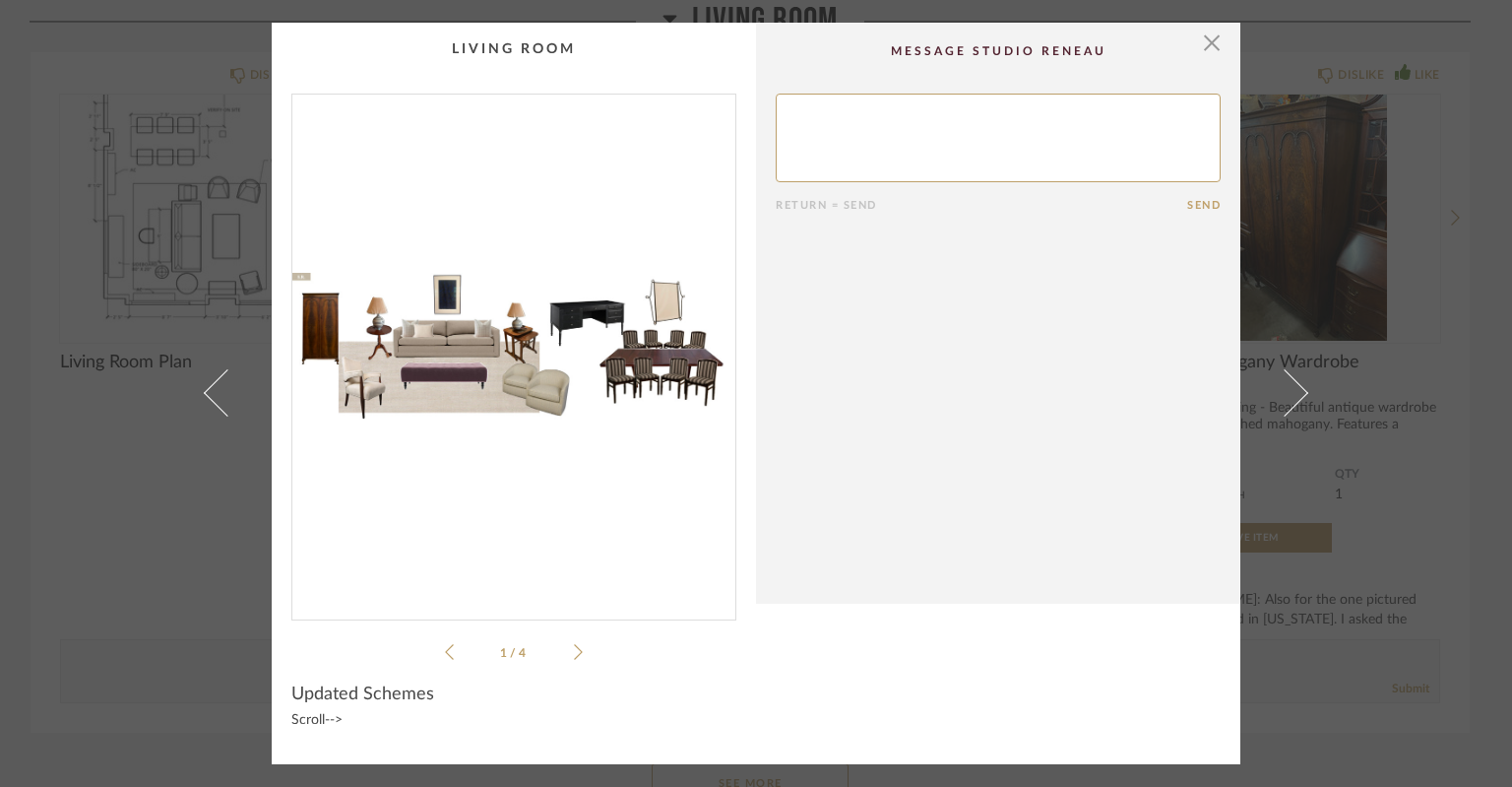 click 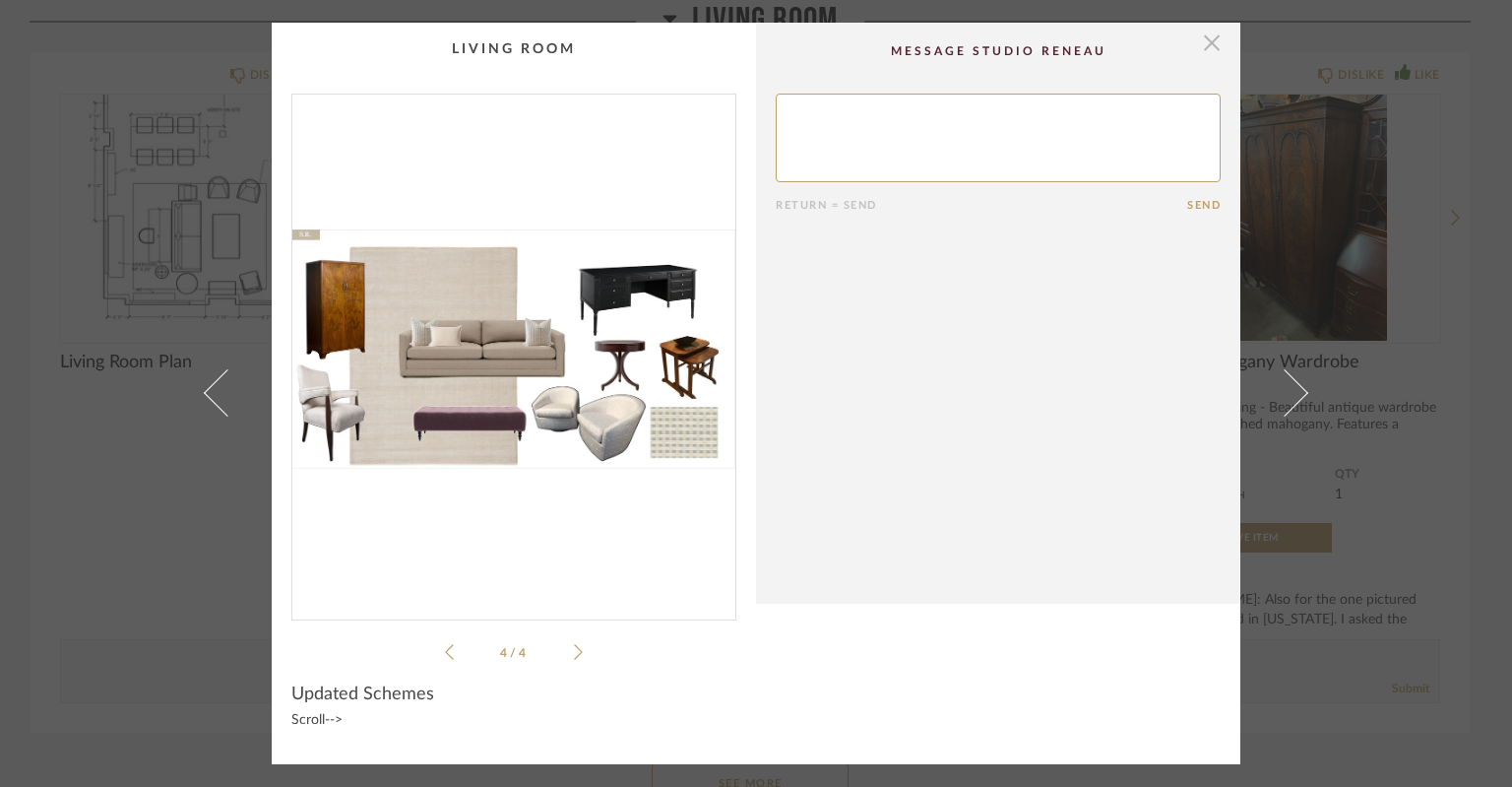 click at bounding box center [1212, 42] 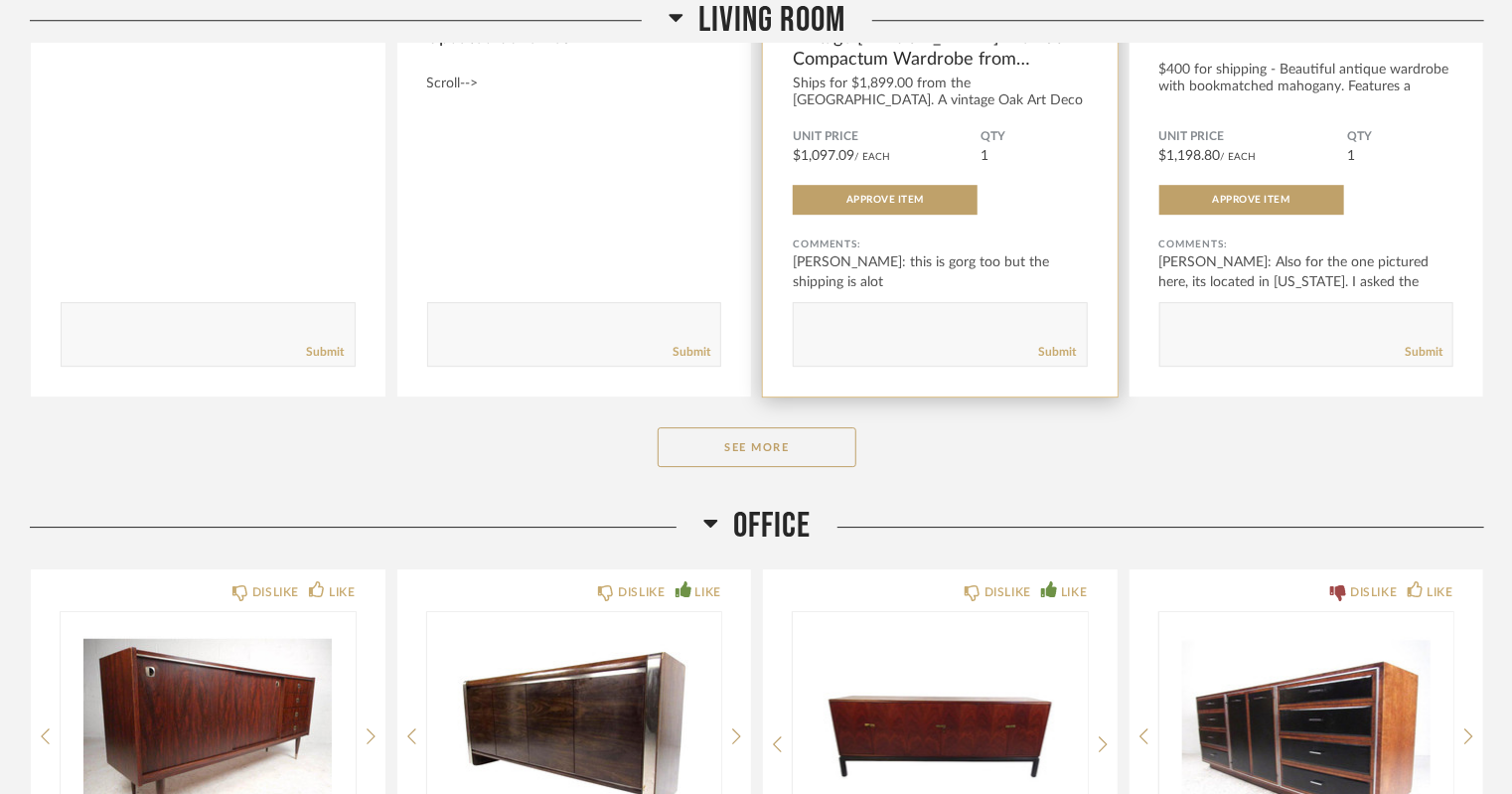 scroll, scrollTop: 2897, scrollLeft: 0, axis: vertical 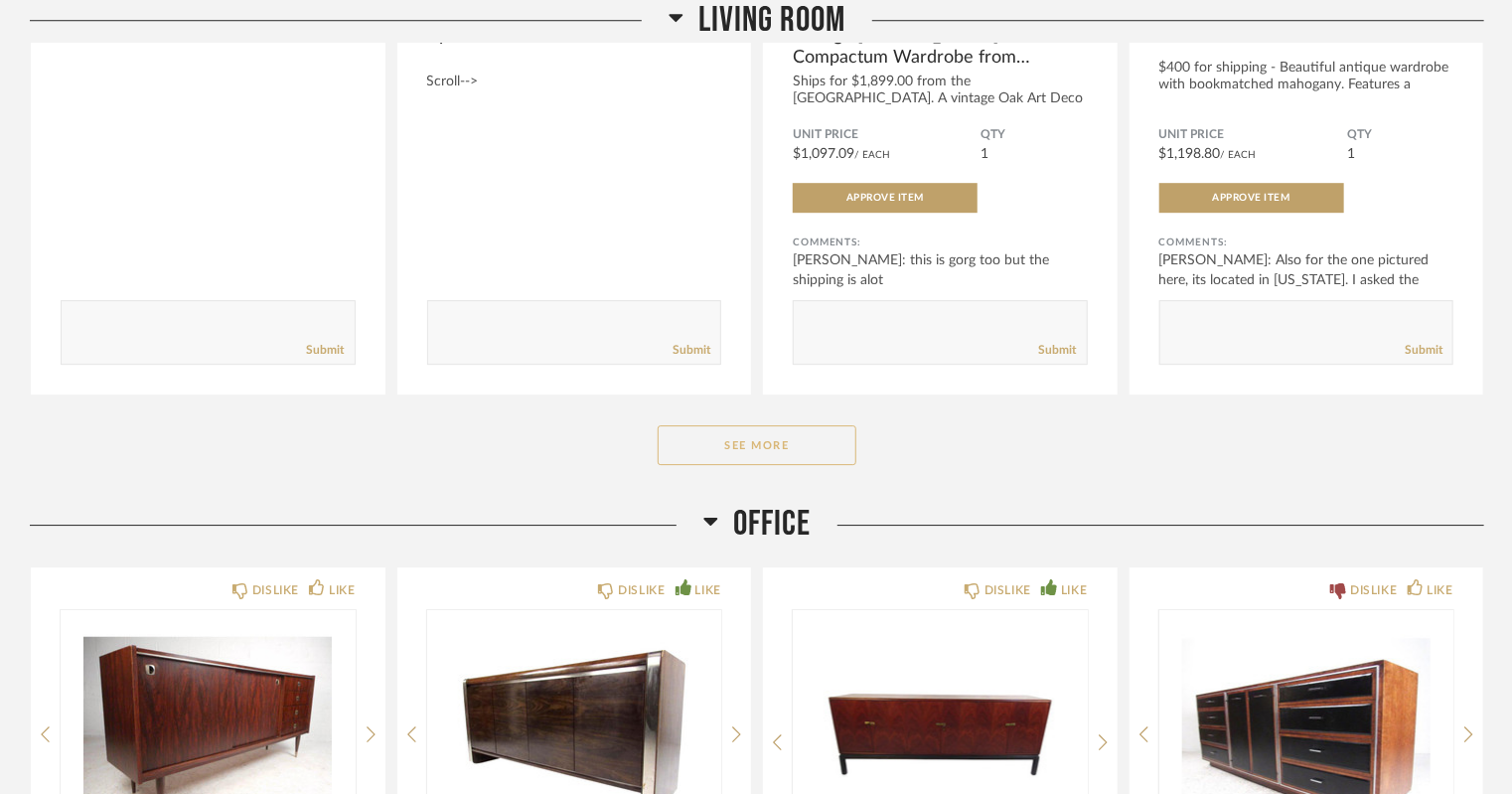 click on "See More" 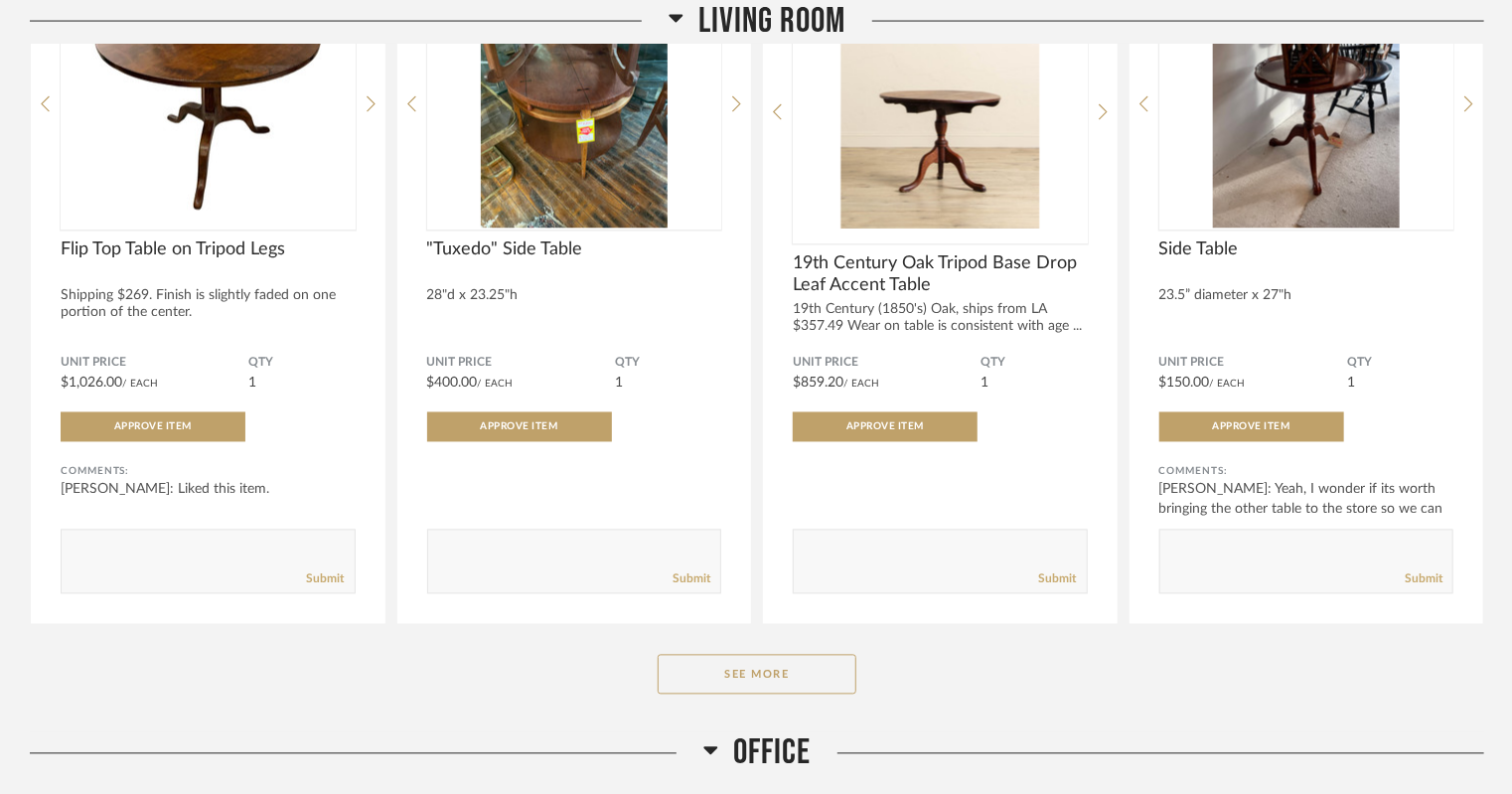 scroll, scrollTop: 5490, scrollLeft: 0, axis: vertical 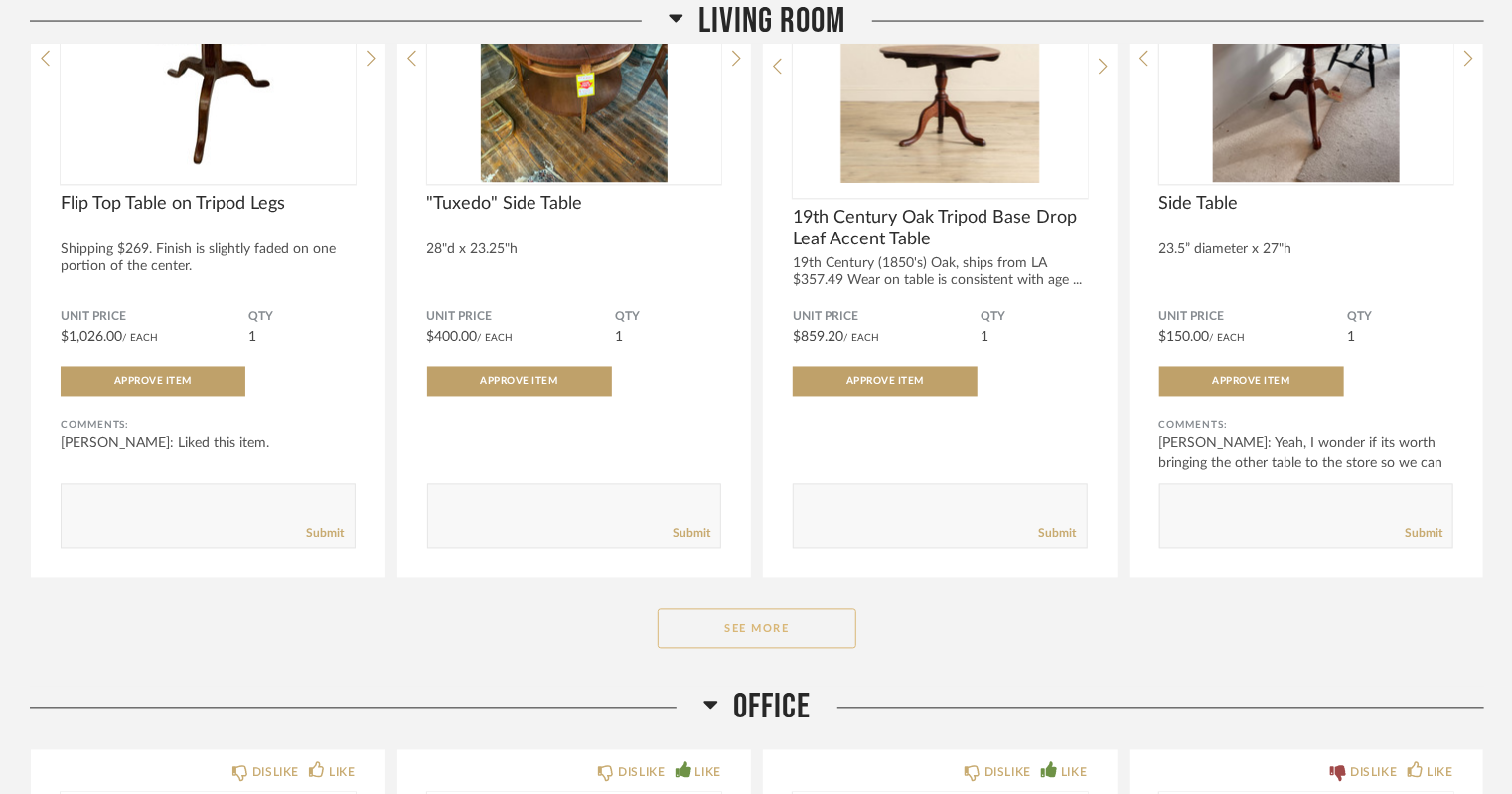 click on "See More" 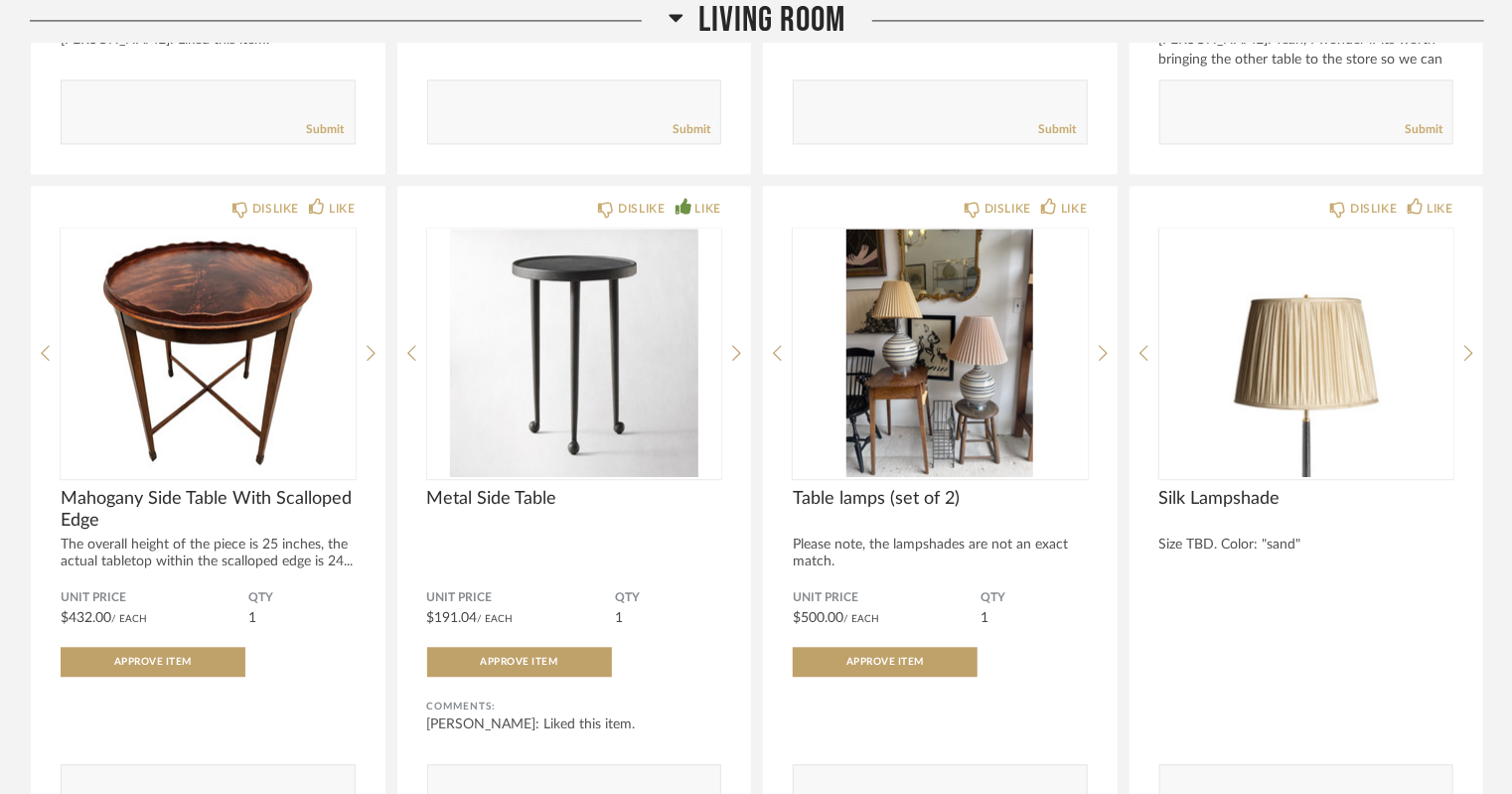 scroll, scrollTop: 5907, scrollLeft: 0, axis: vertical 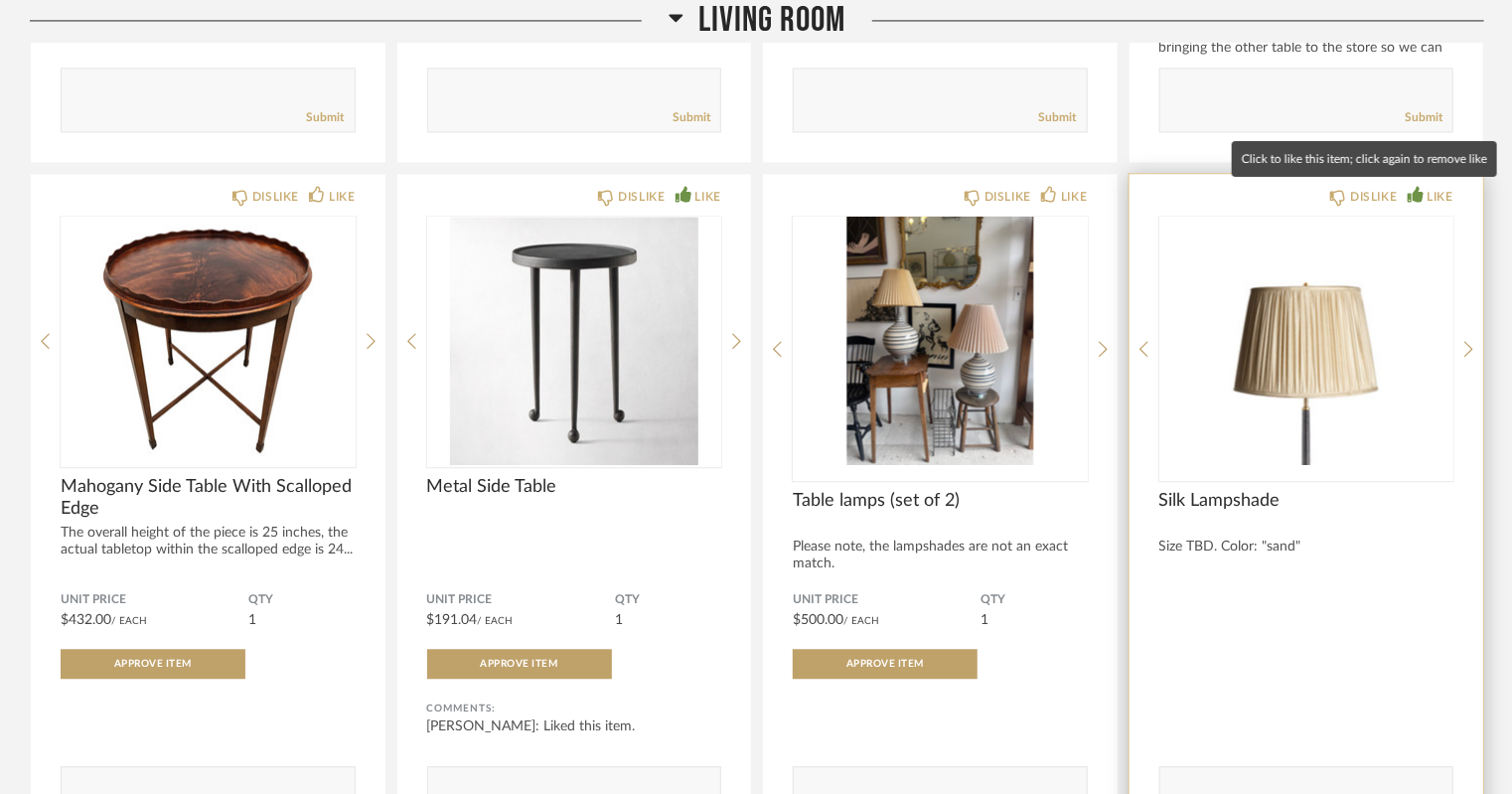 click on "LIKE" 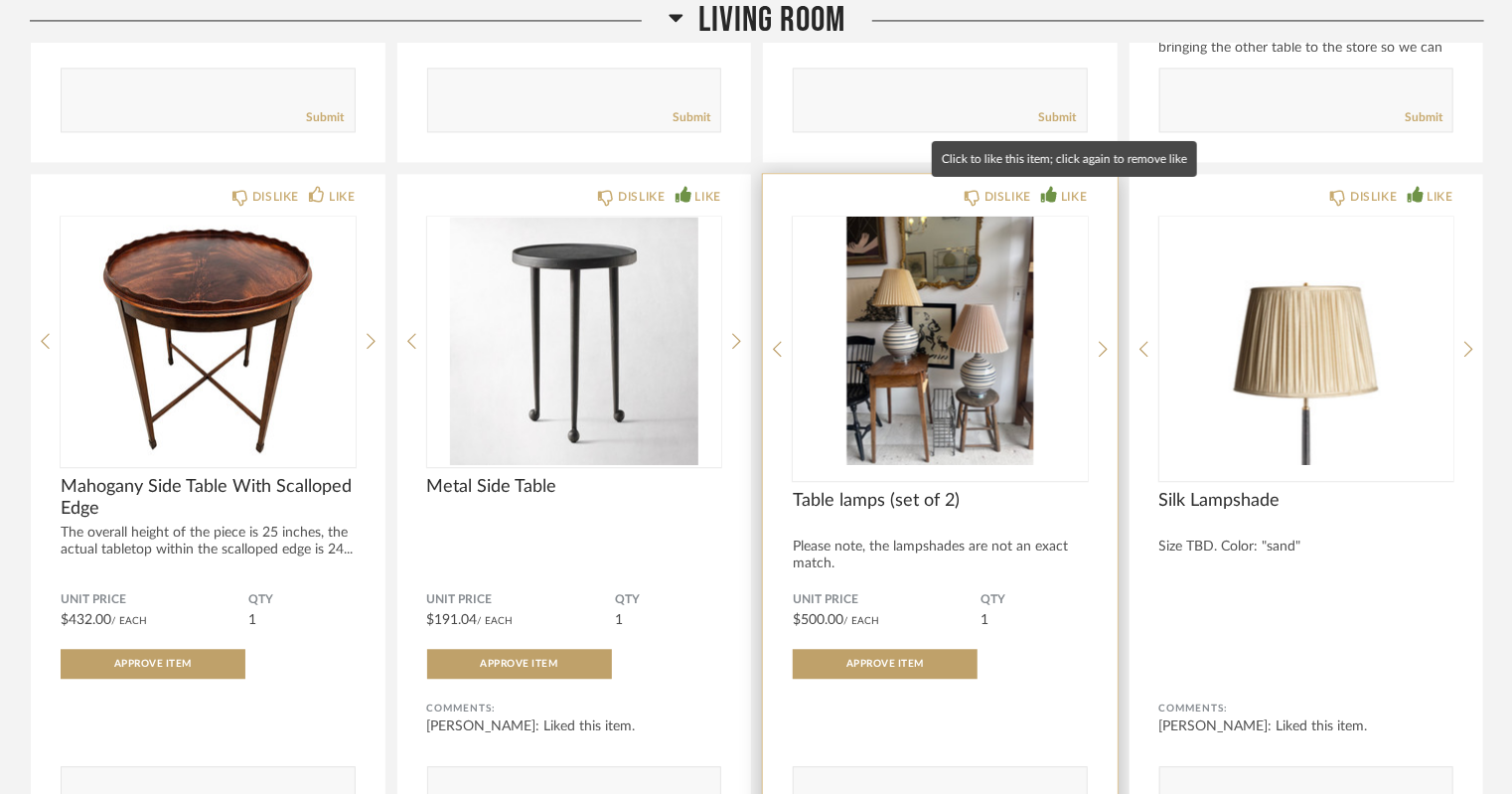 click on "LIKE" 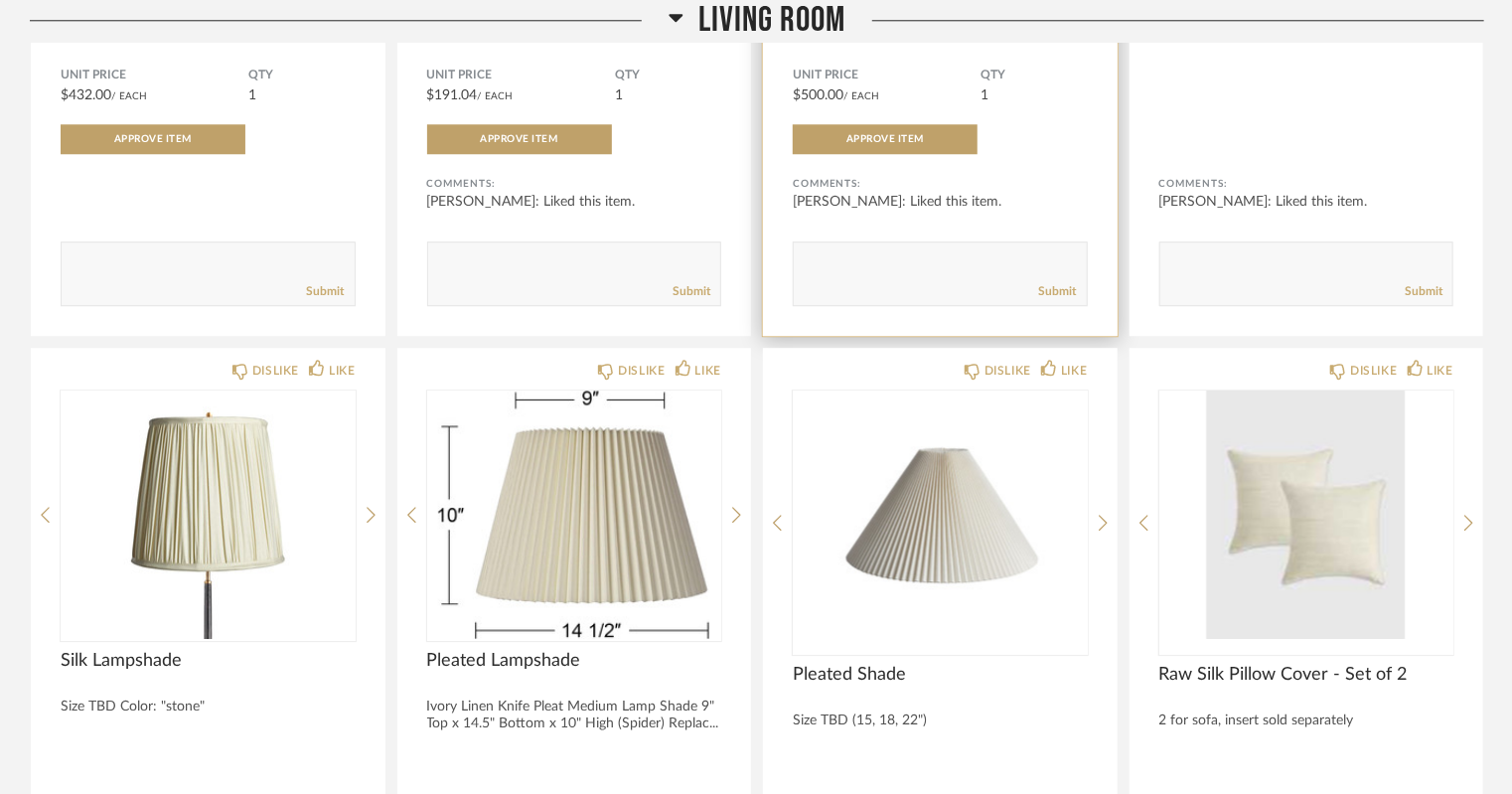 scroll, scrollTop: 6431, scrollLeft: 0, axis: vertical 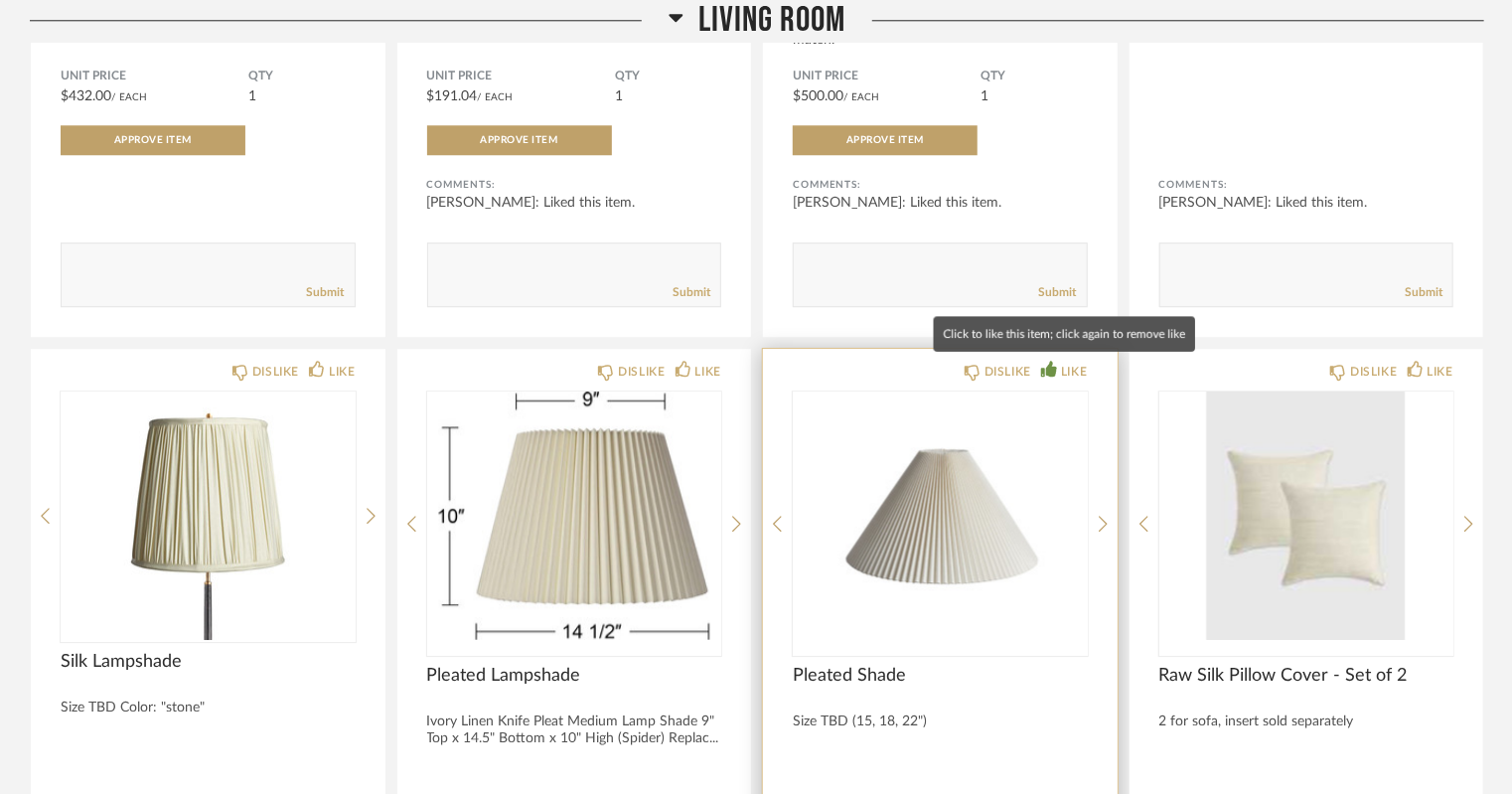 click on "LIKE" 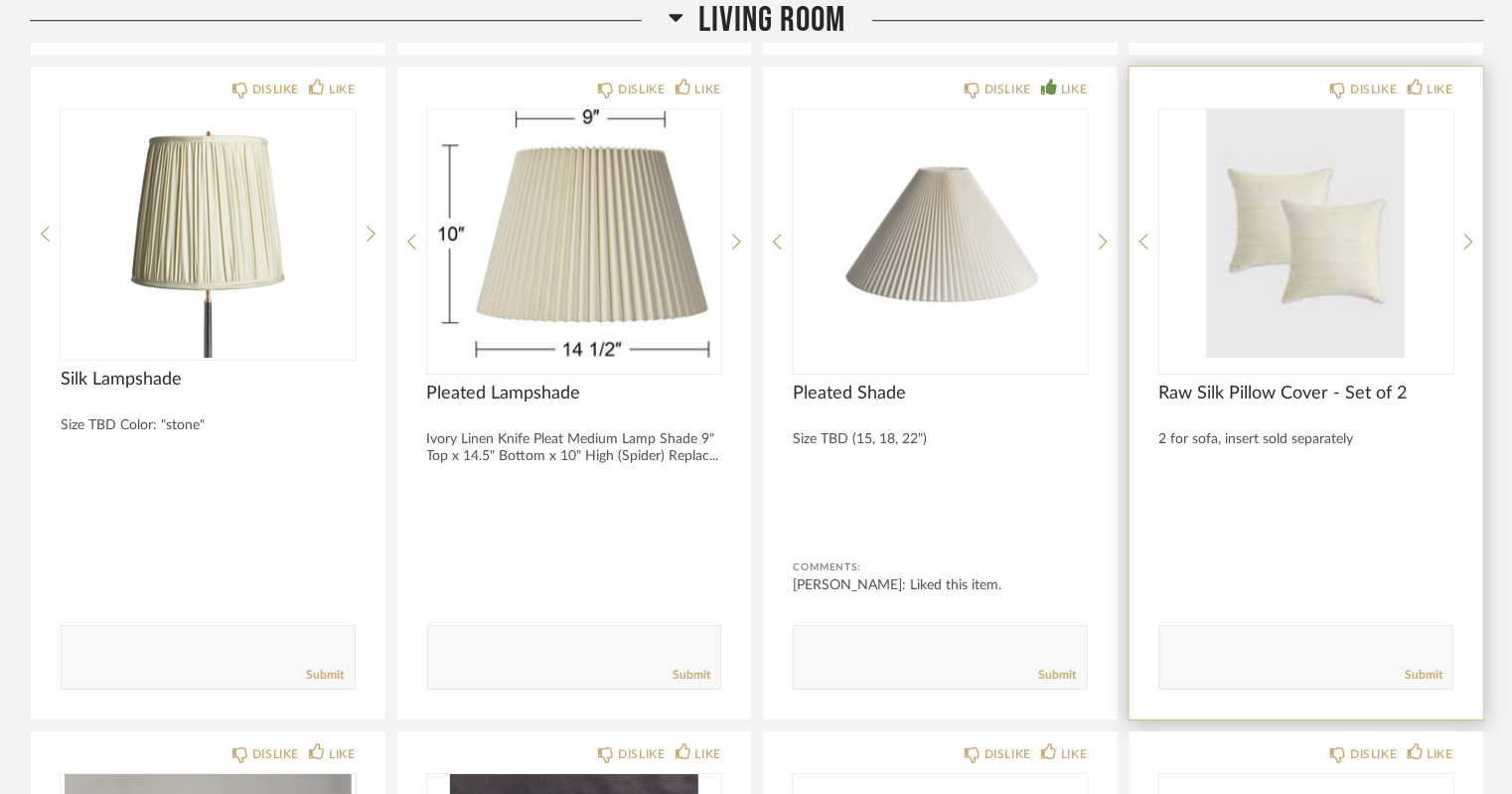scroll, scrollTop: 6711, scrollLeft: 0, axis: vertical 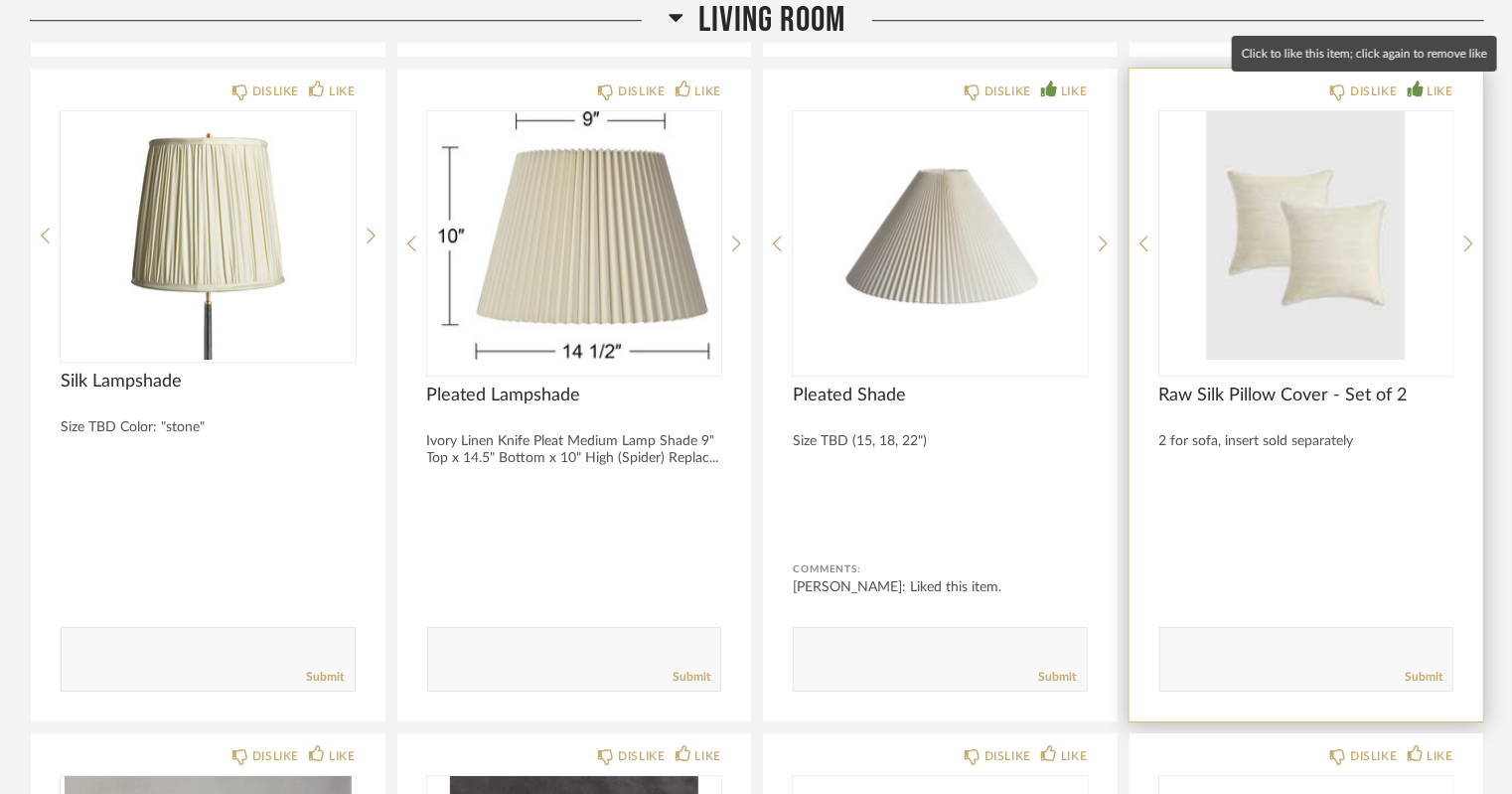 click 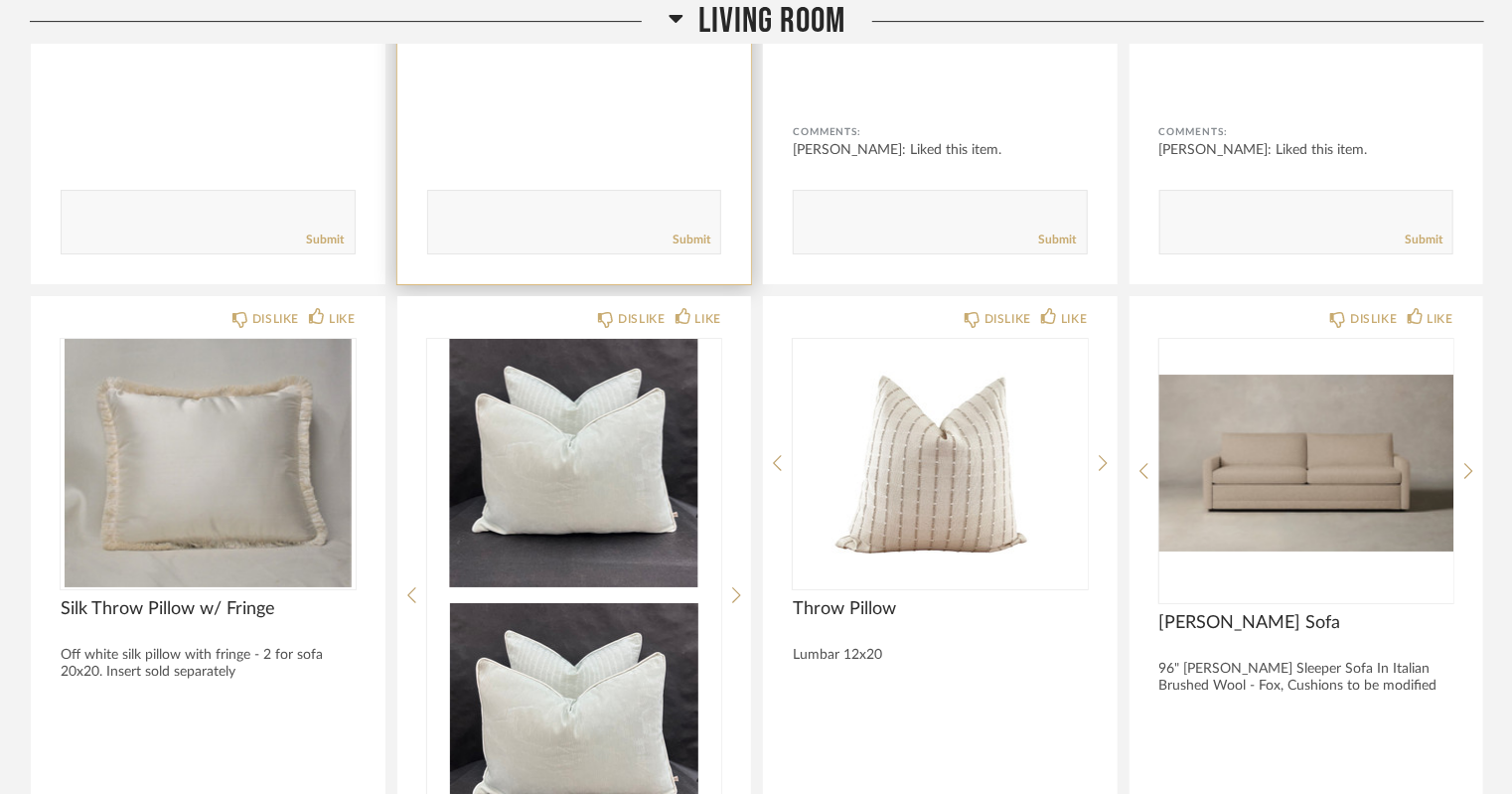 scroll, scrollTop: 7155, scrollLeft: 0, axis: vertical 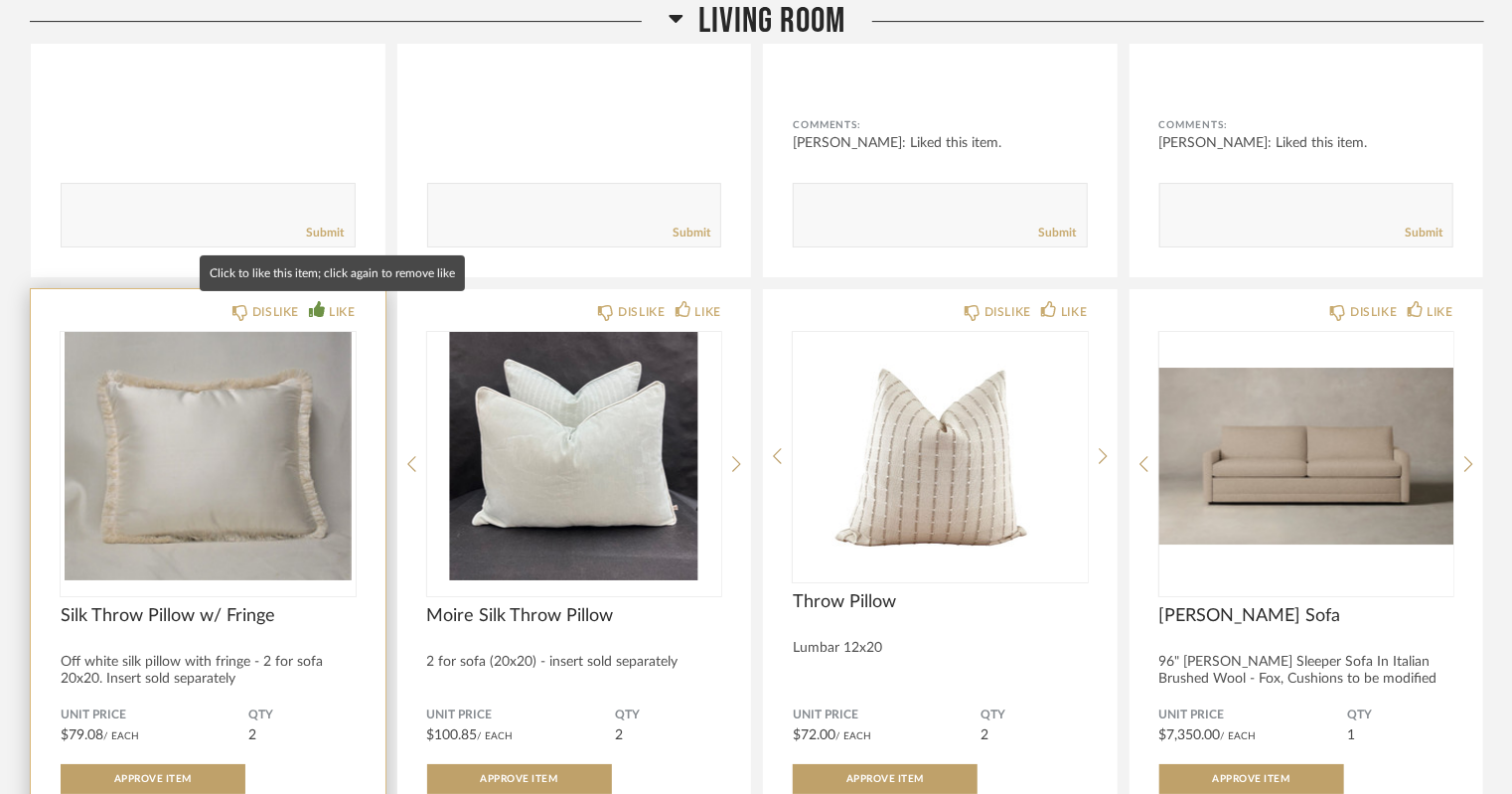 click on "LIKE" 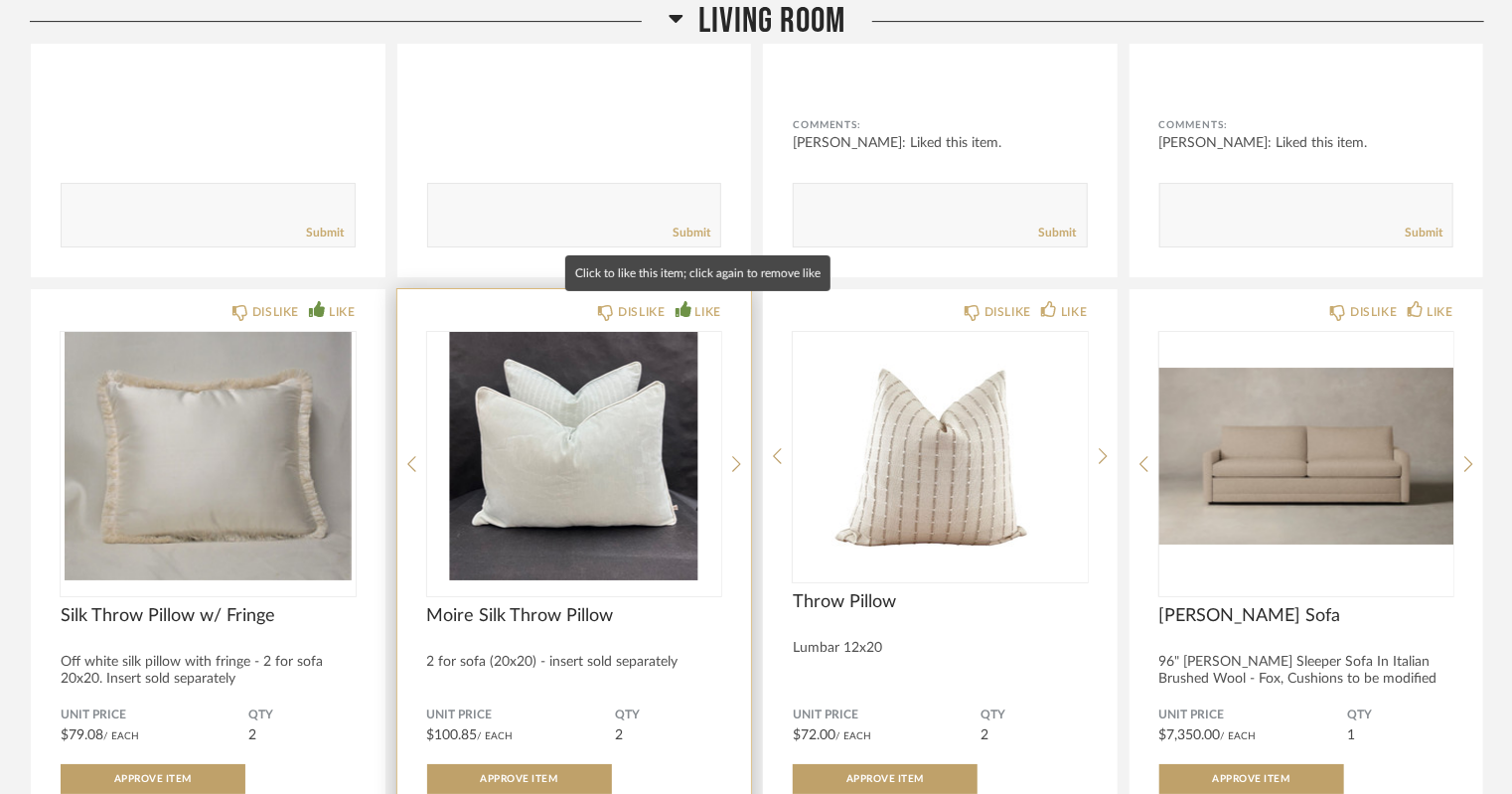 click on "LIKE" 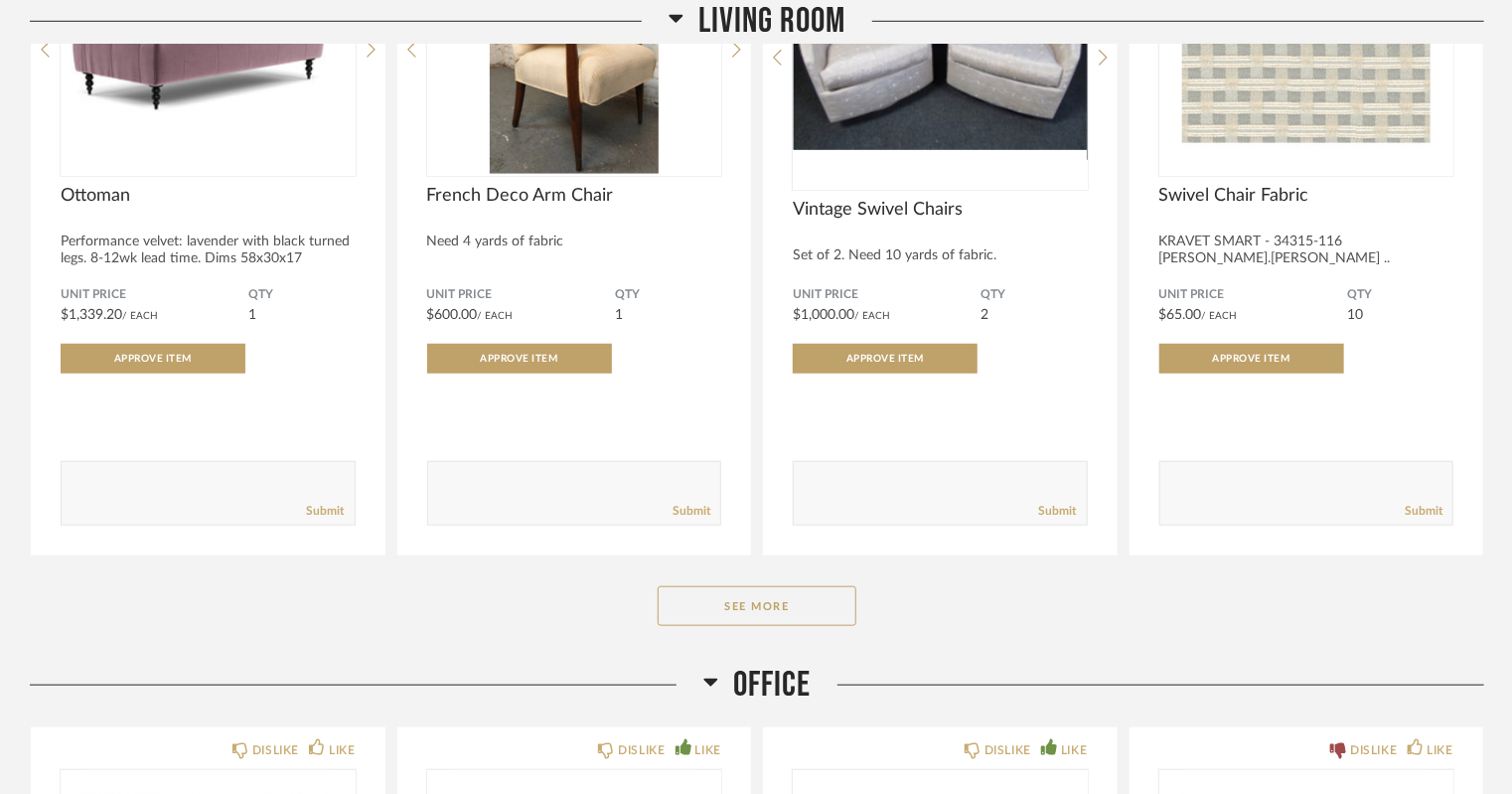 scroll, scrollTop: 8261, scrollLeft: 0, axis: vertical 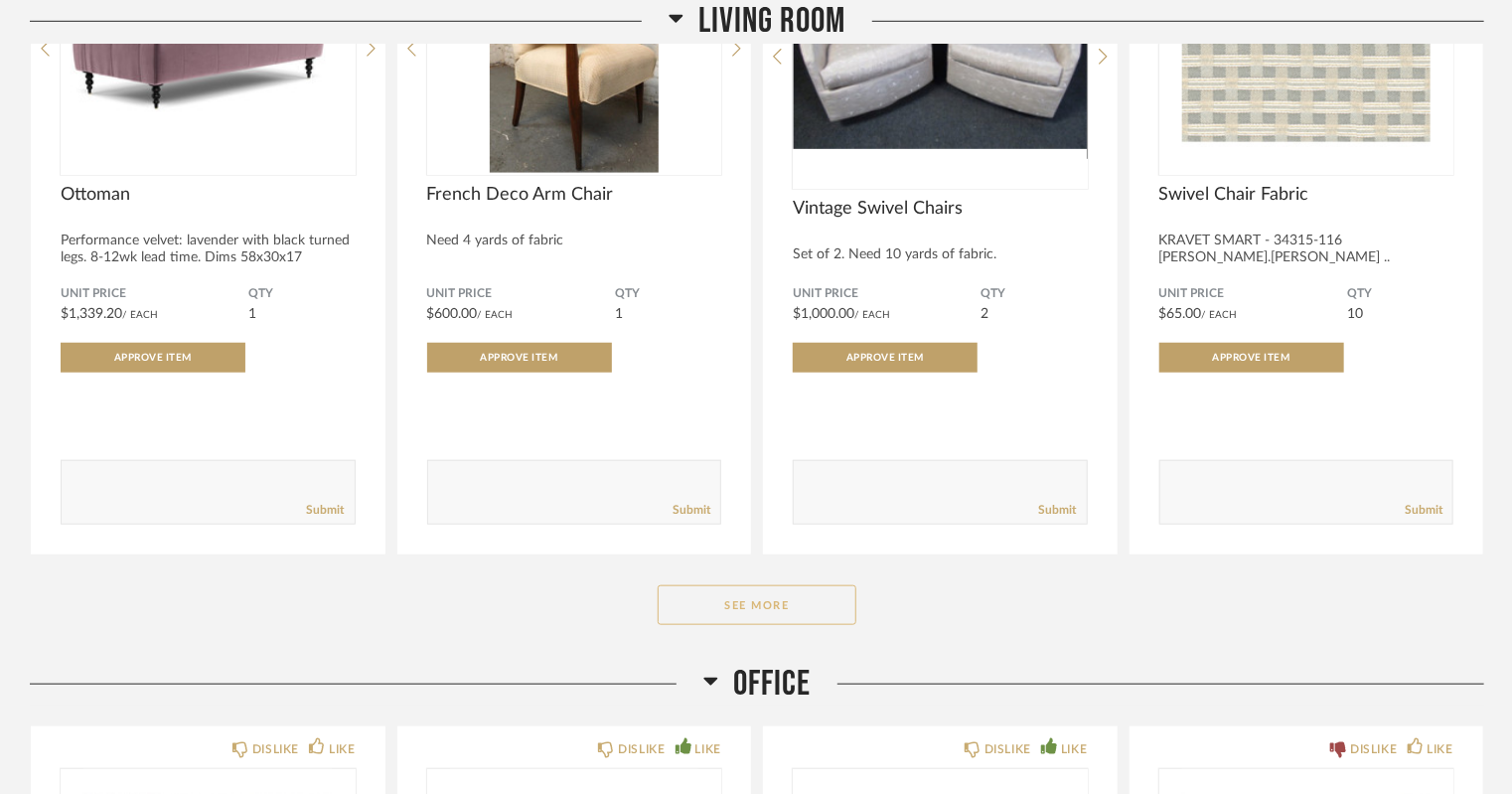 click on "See More" 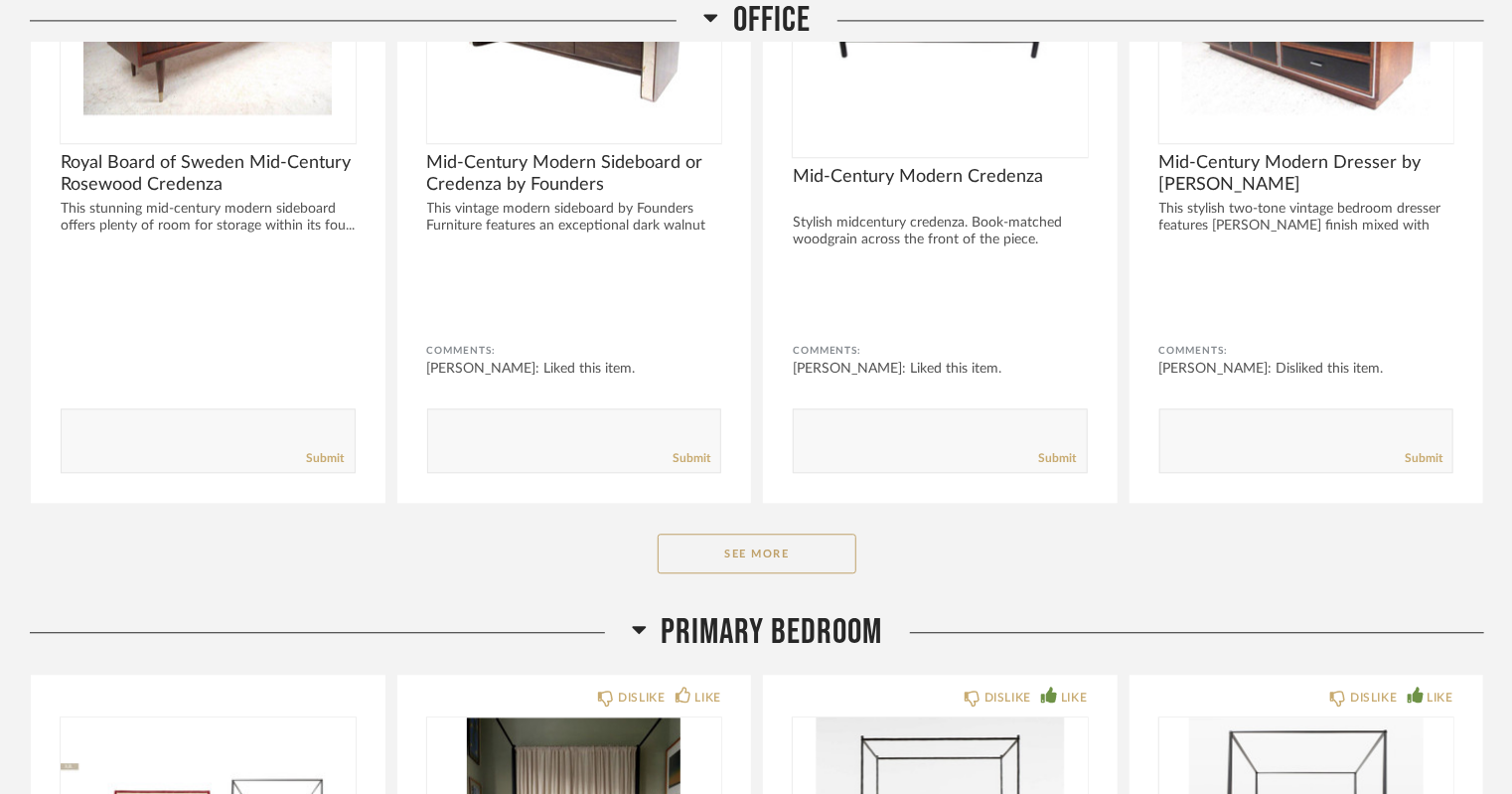 scroll, scrollTop: 9914, scrollLeft: 0, axis: vertical 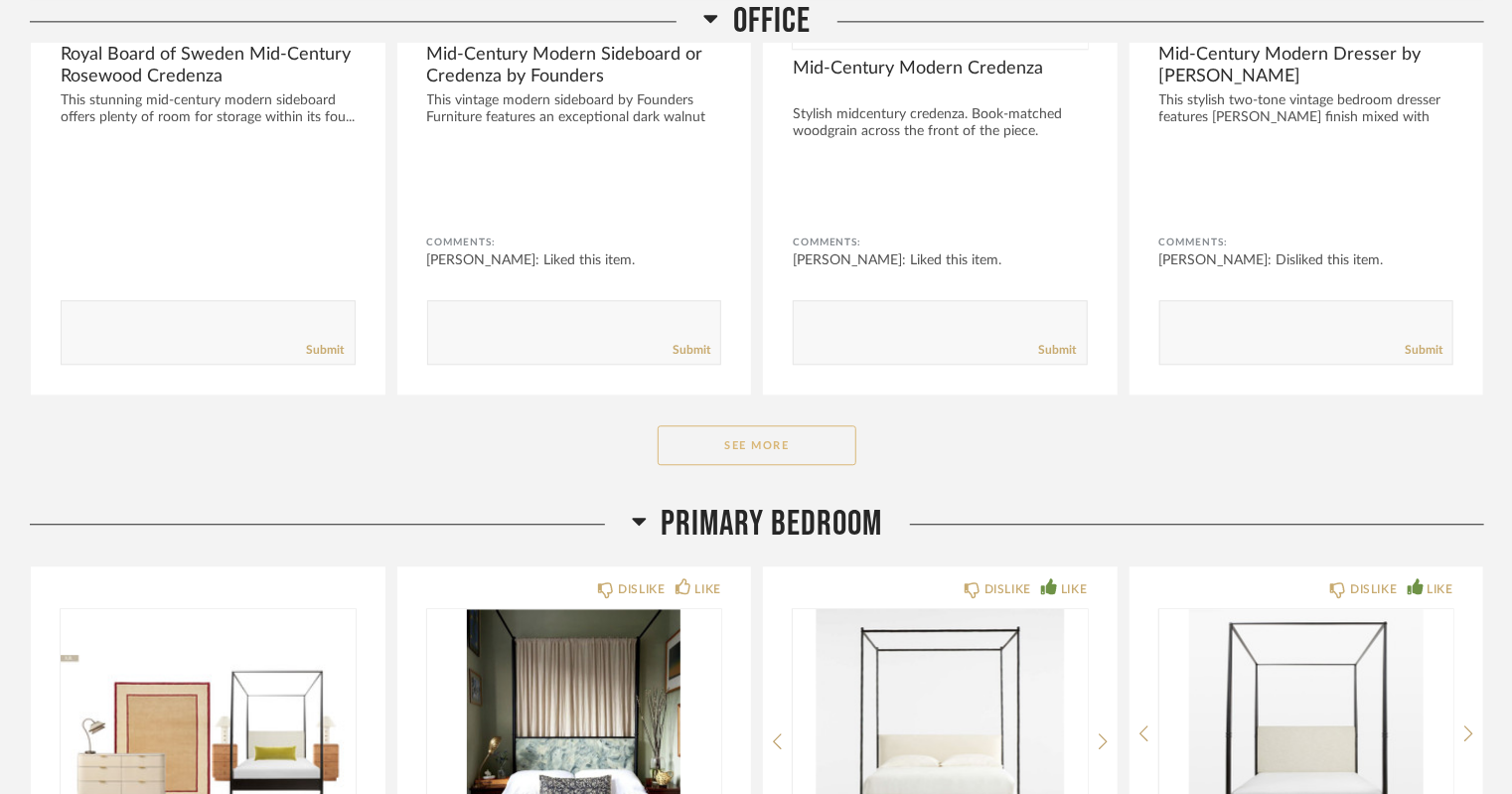 click on "See More" 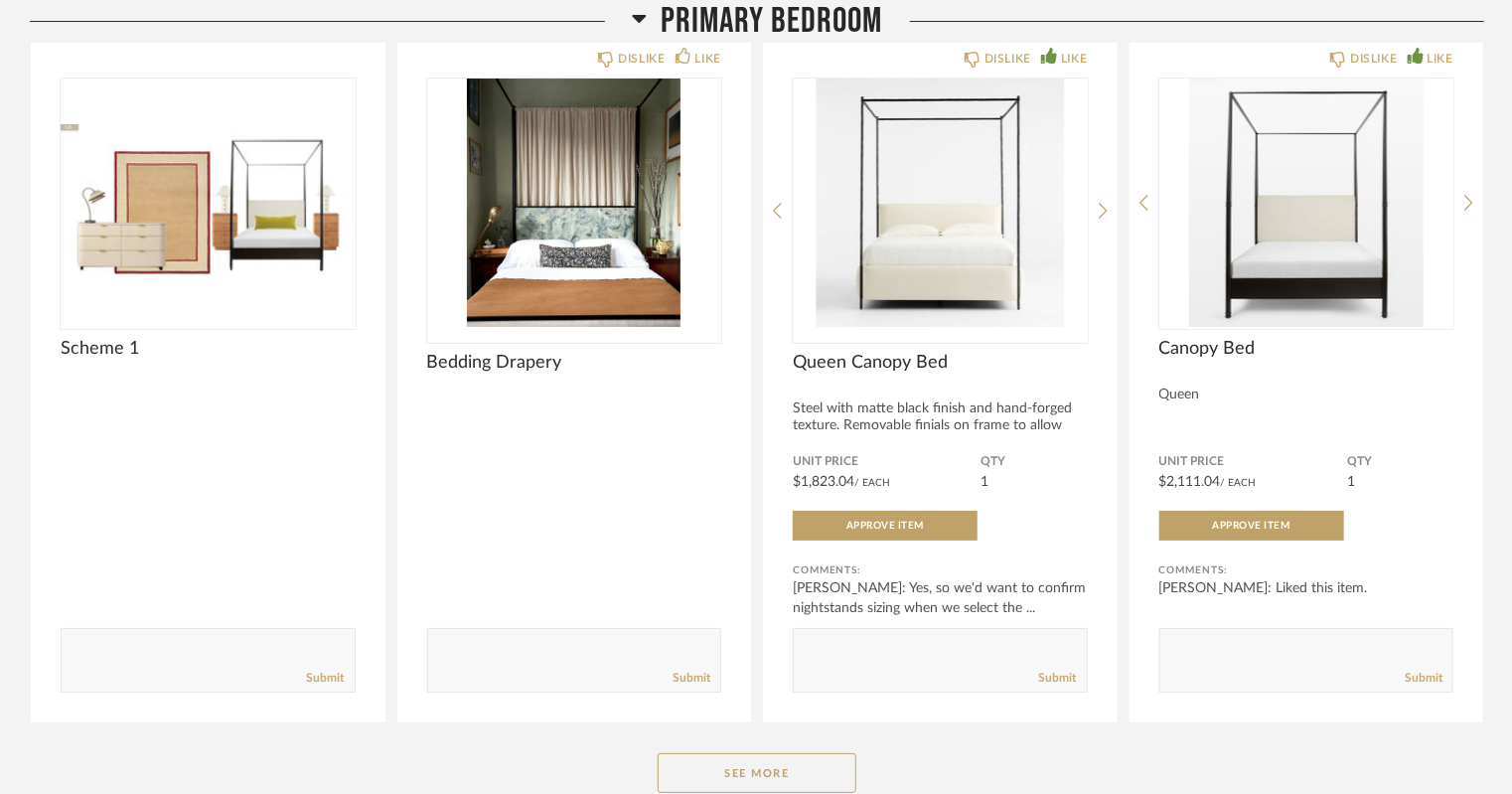 scroll, scrollTop: 11147, scrollLeft: 0, axis: vertical 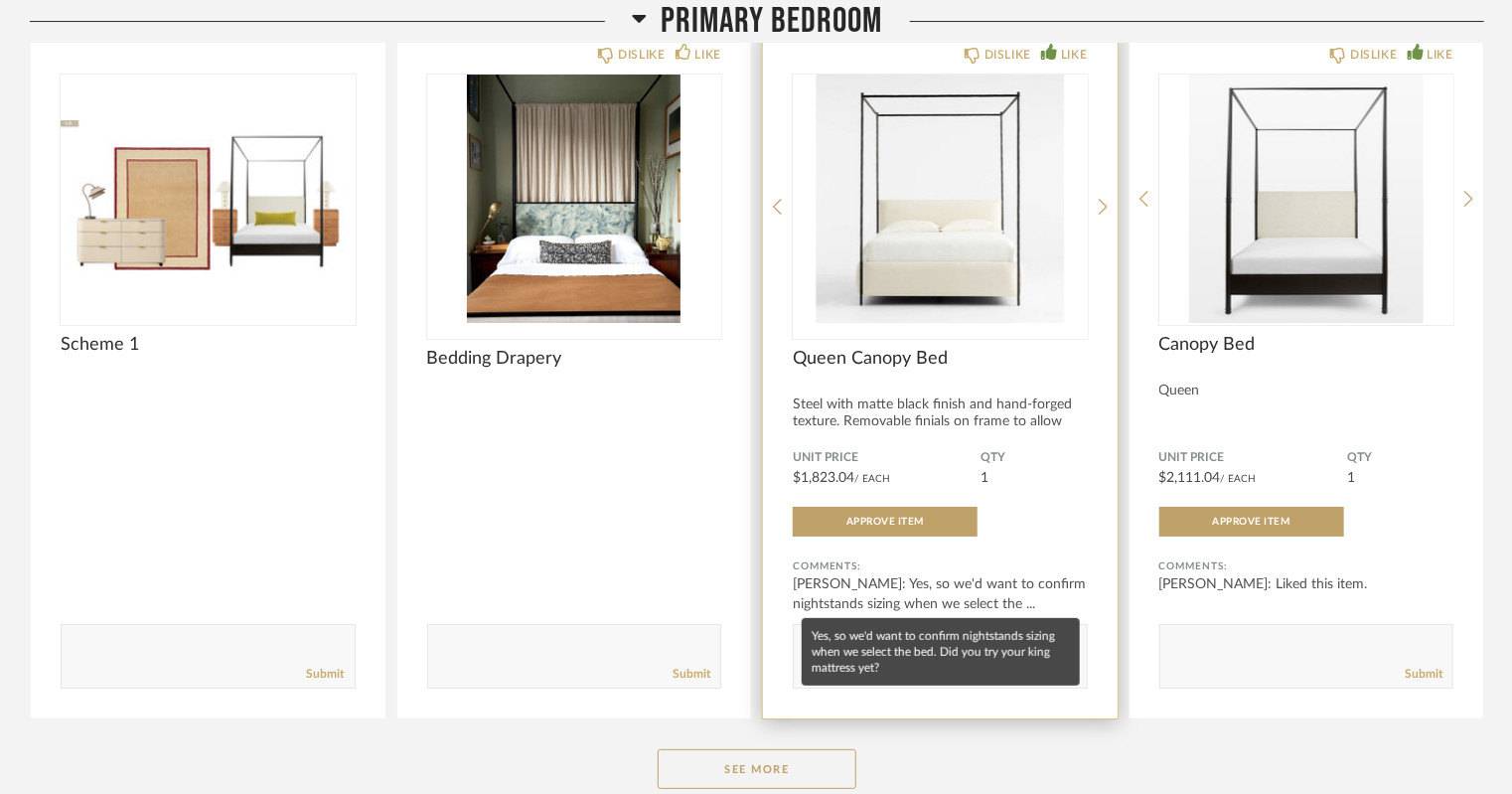 click on "[PERSON_NAME]: Yes, so we'd want to confirm nightstands sizing when we select the ..." 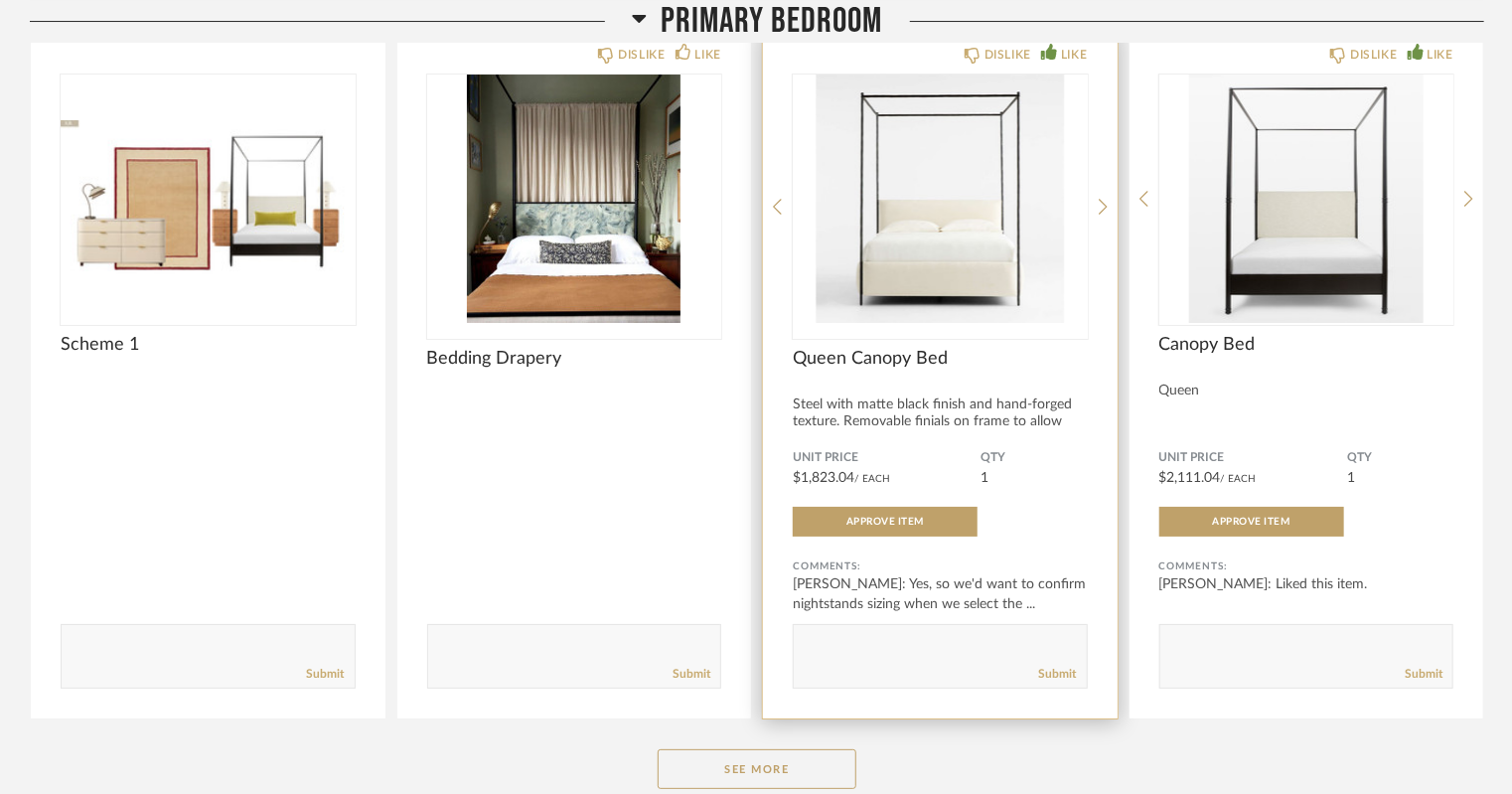 click at bounding box center [940, 199] 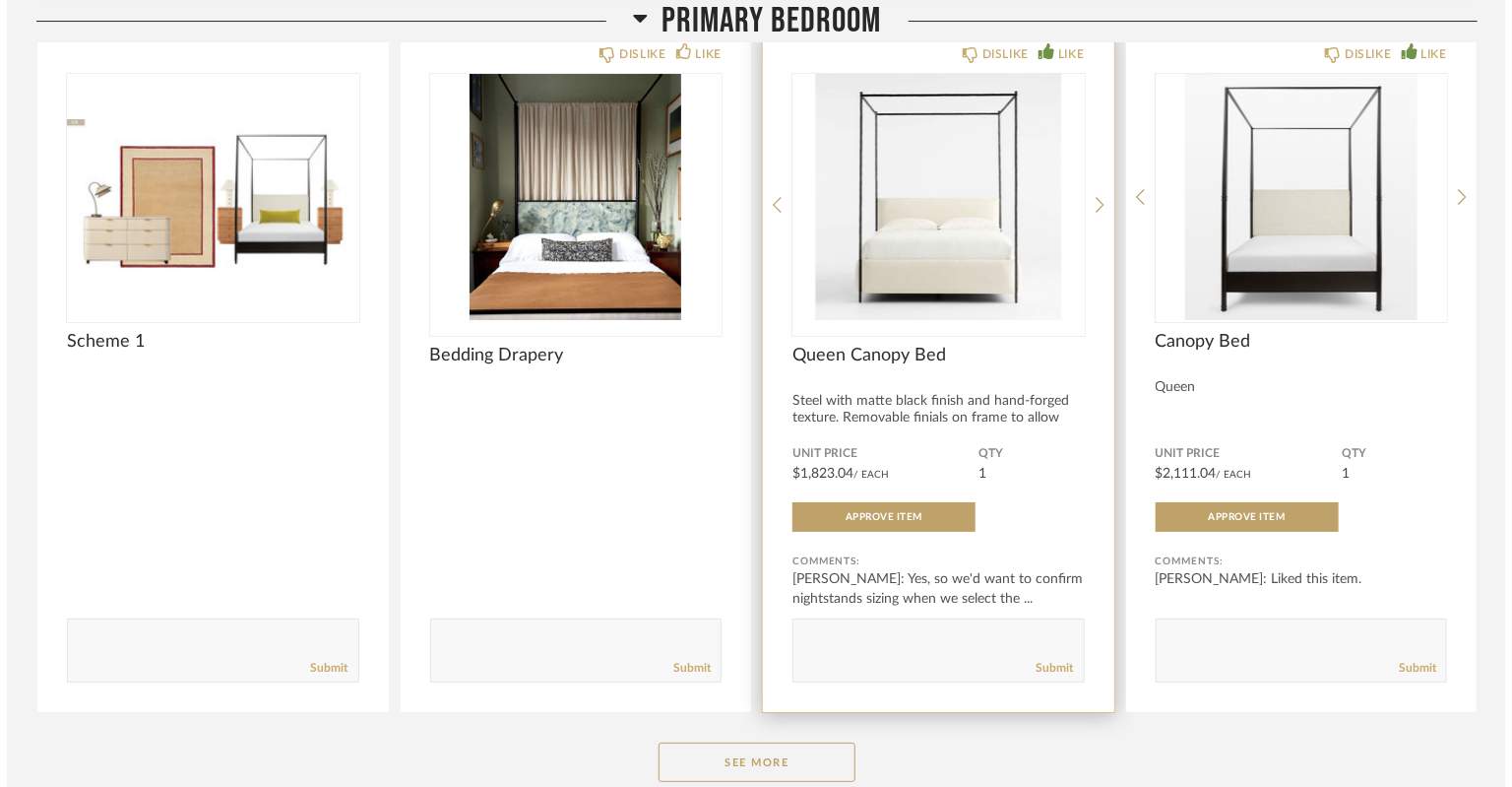 scroll, scrollTop: 0, scrollLeft: 0, axis: both 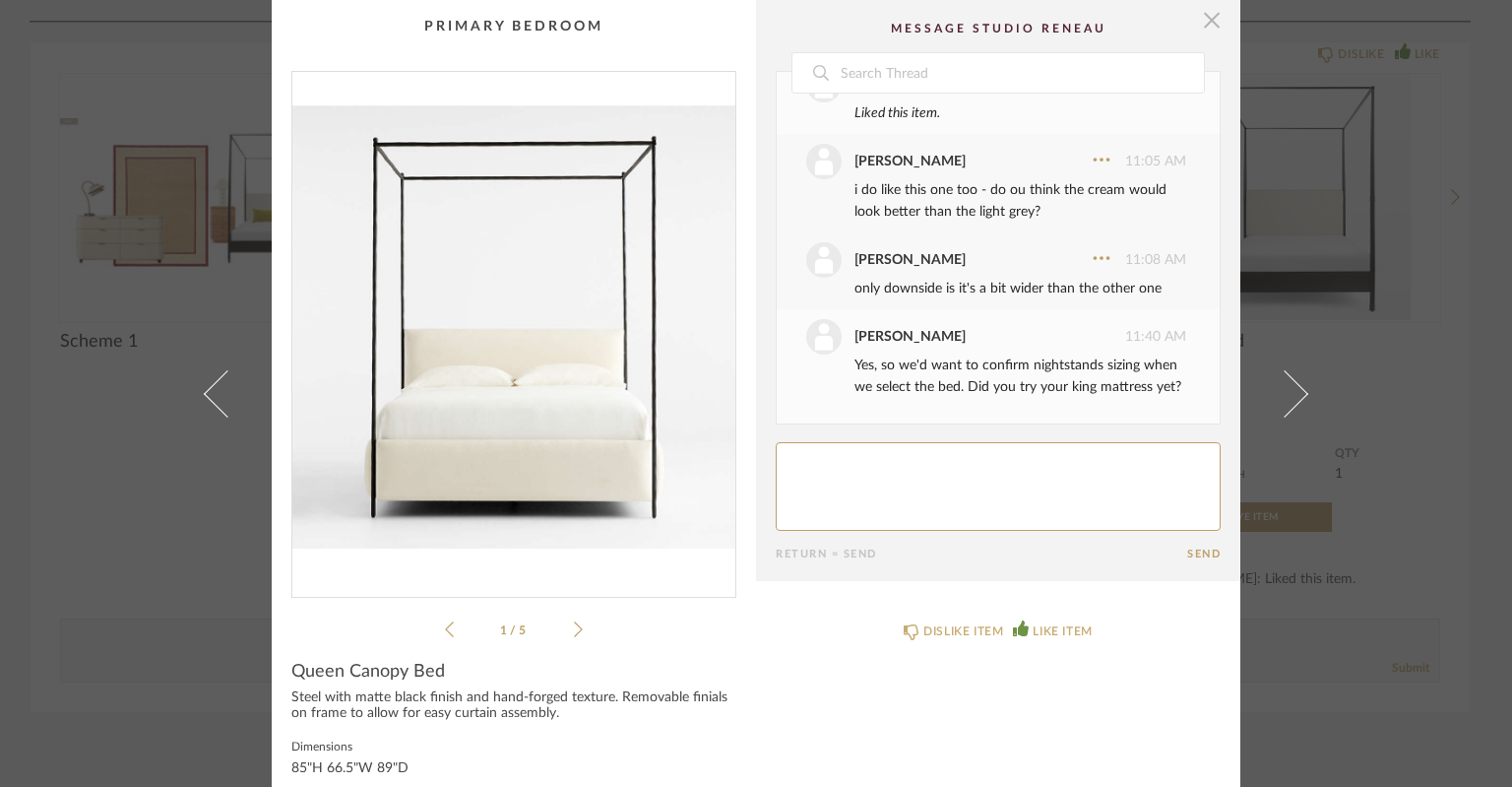 click at bounding box center [1212, 20] 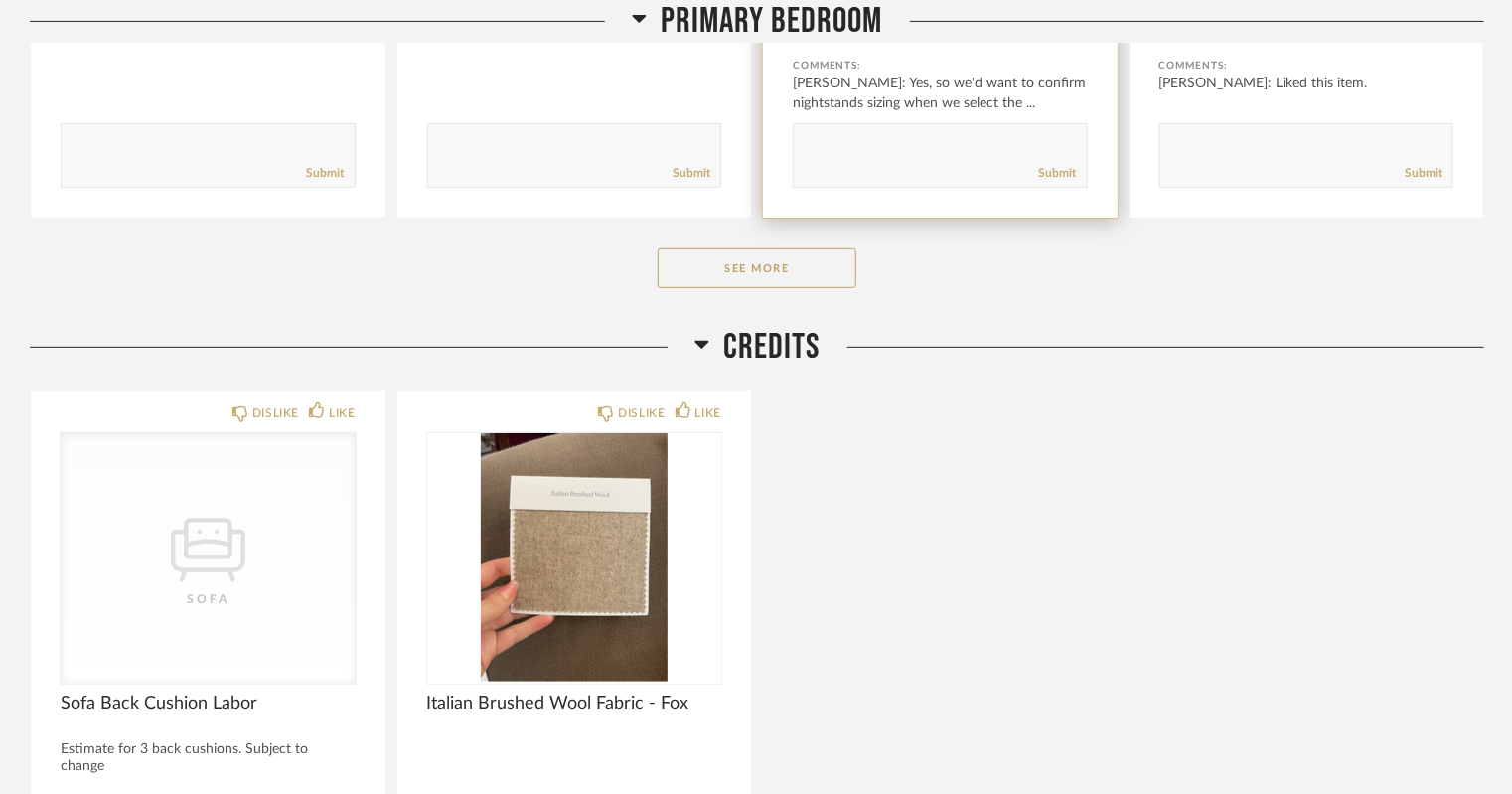 scroll, scrollTop: 11649, scrollLeft: 0, axis: vertical 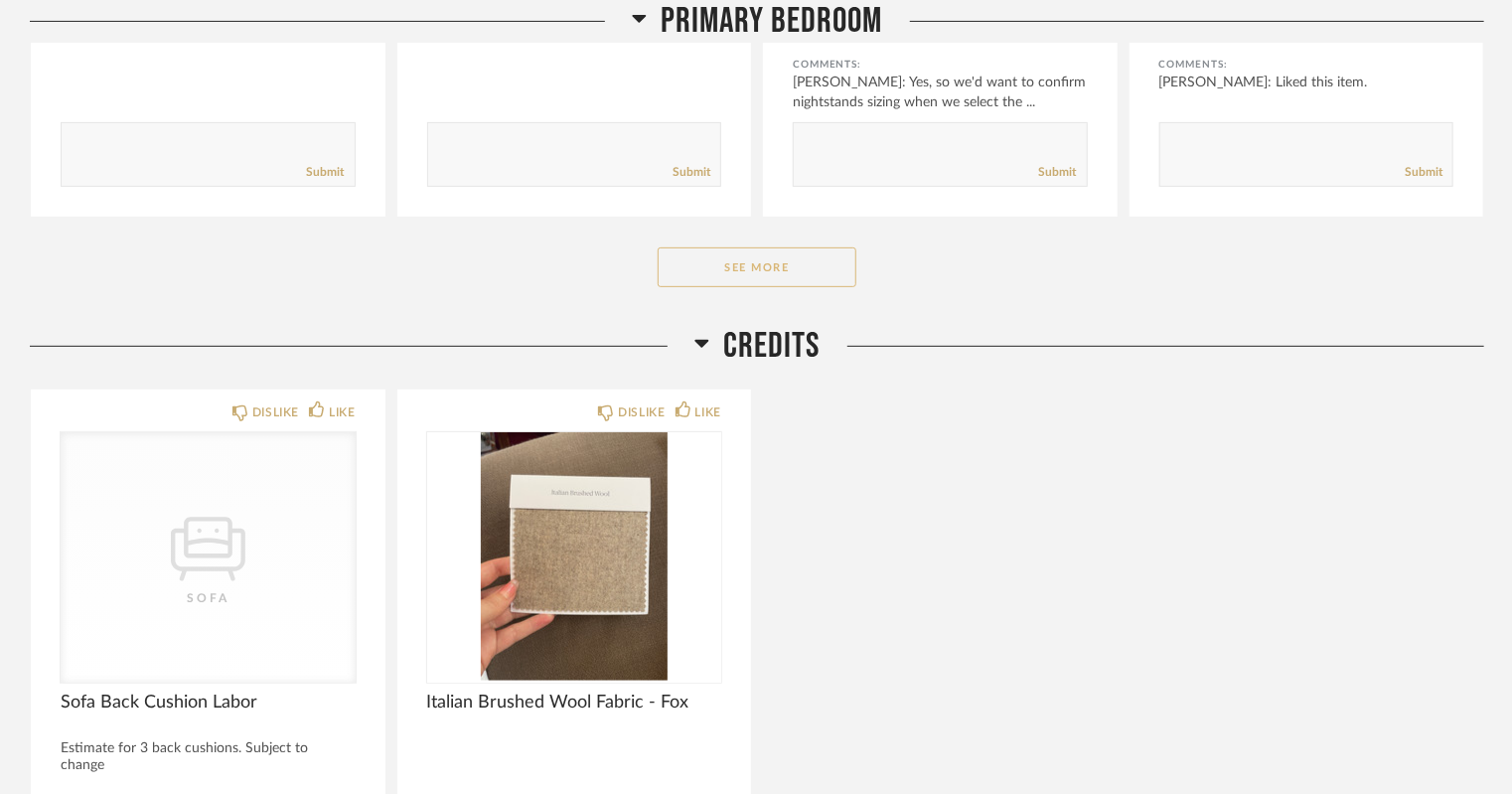 click on "See More" 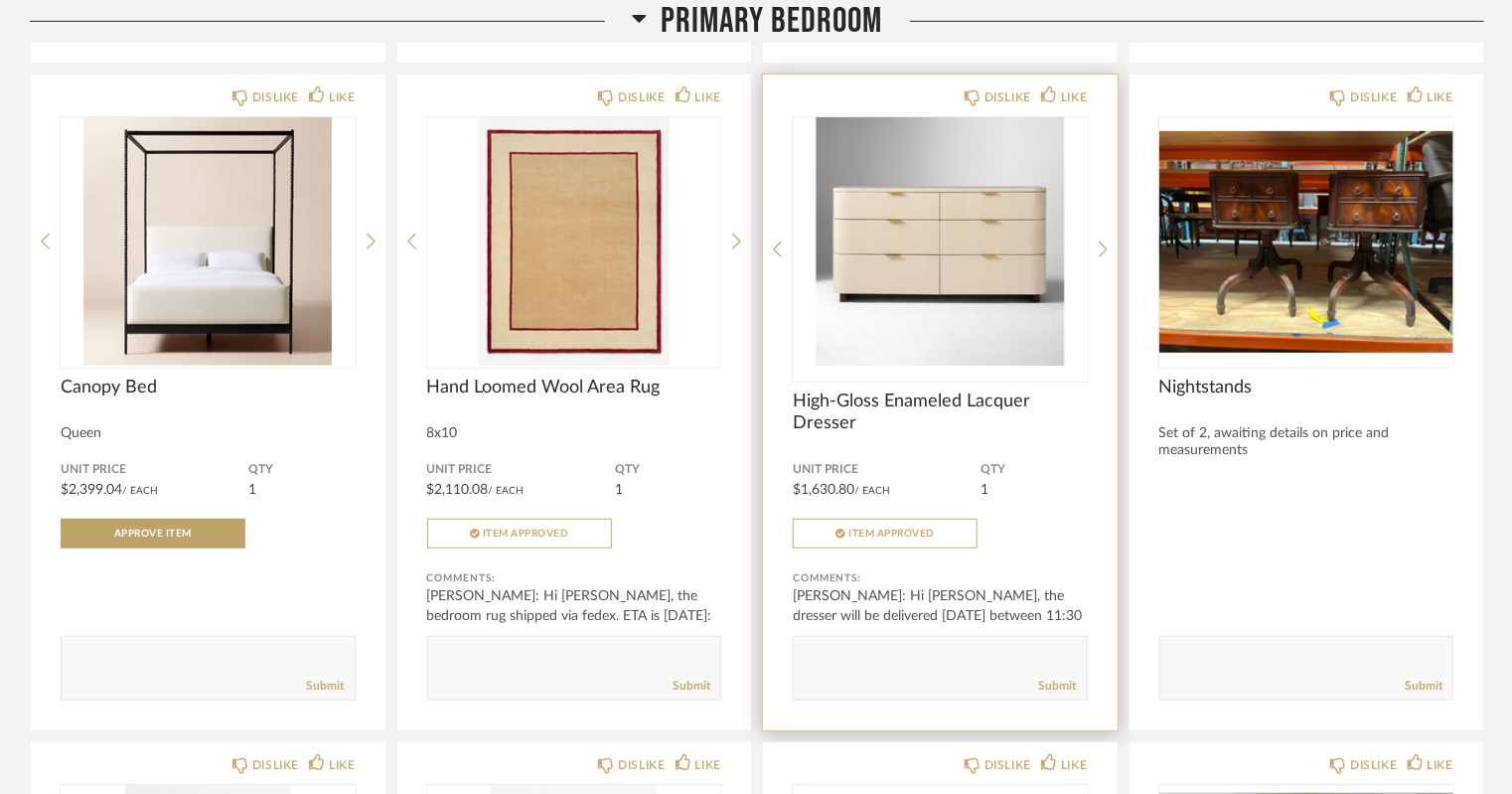 scroll, scrollTop: 11804, scrollLeft: 0, axis: vertical 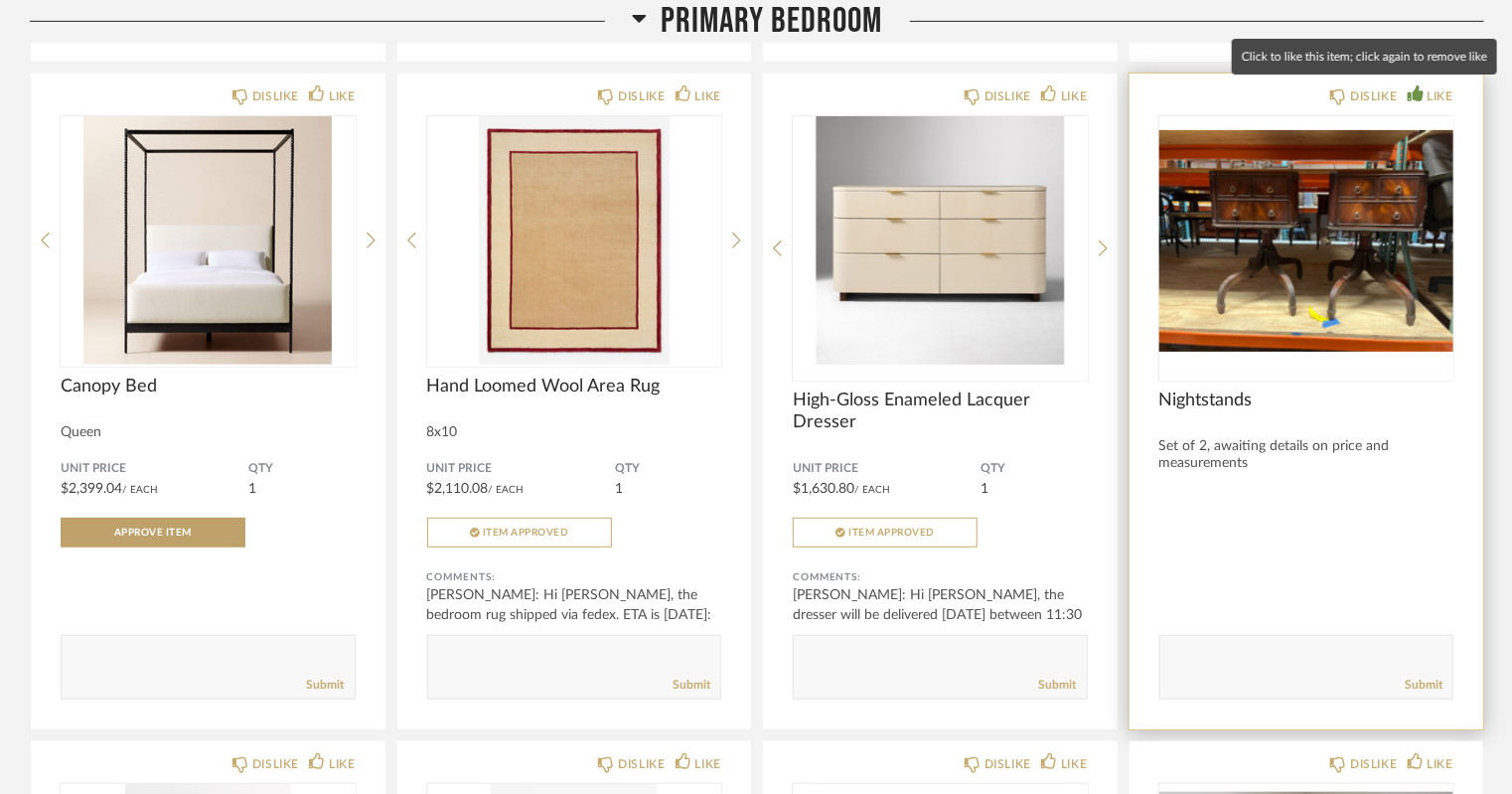 click 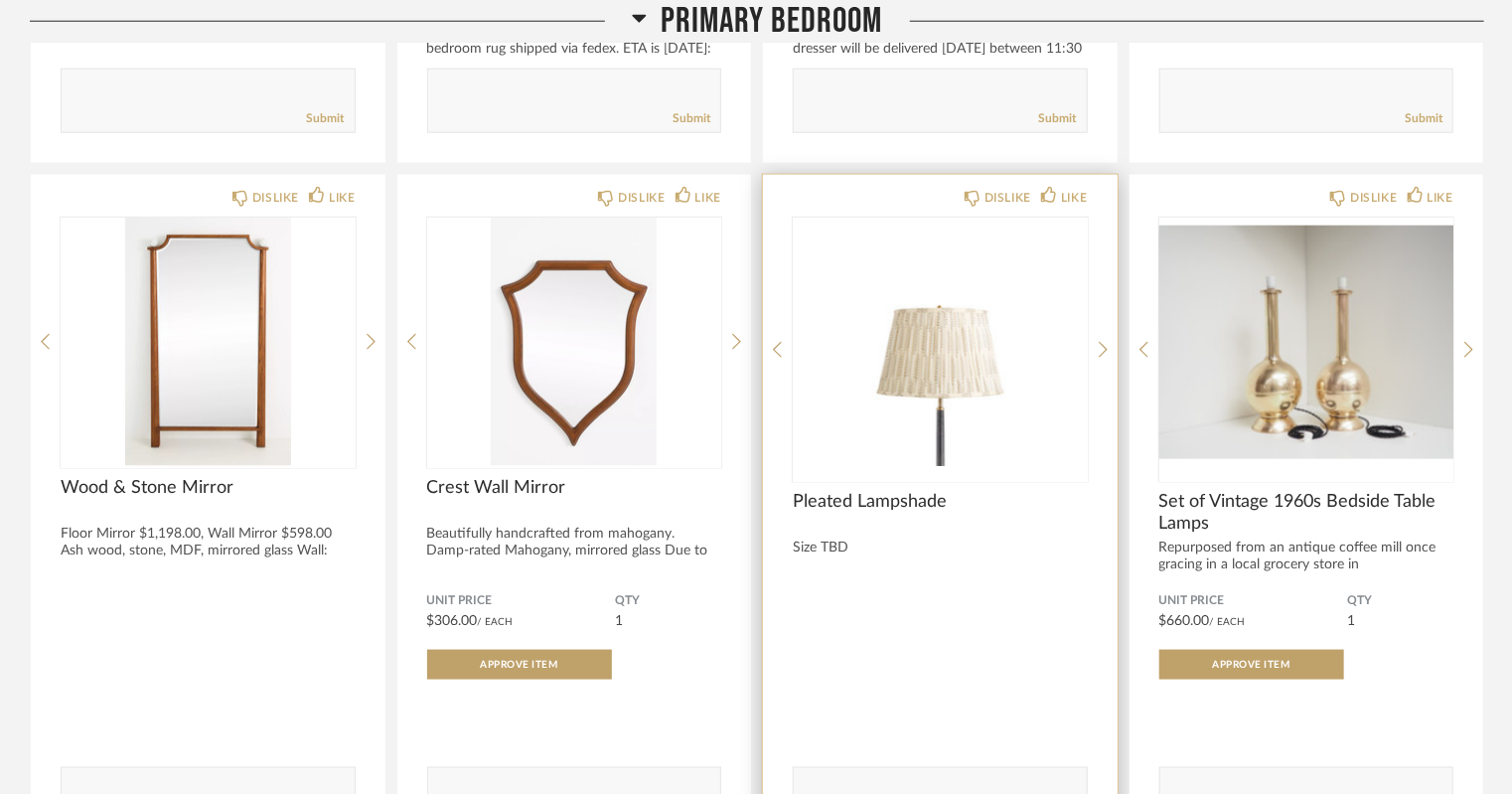 scroll, scrollTop: 12370, scrollLeft: 0, axis: vertical 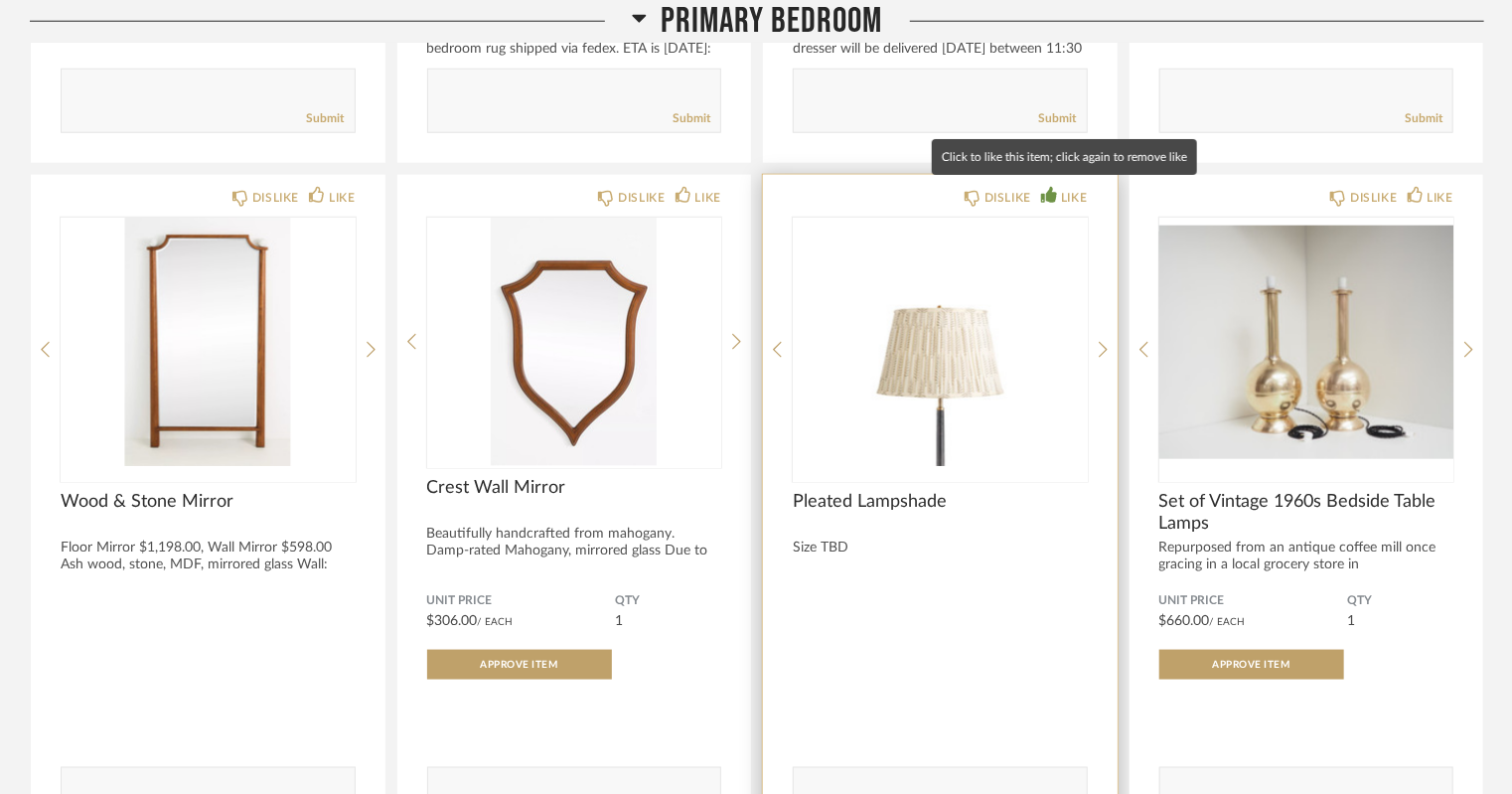 click on "LIKE" 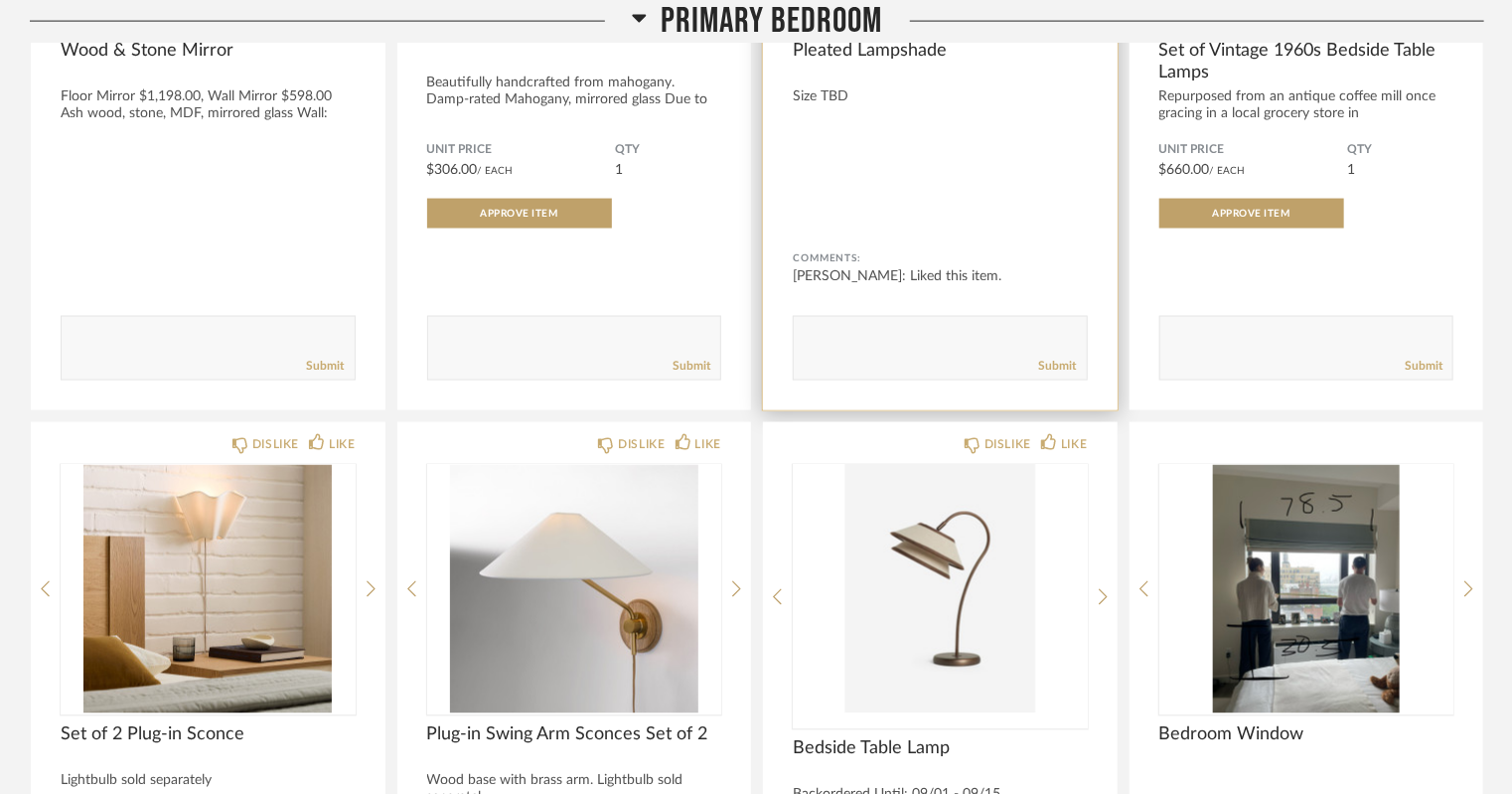 scroll, scrollTop: 12863, scrollLeft: 0, axis: vertical 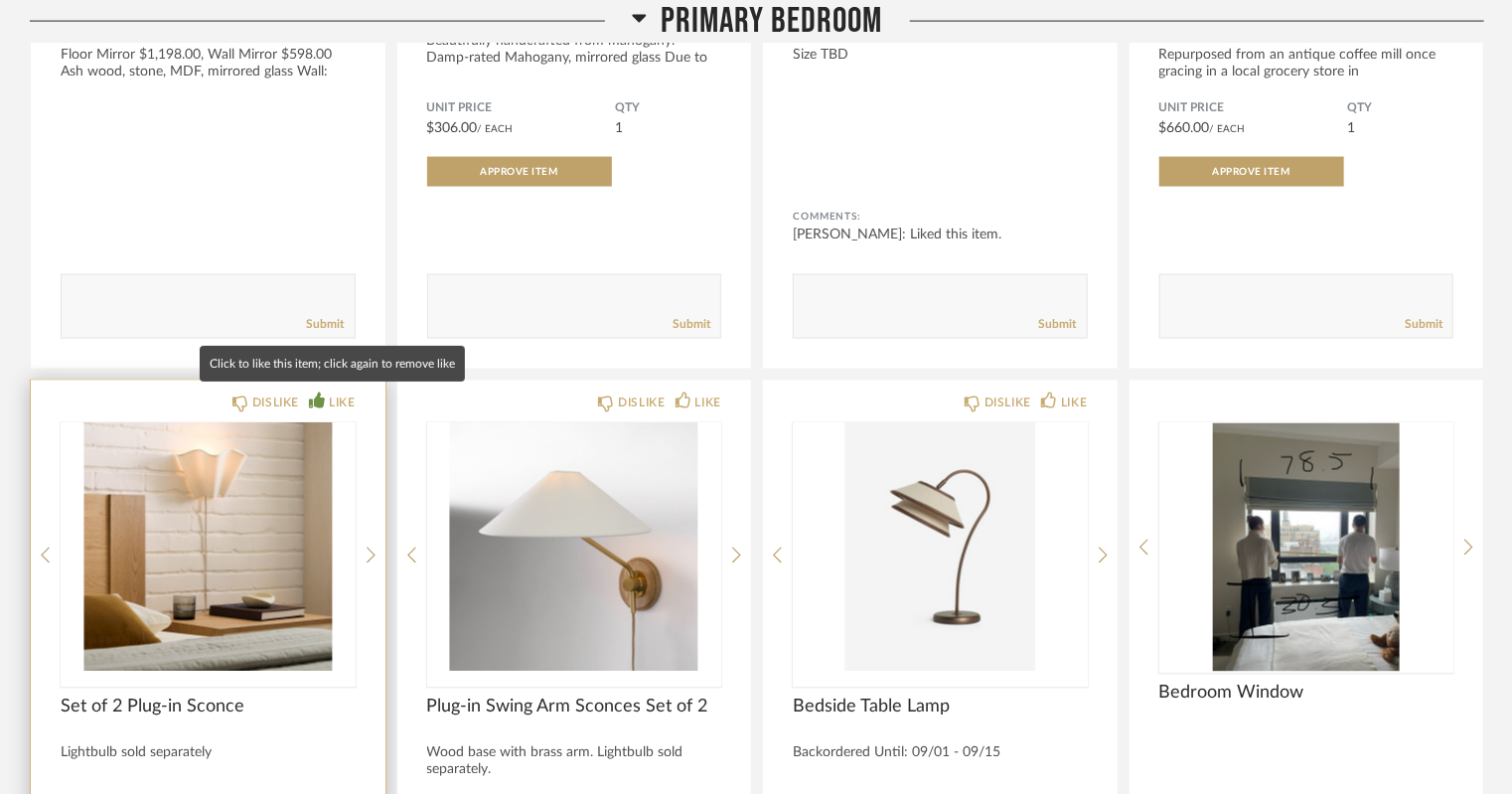 click on "LIKE" 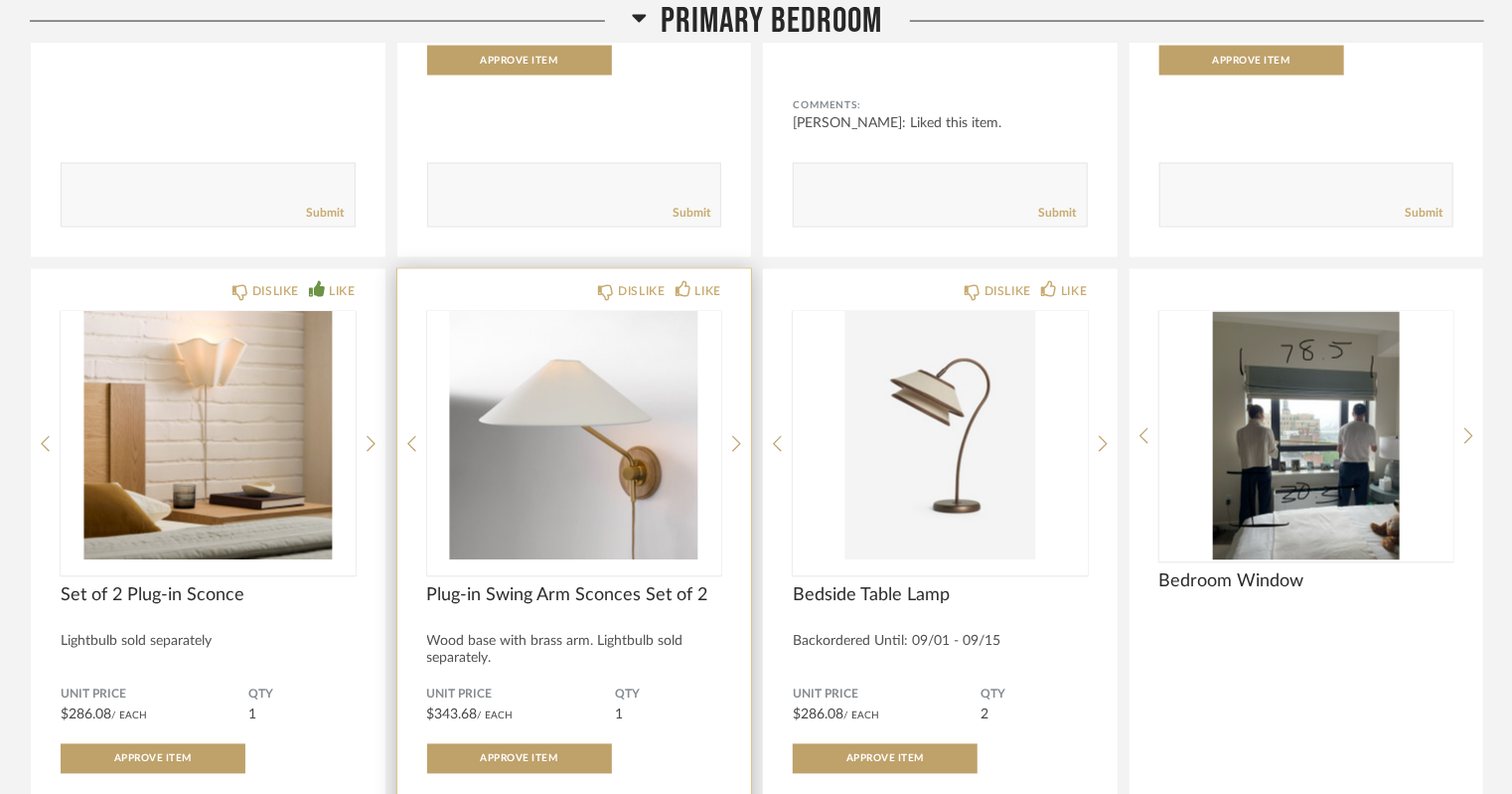 scroll, scrollTop: 12986, scrollLeft: 0, axis: vertical 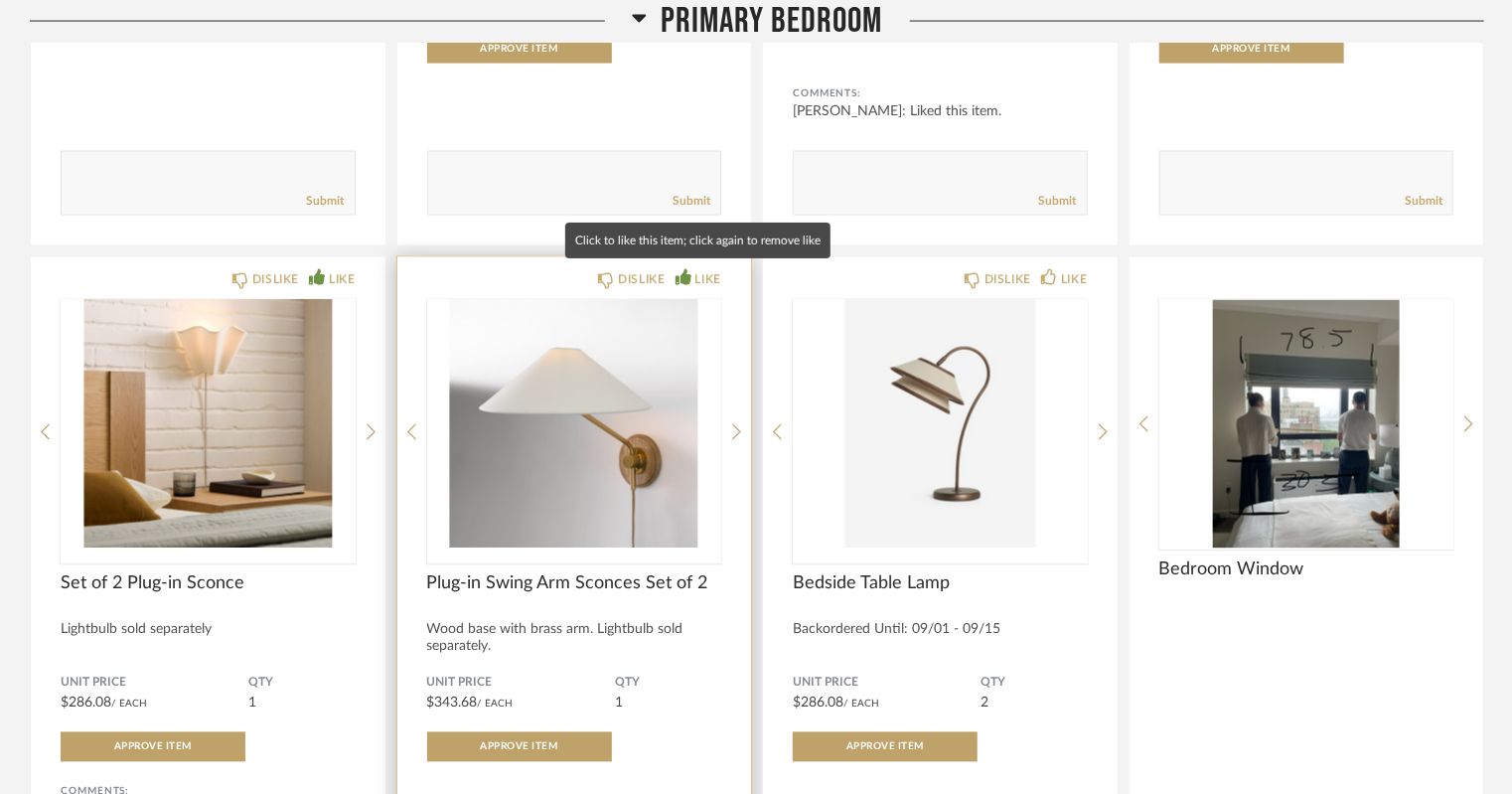 click on "LIKE" 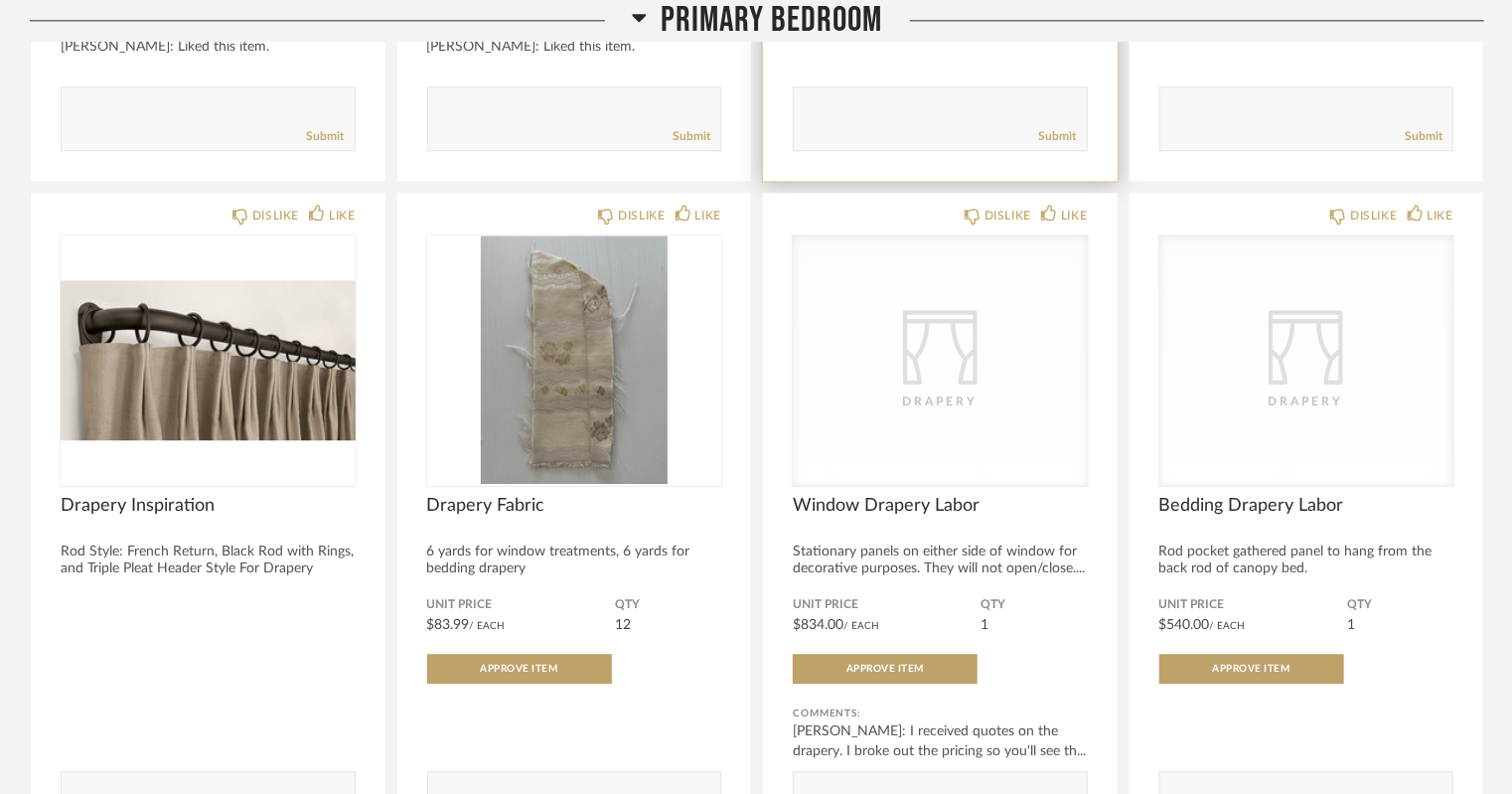 scroll, scrollTop: 13751, scrollLeft: 0, axis: vertical 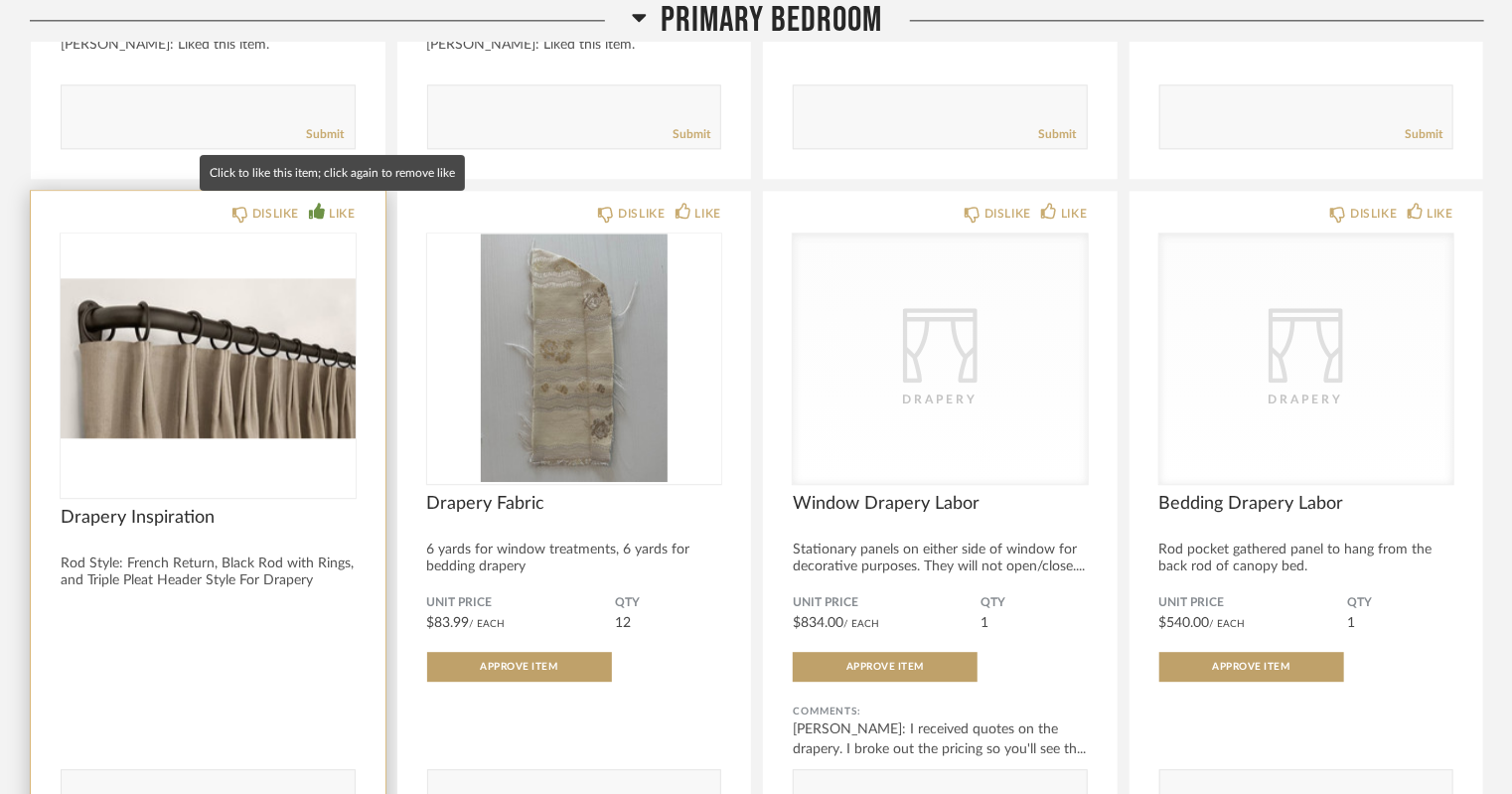 click on "LIKE" 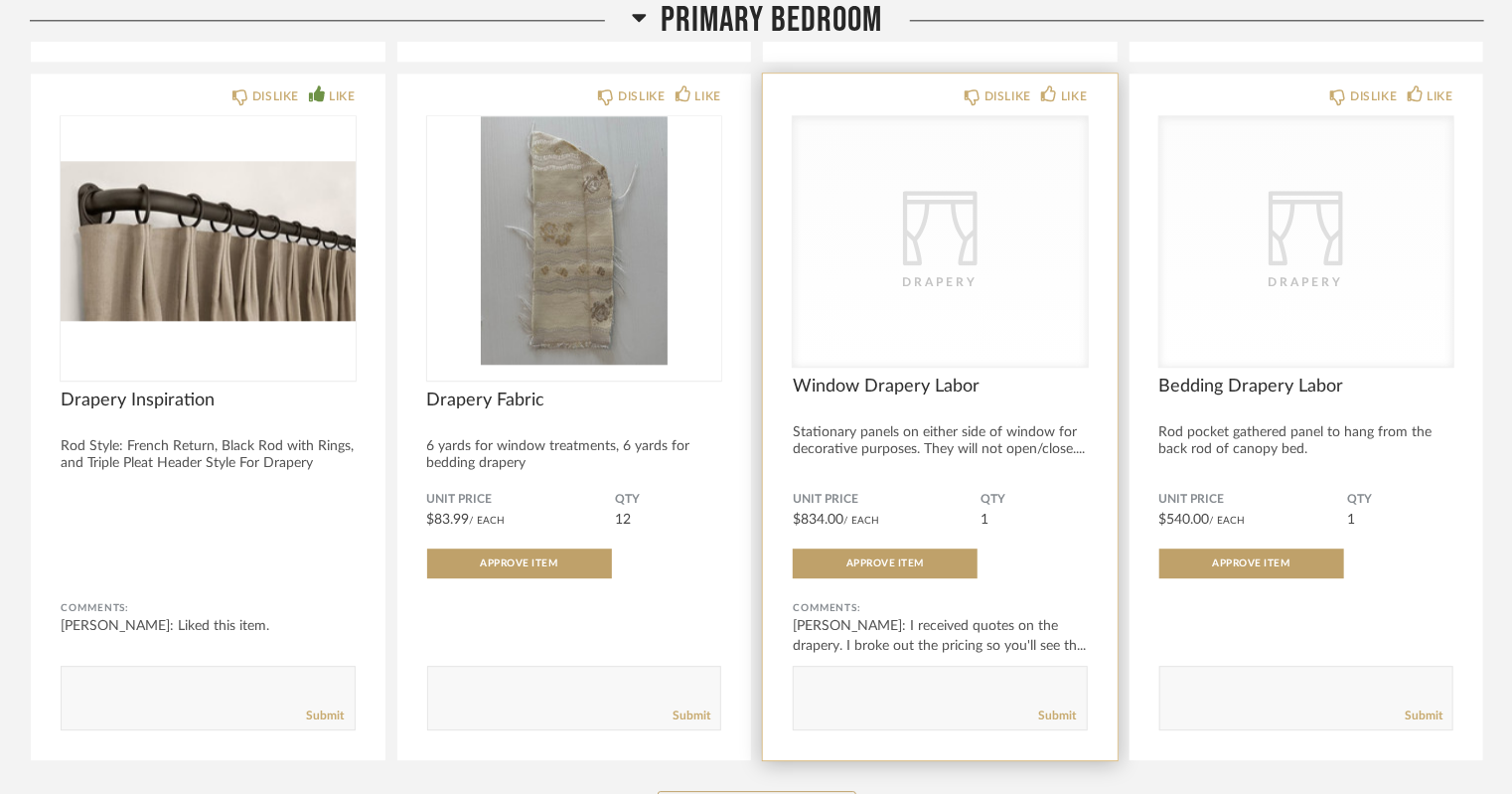 scroll, scrollTop: 13867, scrollLeft: 0, axis: vertical 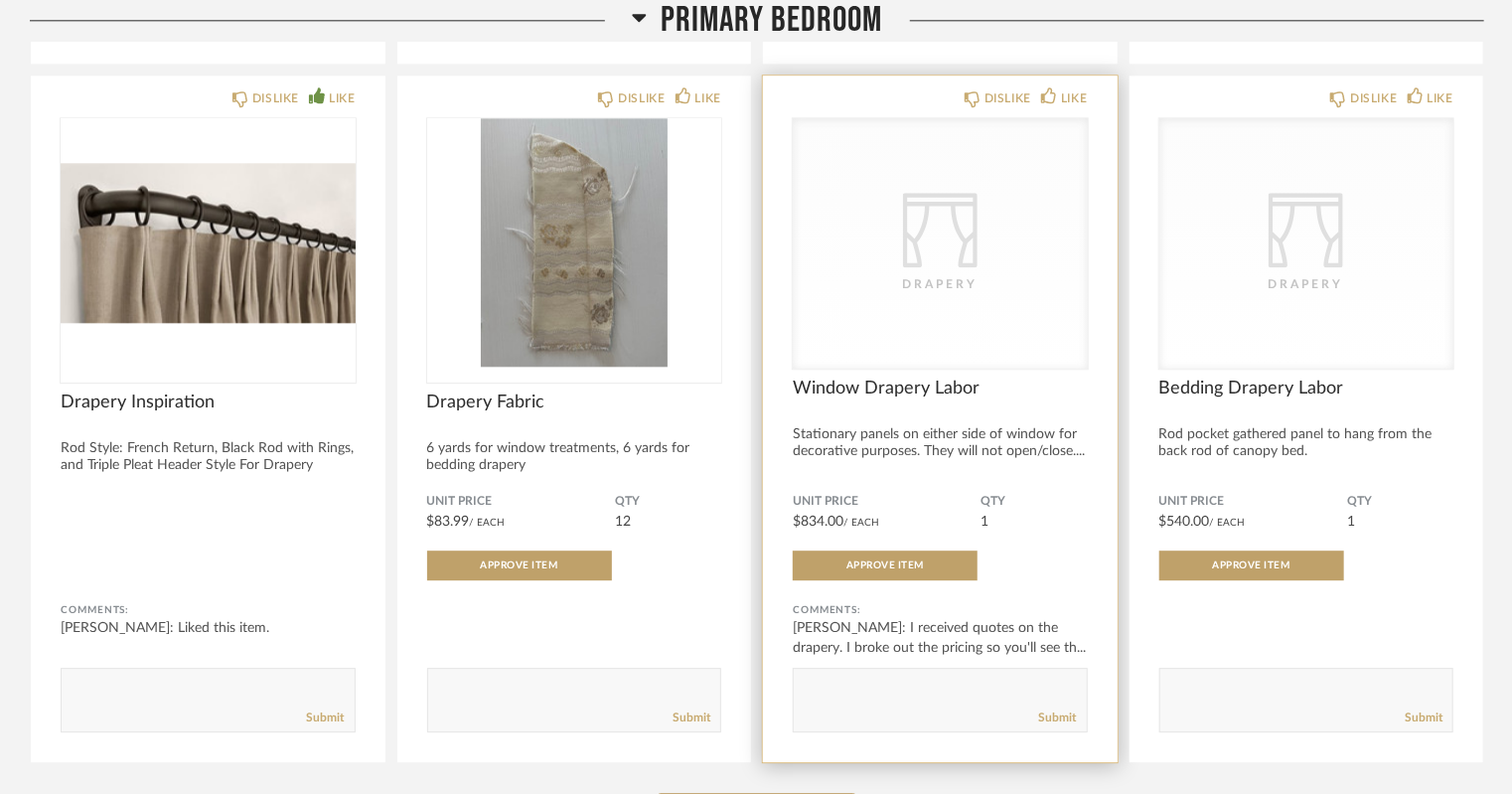 click on "CategoryIconFabrics
Created with Sketch.
Drapery" 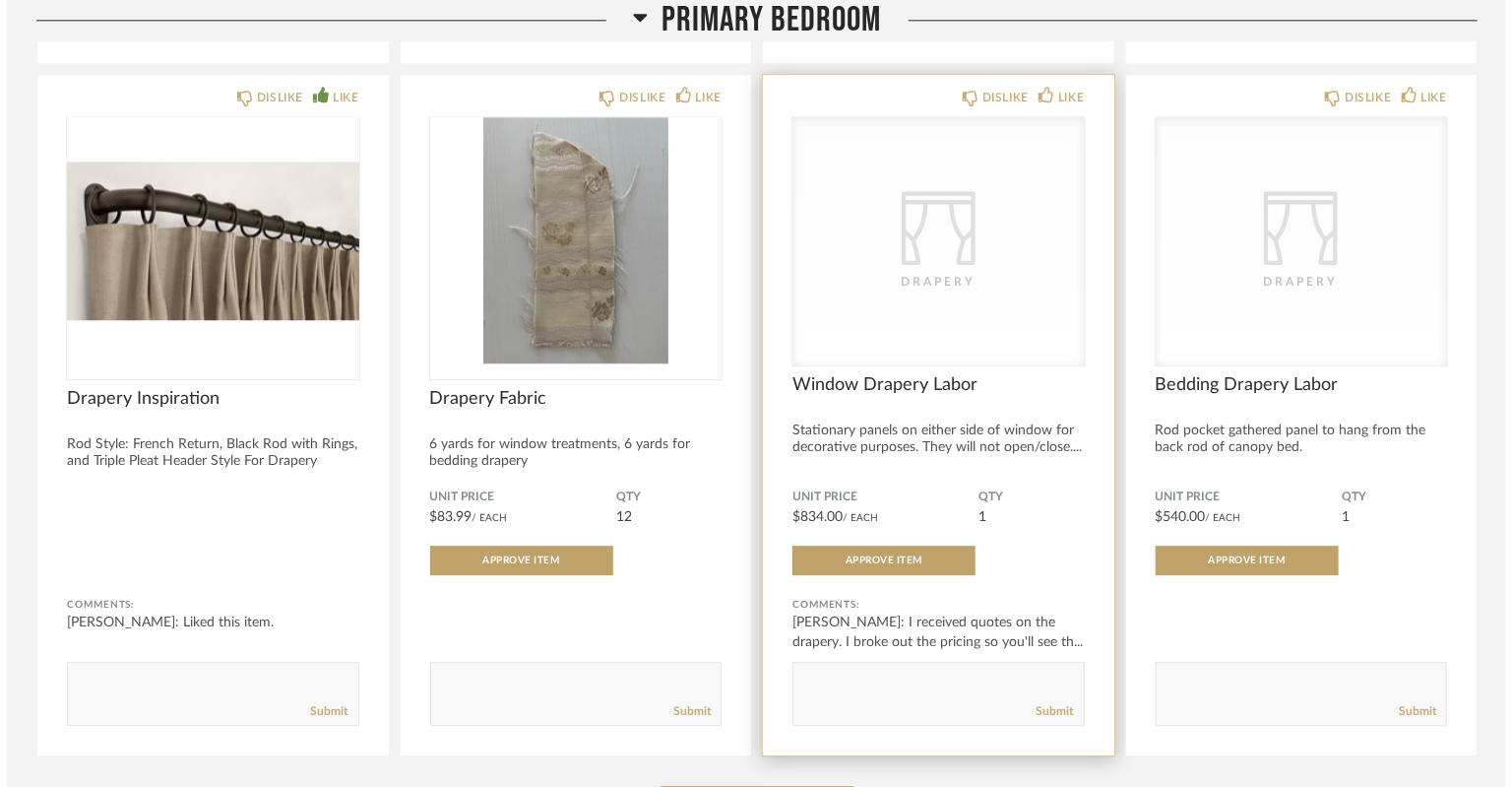 scroll, scrollTop: 0, scrollLeft: 0, axis: both 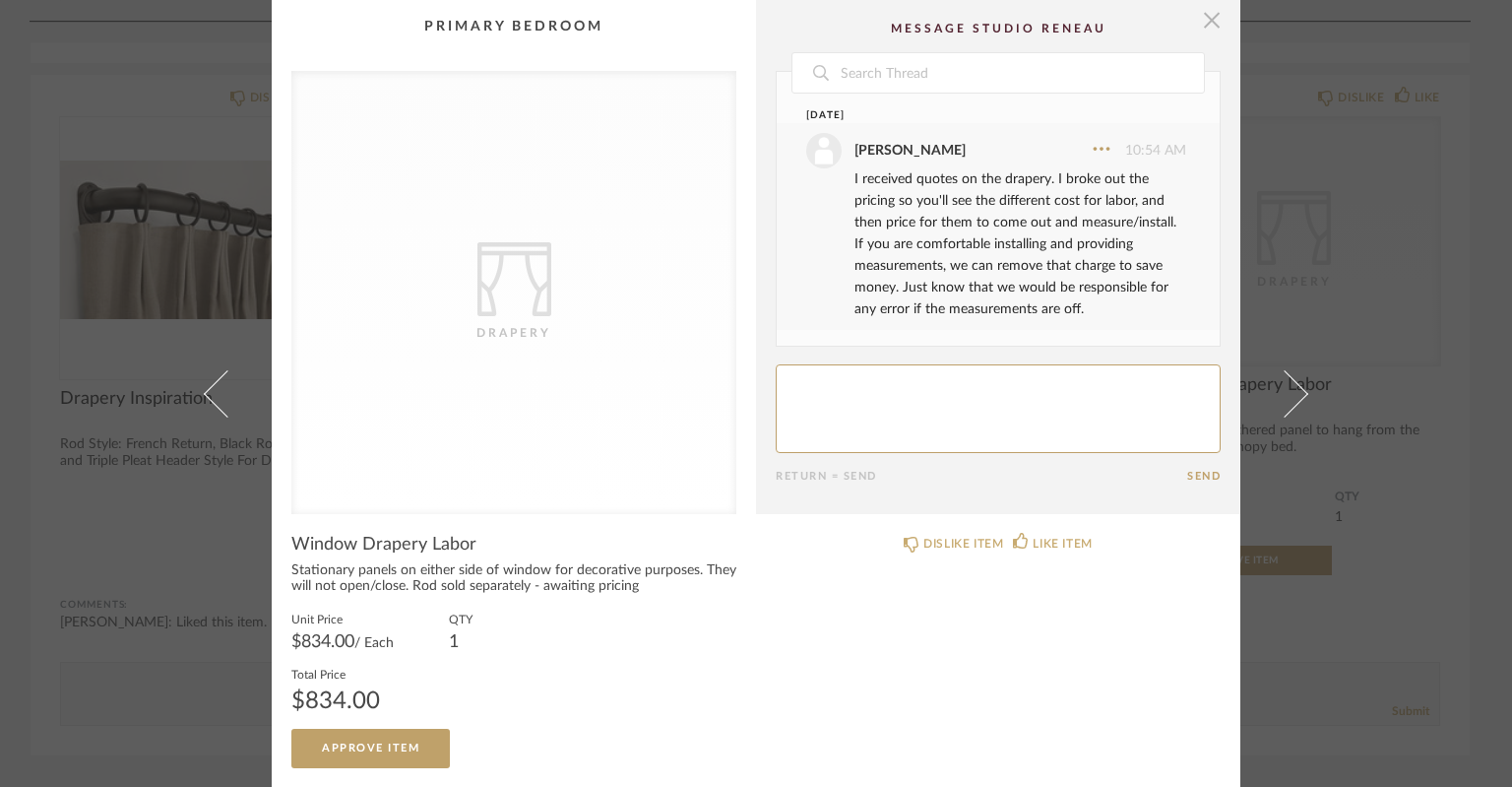click at bounding box center (1212, 20) 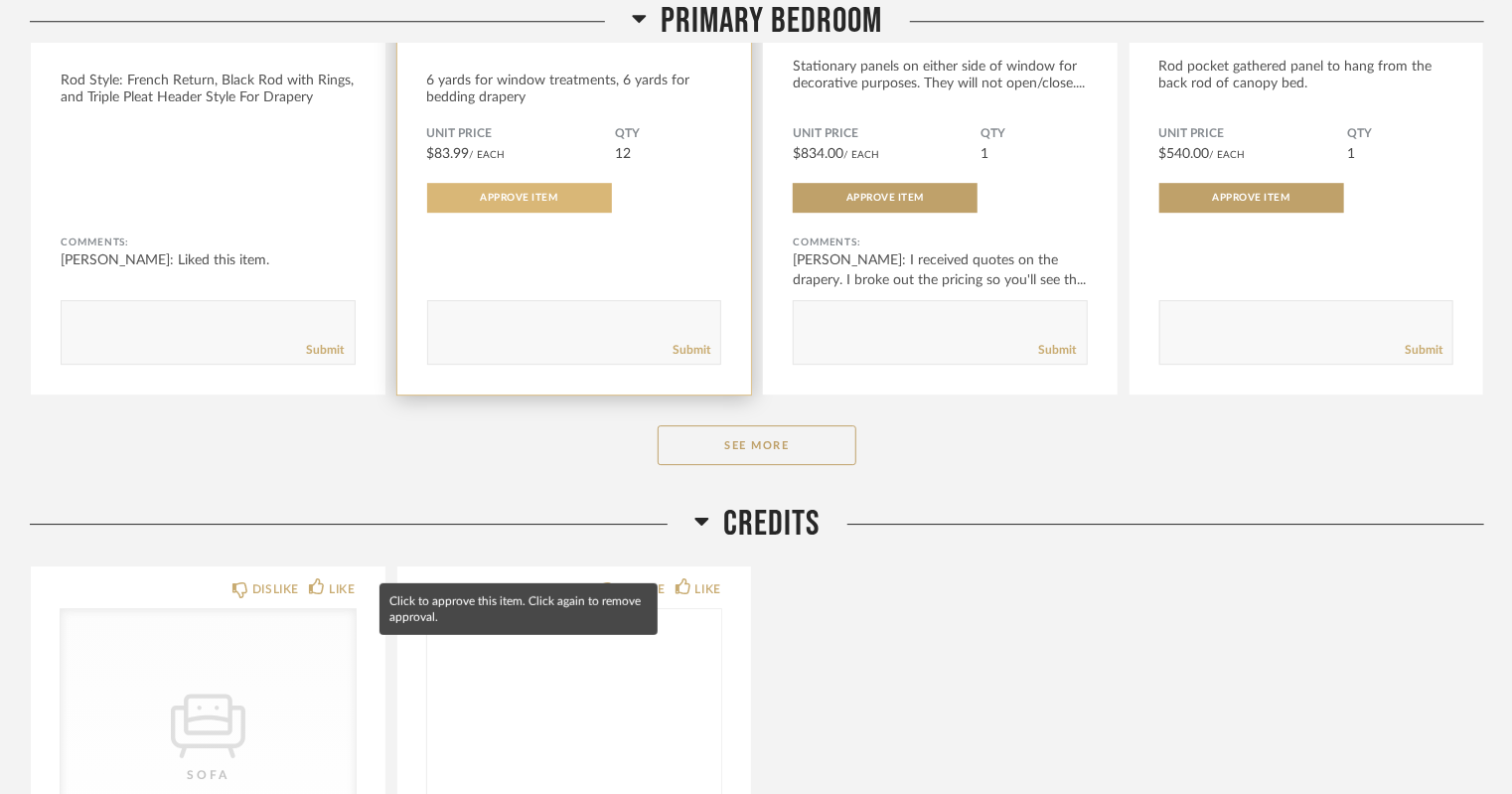 scroll, scrollTop: 14303, scrollLeft: 0, axis: vertical 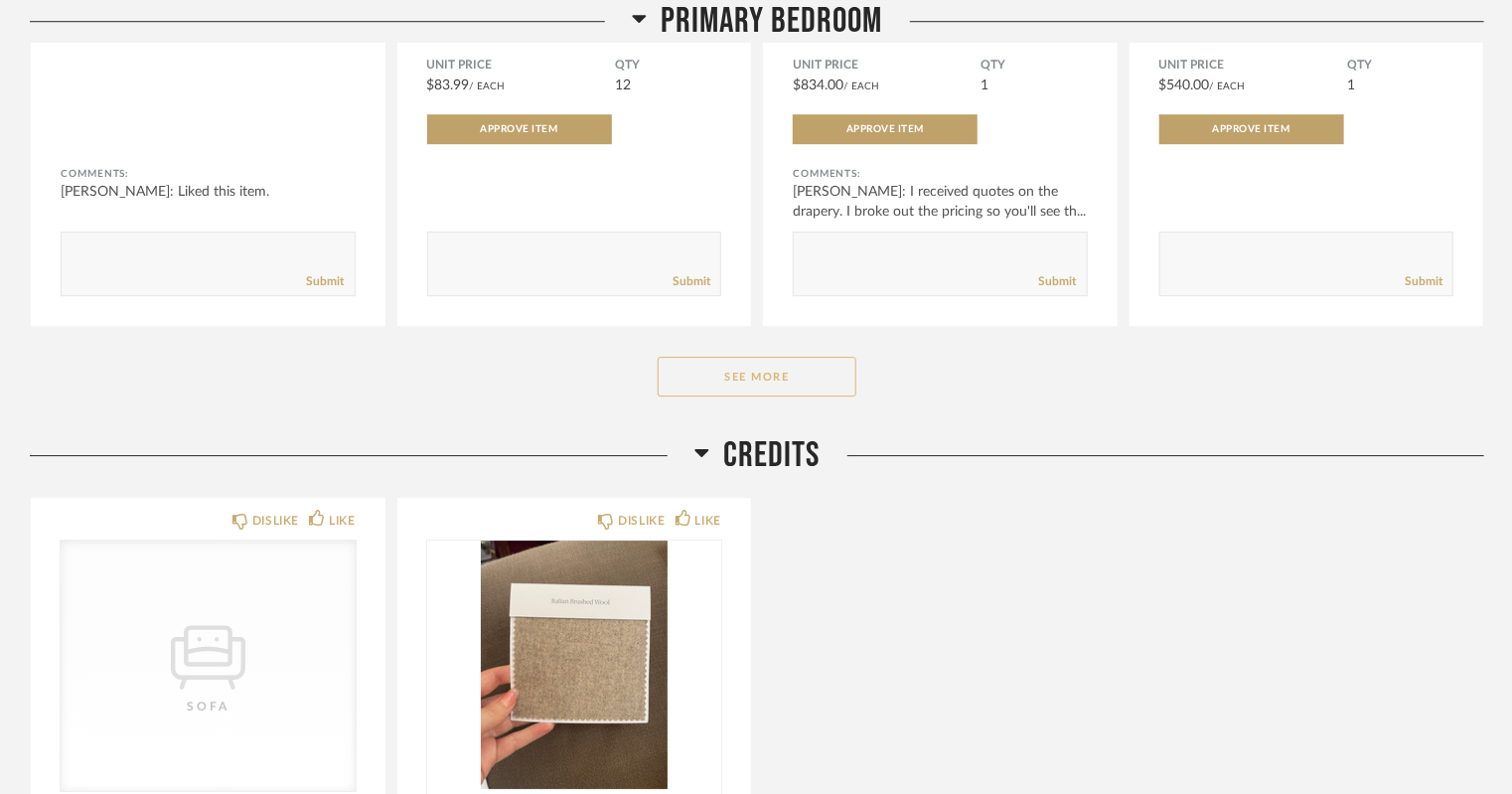 click on "See More" 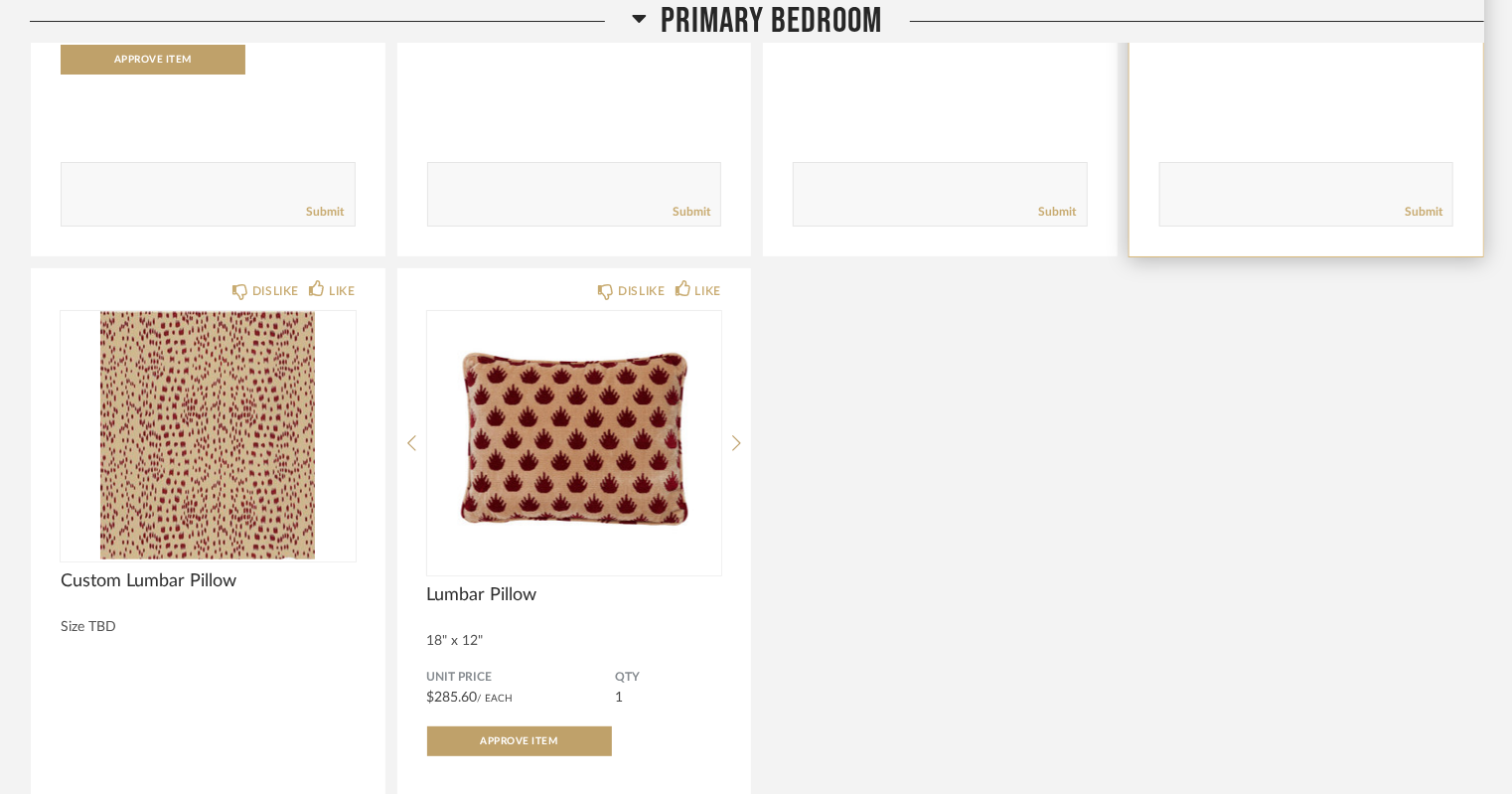 scroll, scrollTop: 15076, scrollLeft: 0, axis: vertical 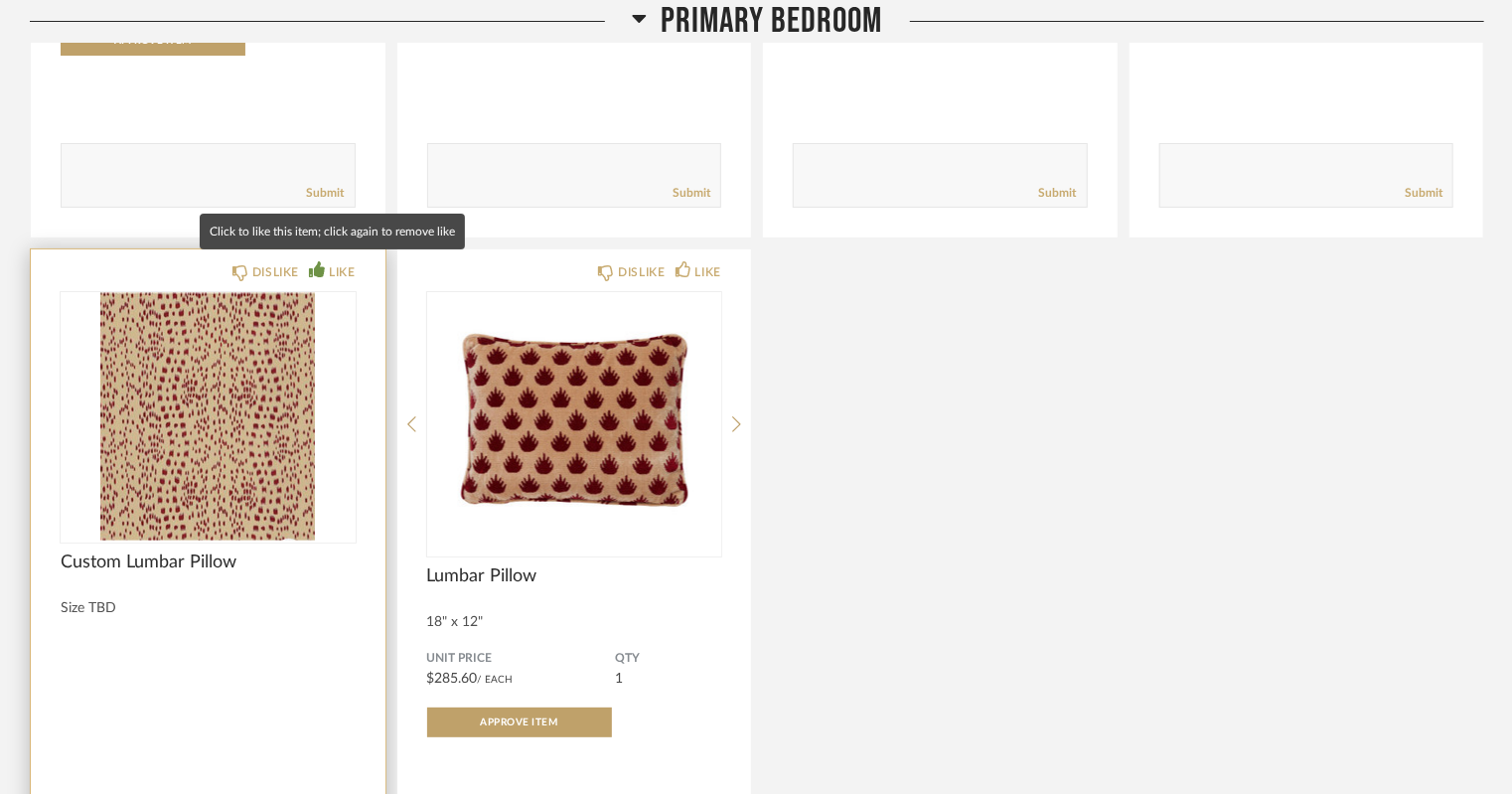 click on "LIKE" 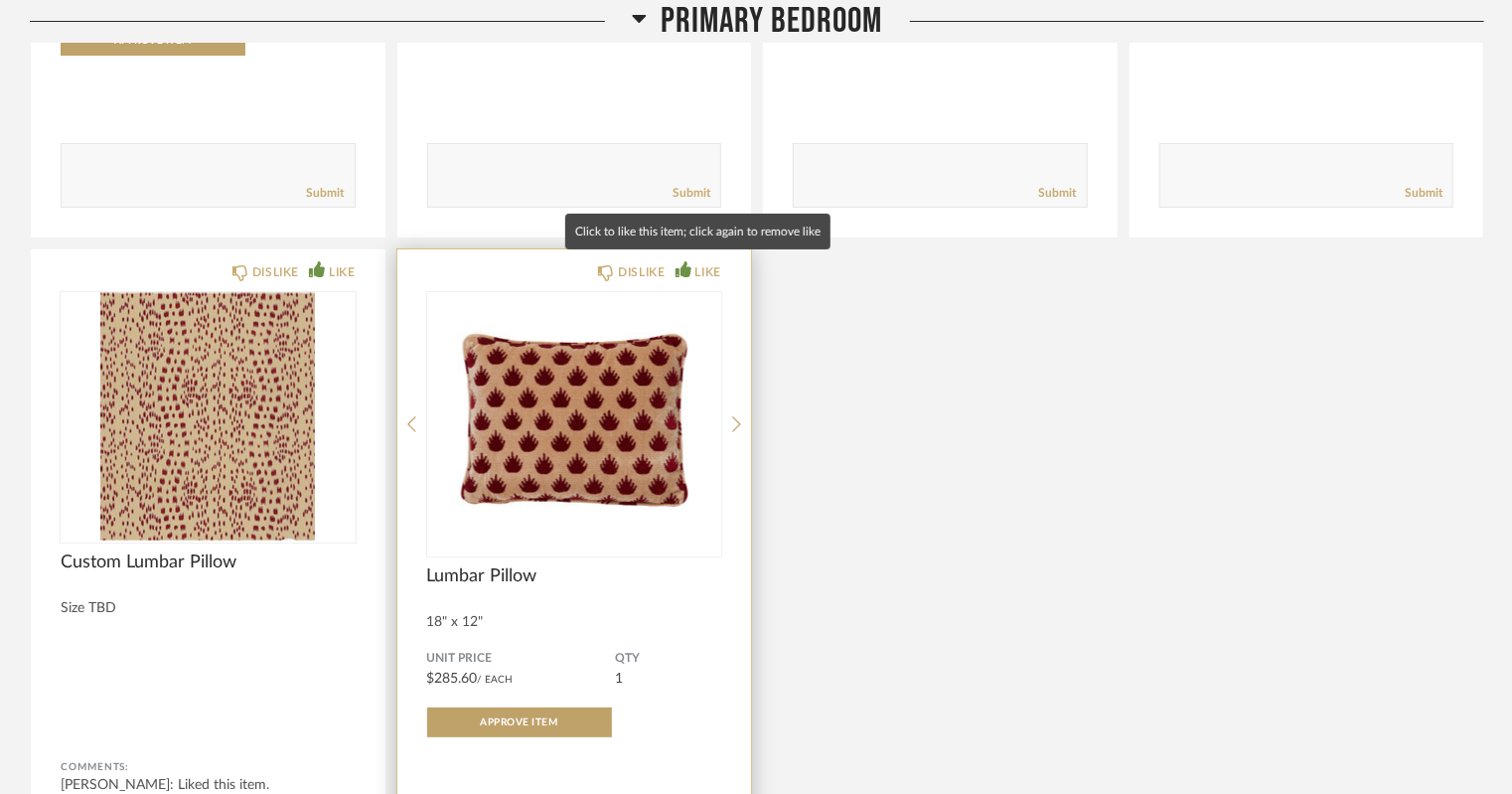 click on "LIKE" 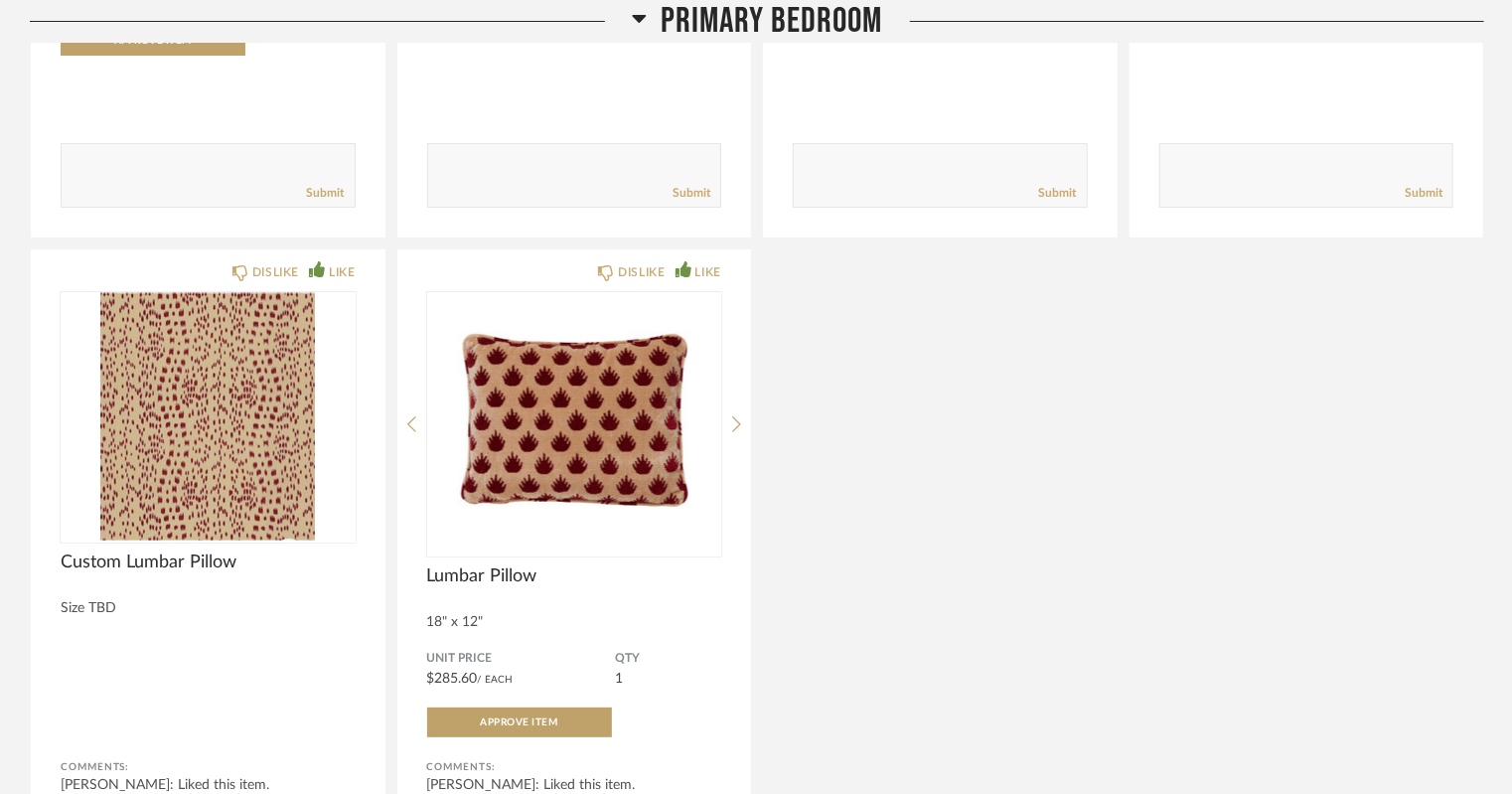 click on "Scheme 1 Comments:       Submit  DISLIKE LIKE Bedding Drapery Comments:       Submit  DISLIKE LIKE Queen Canopy Bed Steel with matte black finish and hand-forged texture. Removable finials on frame to allow fo... Unit Price $1,823.04  / Each  QTY  1 Approve Item Comments: [PERSON_NAME]: Yes, so we'd want to confirm nightstands sizing when we select the ...       Submit  DISLIKE LIKE Canopy Bed Queen Unit Price $2,111.04  / Each  QTY  1 Approve Item Comments: [PERSON_NAME]: Liked this item.       Submit  DISLIKE LIKE Canopy Bed Queen Unit Price $2,399.04  / Each  QTY  1 Approve Item Comments:       Submit  DISLIKE LIKE Hand Loomed Wool Area Rug 8x10 Unit Price $2,110.08  / Each  QTY  1 Item Approved Comments: [PERSON_NAME]: Hi [PERSON_NAME], the bedroom rug shipped via fedex. ETA is [DATE]: [URL]..       Submit  DISLIKE LIKE High-Gloss Enameled Lacquer Dresser Unit Price $1,630.80  / Each  QTY  1 Item Approved Comments:       Submit  DISLIKE LIKE Nightstands Comments:       Submit  DISLIKE" 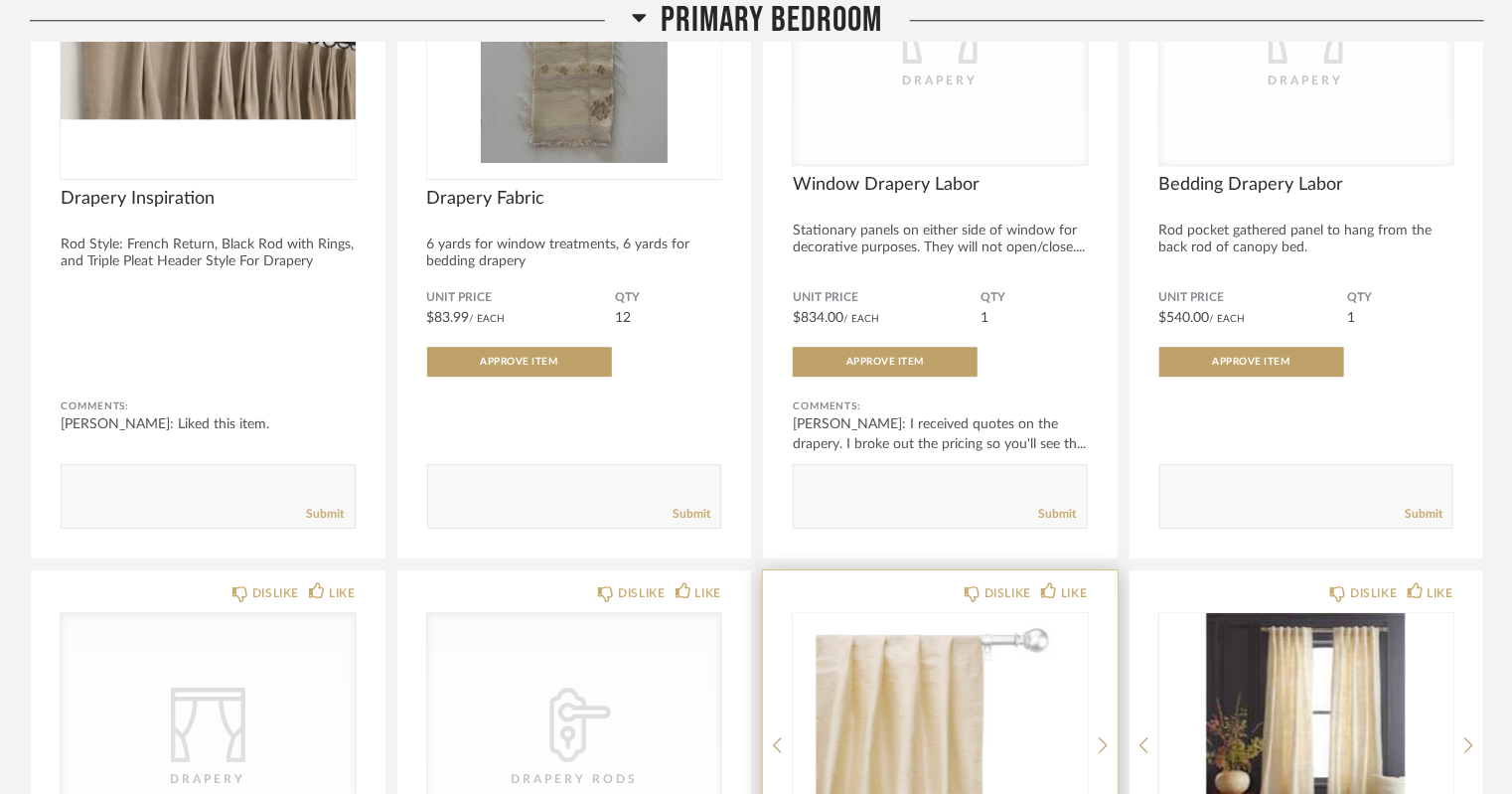 scroll, scrollTop: 14071, scrollLeft: 0, axis: vertical 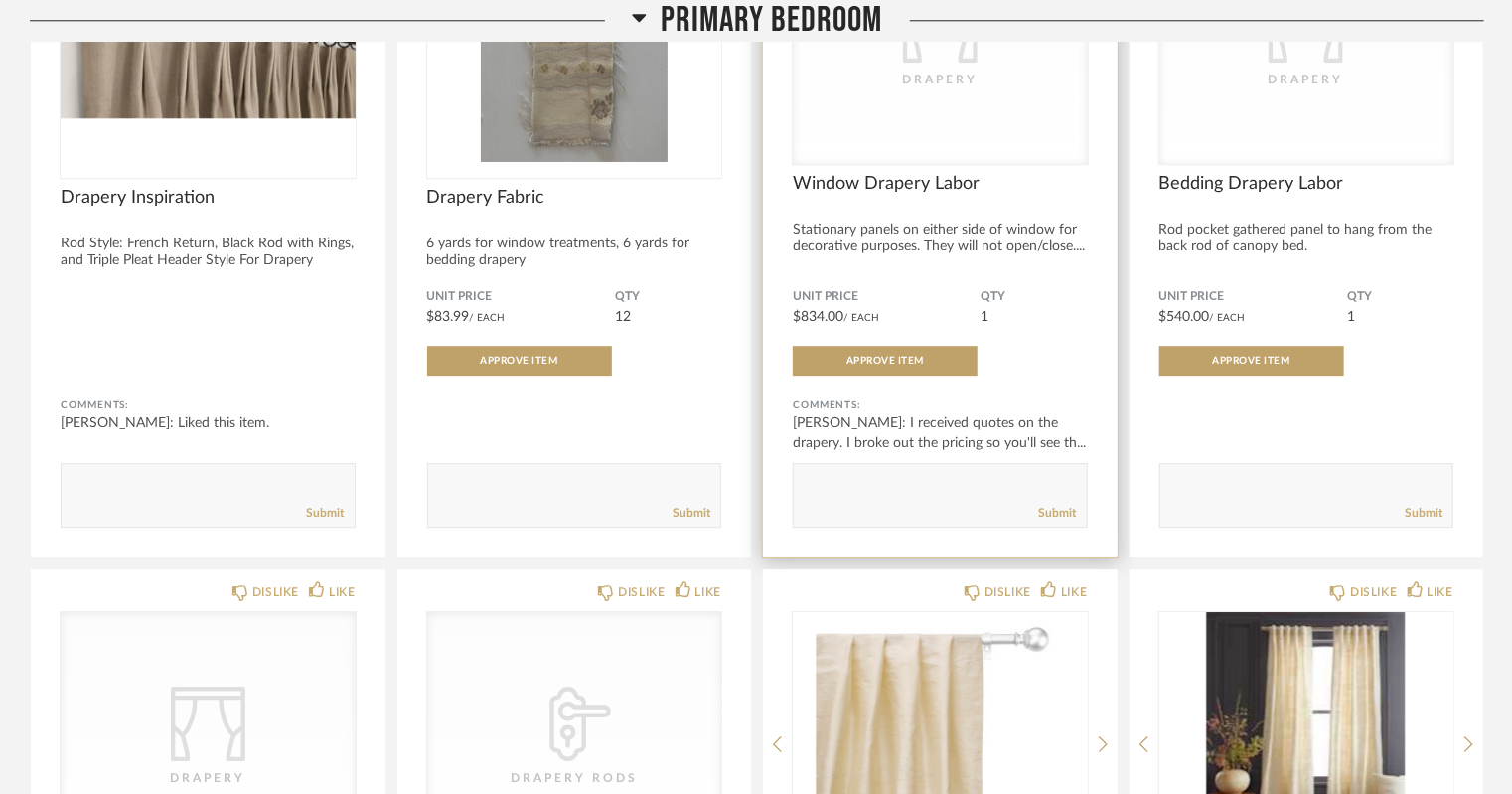click on "CategoryIconFabrics
Created with Sketch.
Drapery" 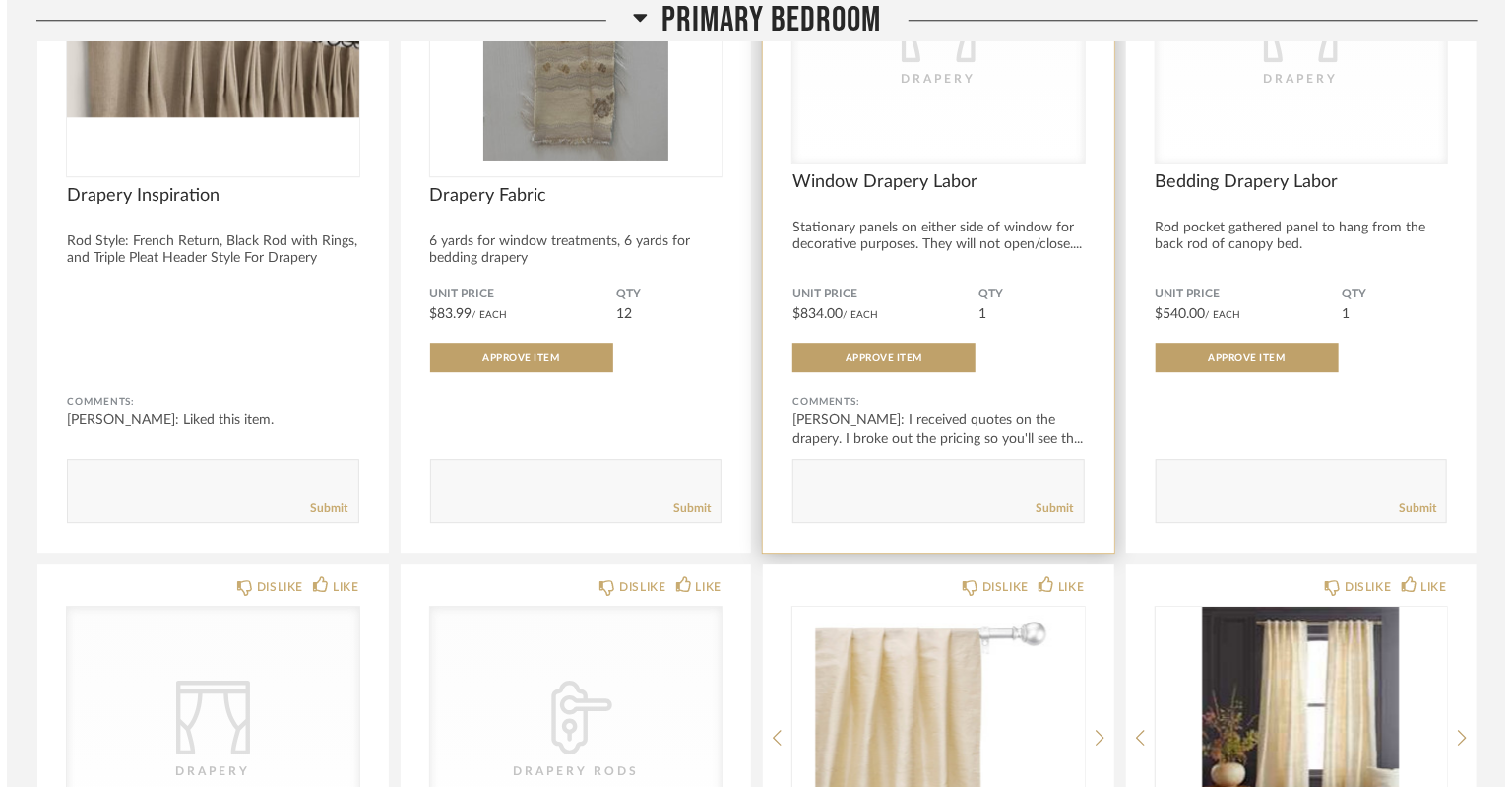 scroll, scrollTop: 0, scrollLeft: 0, axis: both 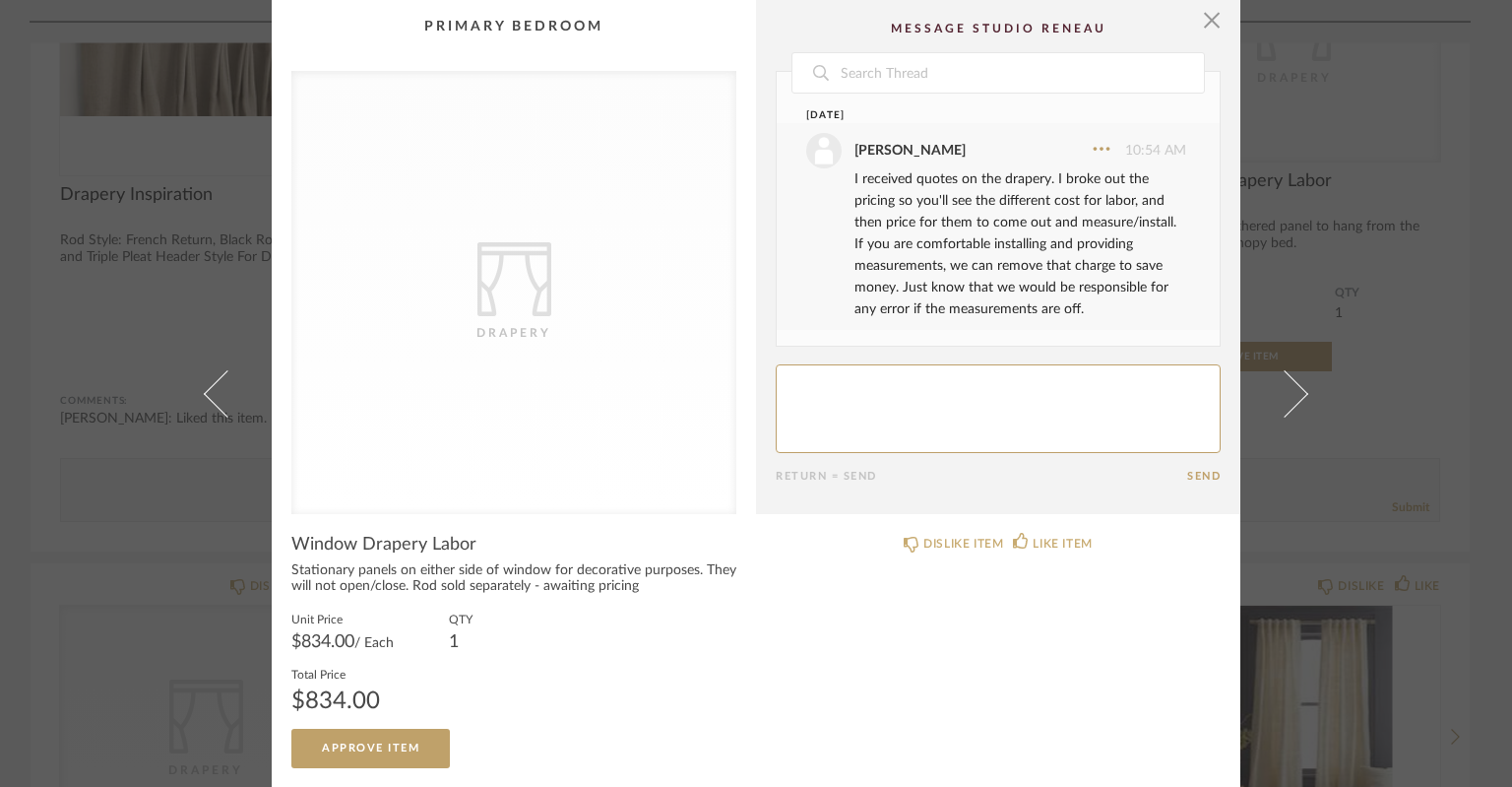 click 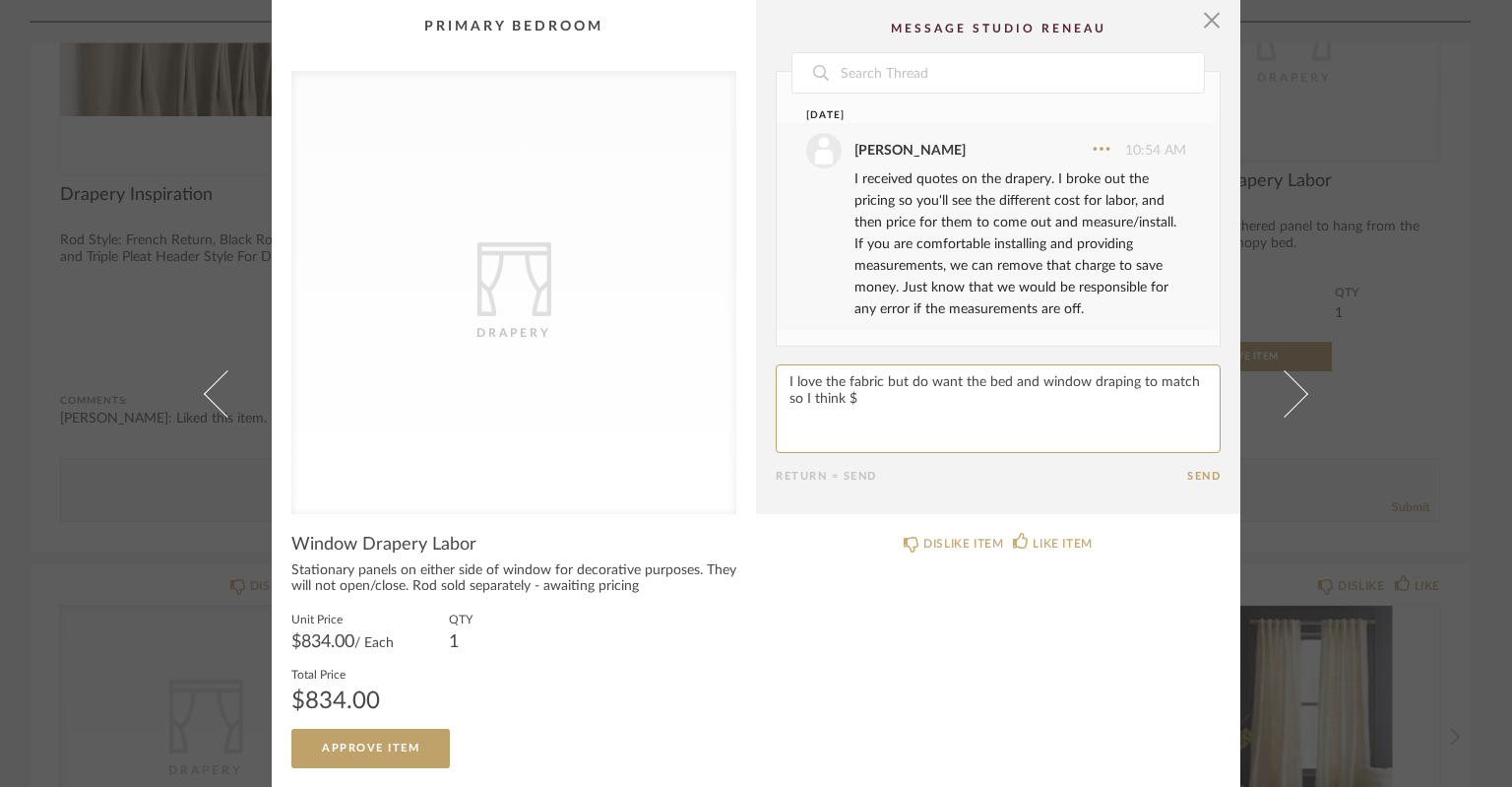 click 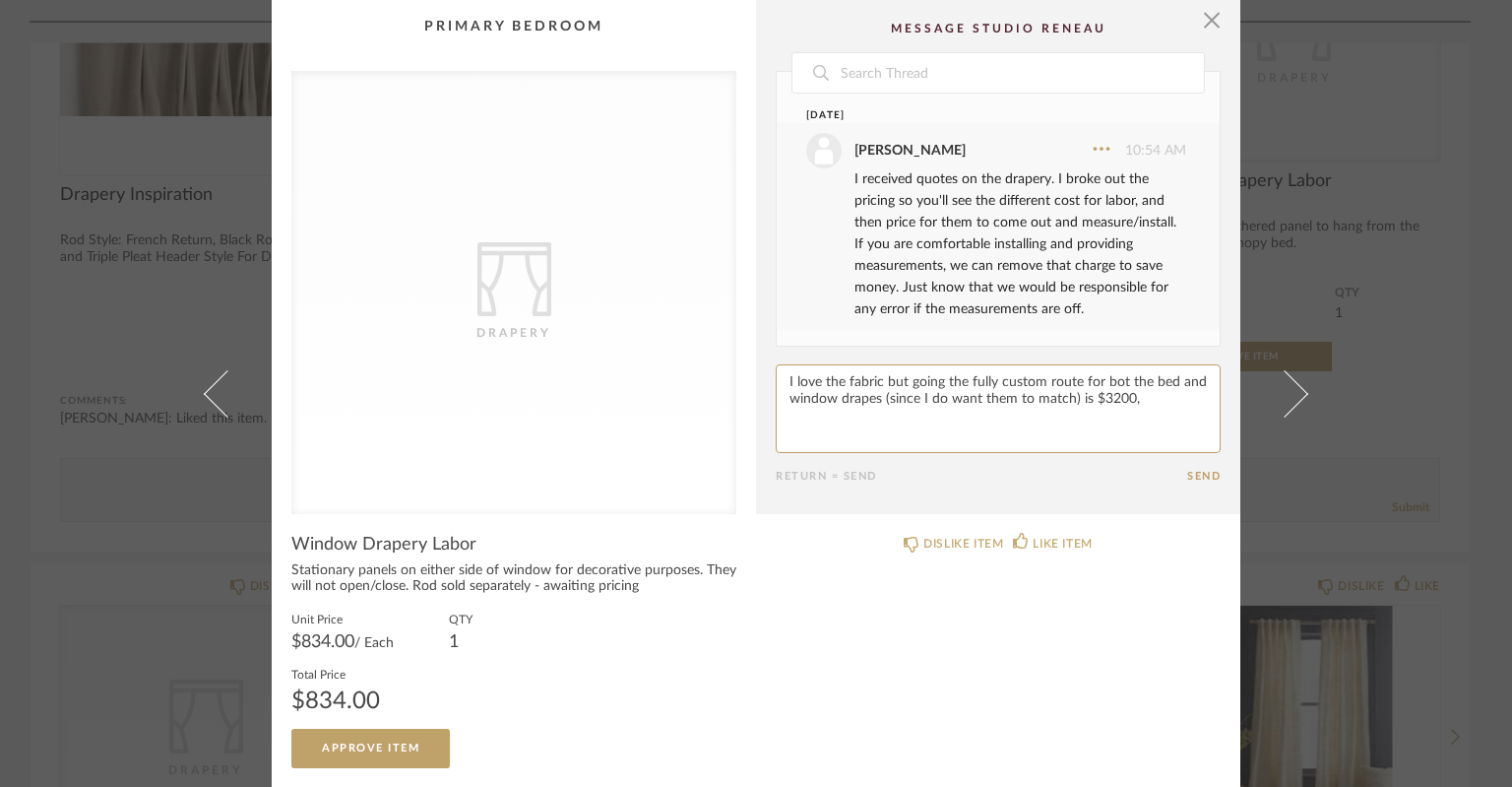 type on "I love the fabric but going the fully custom route for bot the bed and window drapes (since I do want them to match) is $3200," 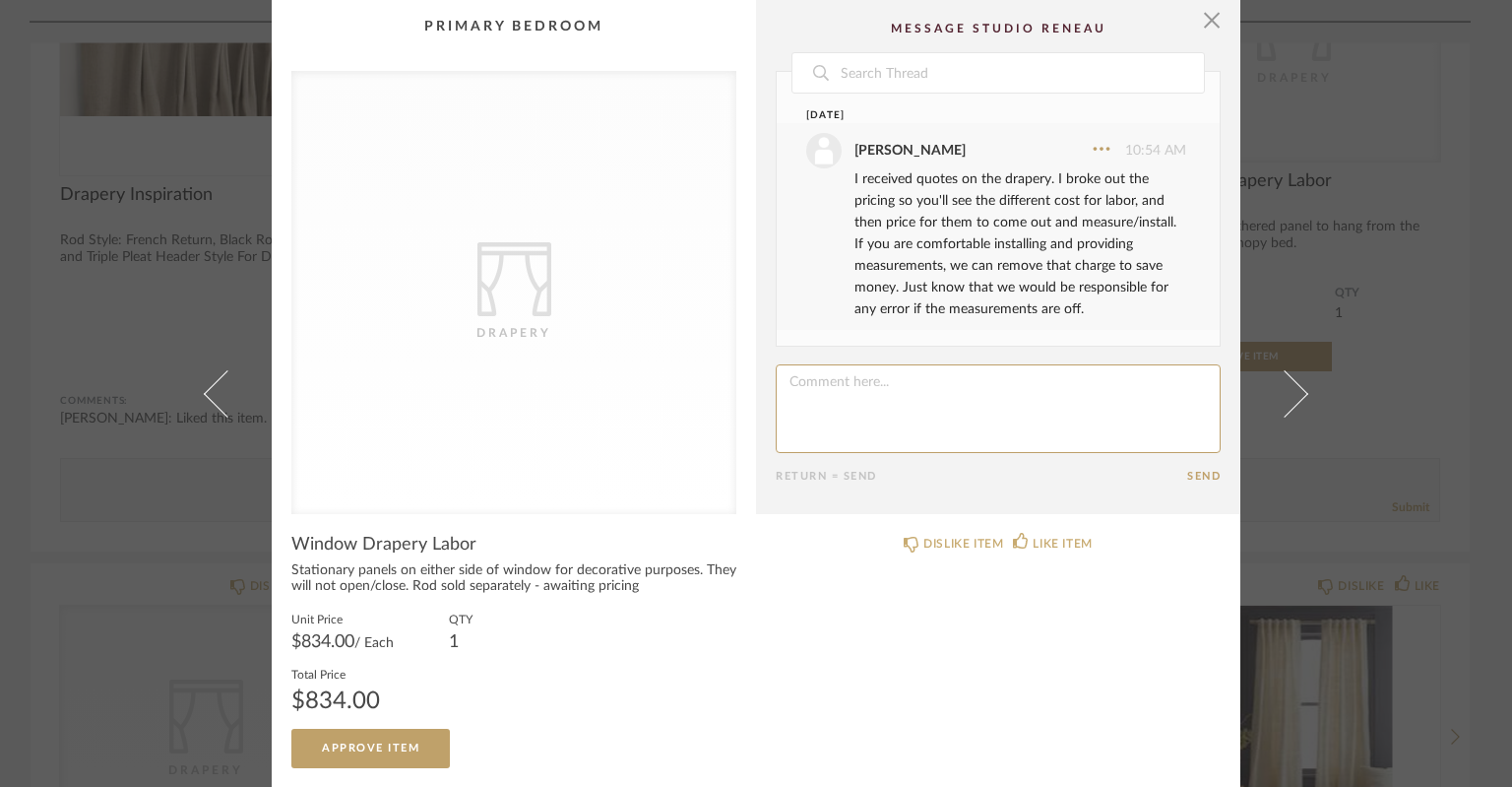 type 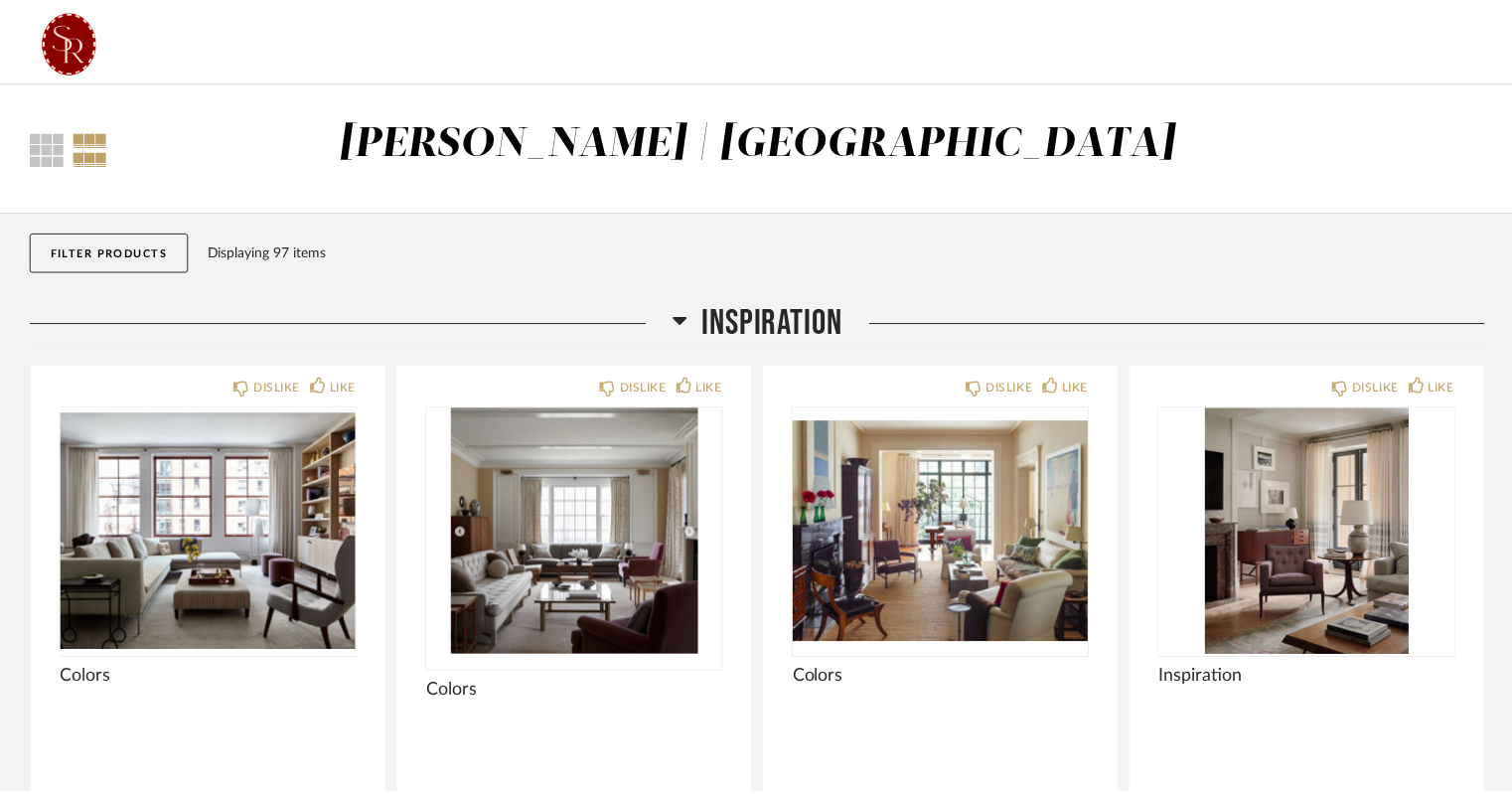 scroll, scrollTop: 14071, scrollLeft: 0, axis: vertical 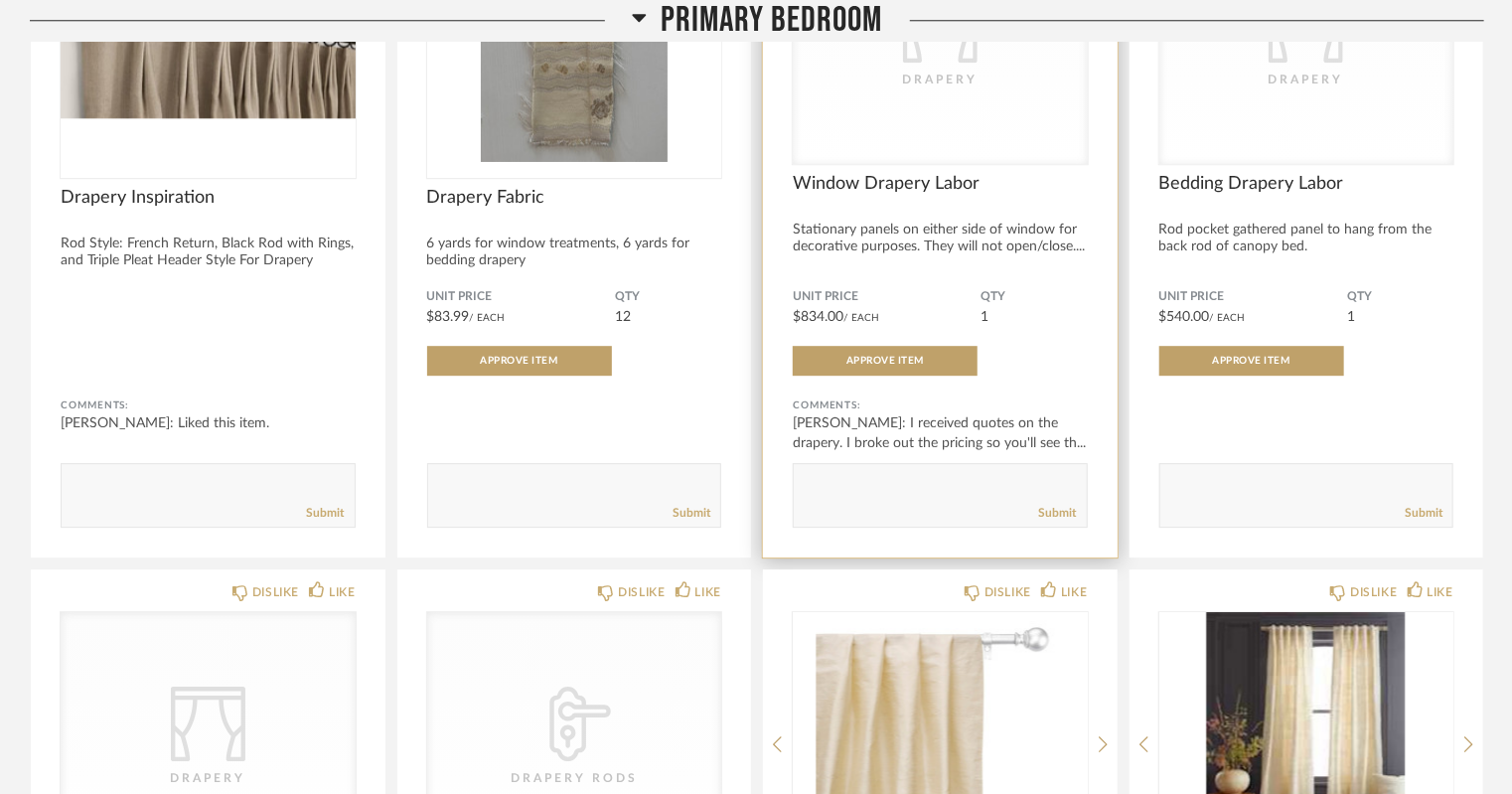 click 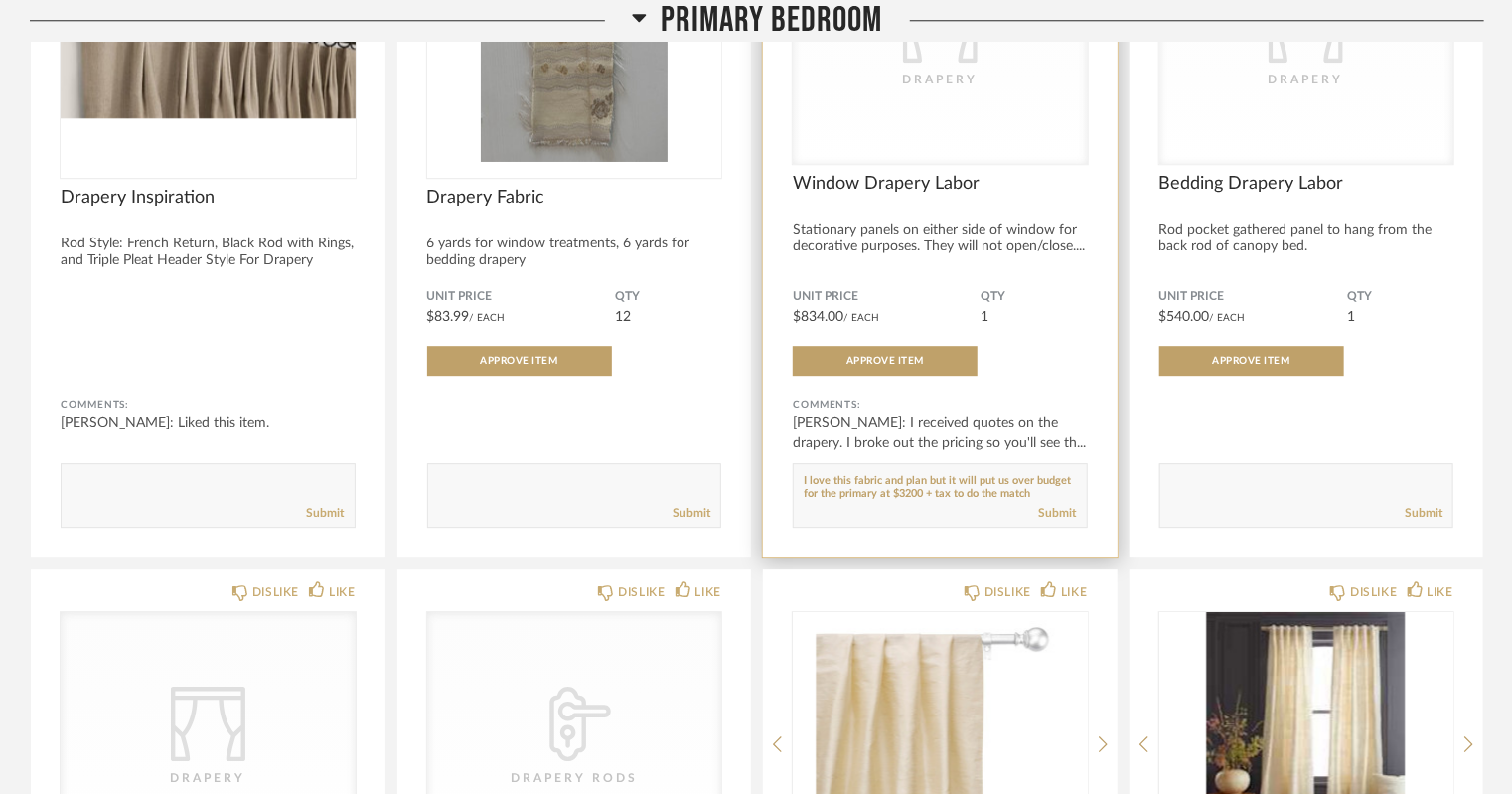 scroll, scrollTop: 12, scrollLeft: 0, axis: vertical 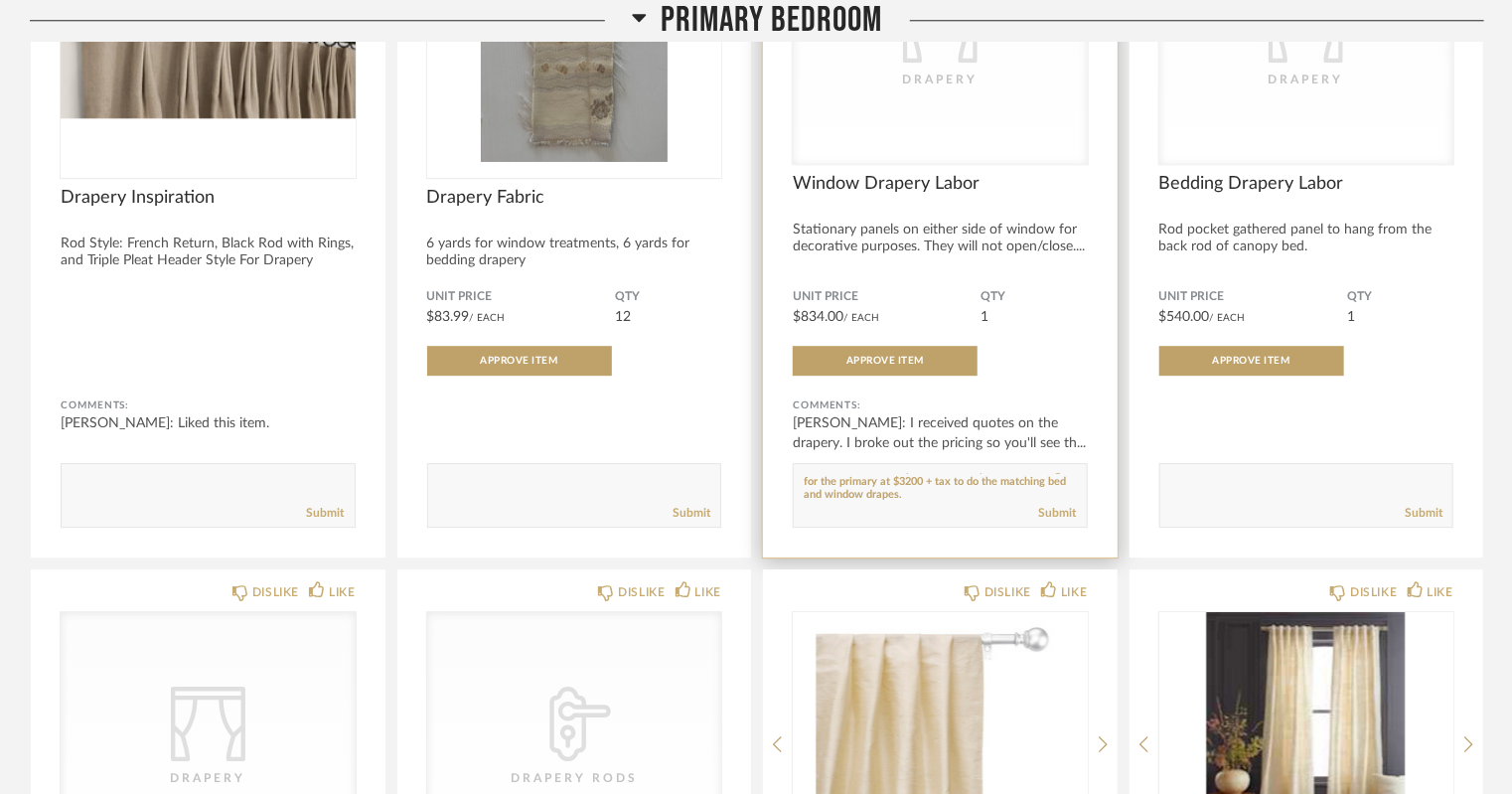 click 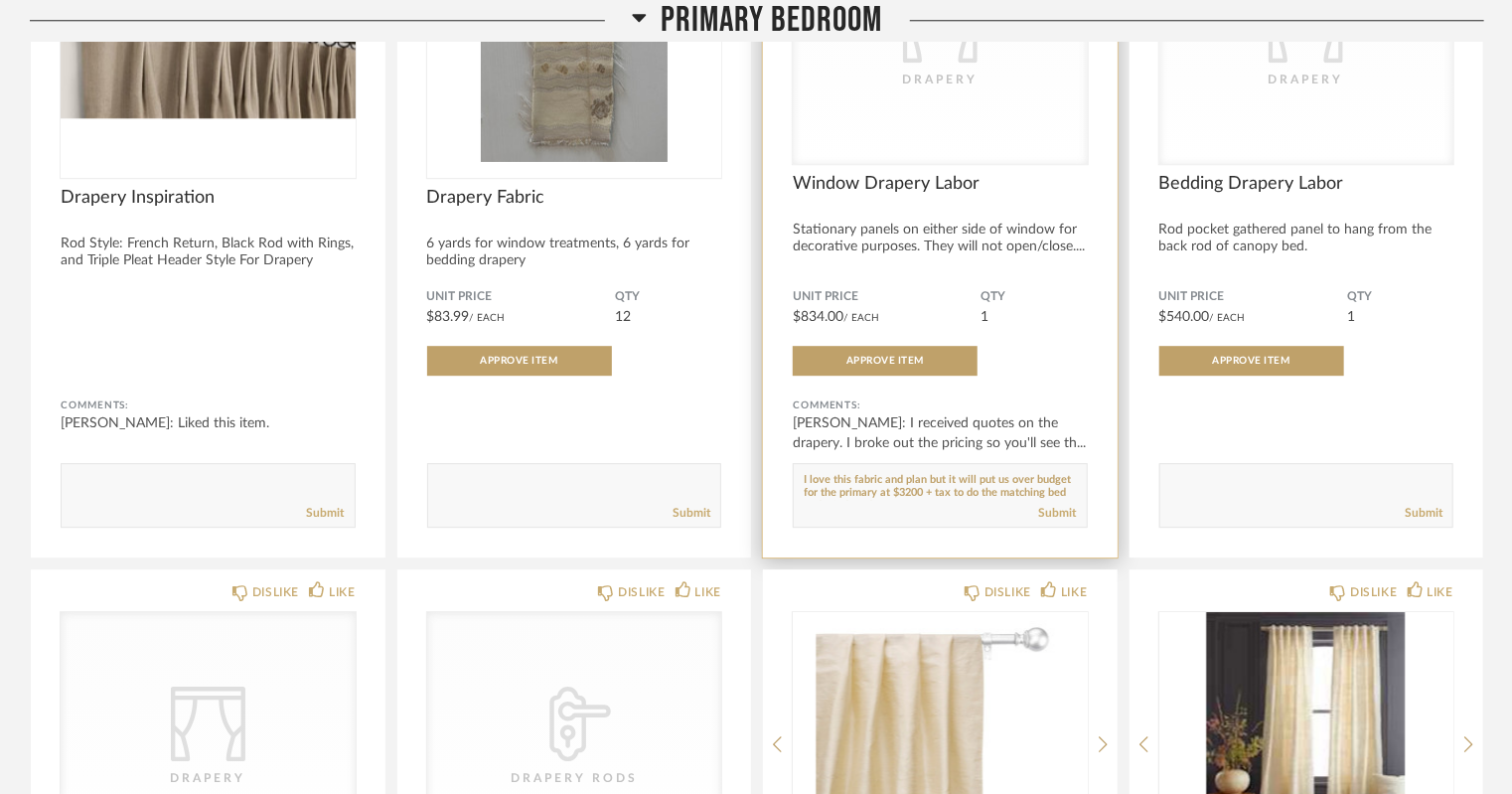 click 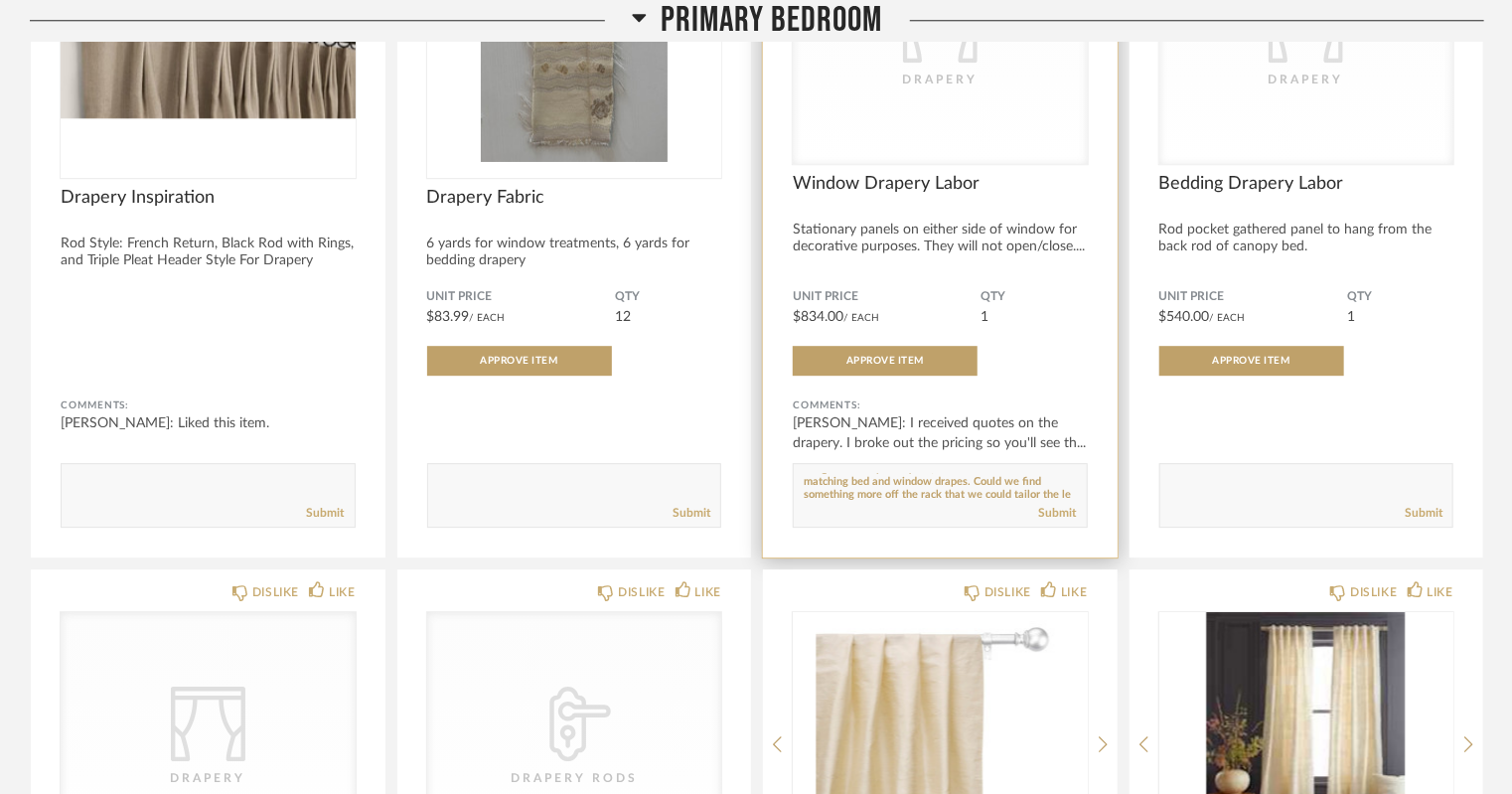 scroll, scrollTop: 38, scrollLeft: 0, axis: vertical 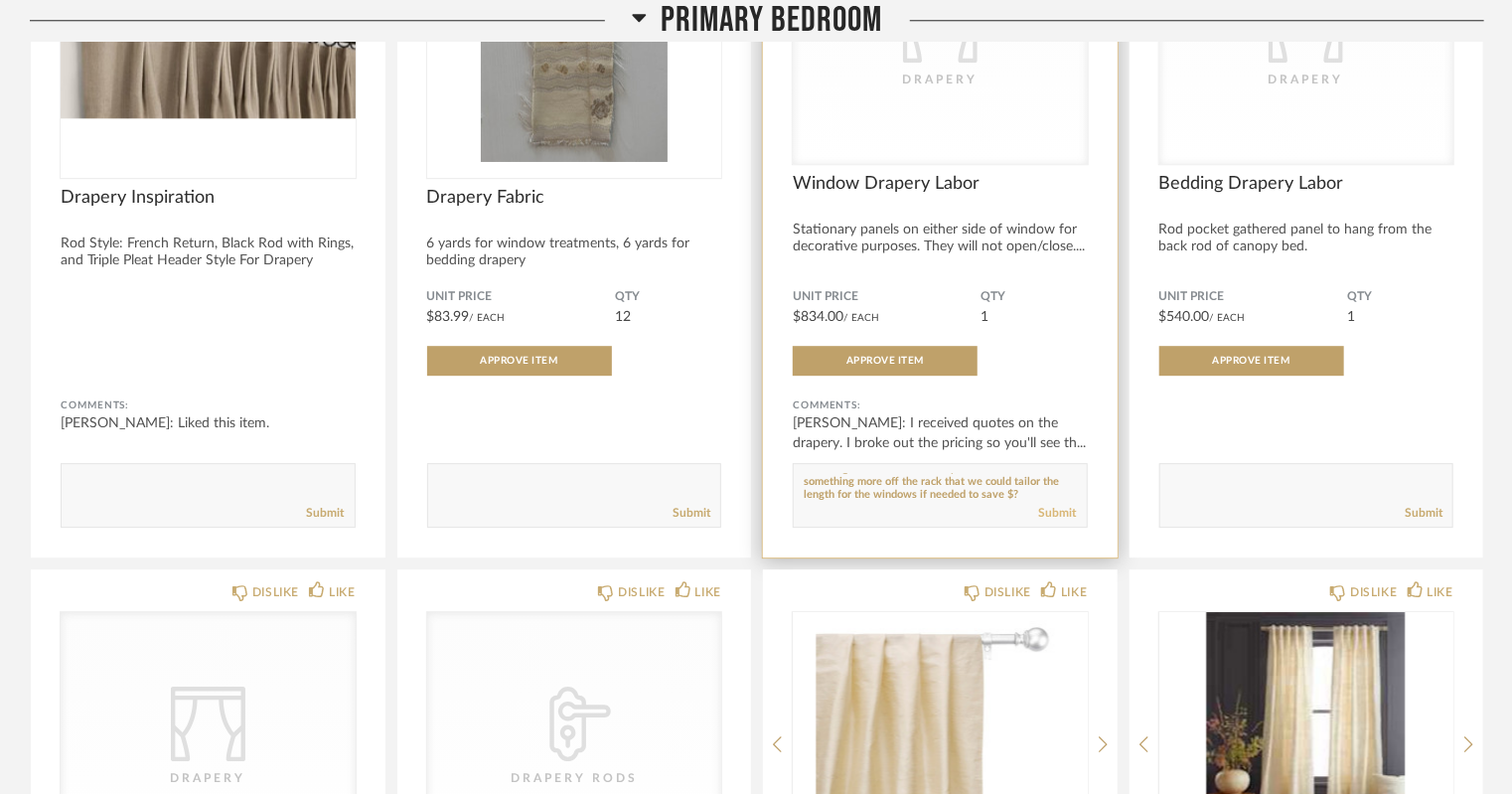 type on "I love this fabric and custom plan but it will put us over budget for the primary at $3200 + tax to do the matching bed and window drapes. Could we find something more off the rack that we could tailor the length for the windows if needed to save $?" 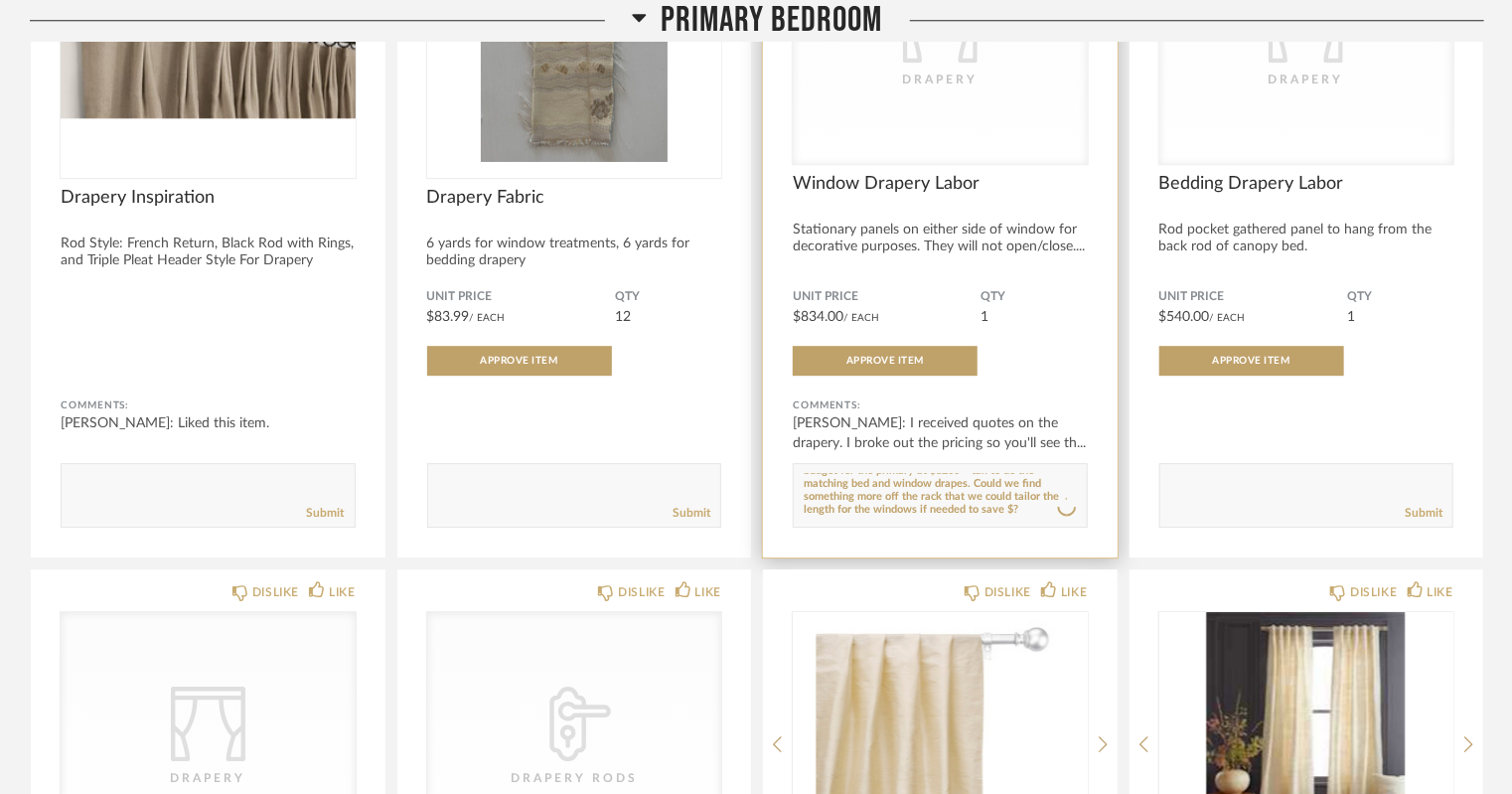 scroll, scrollTop: 22, scrollLeft: 0, axis: vertical 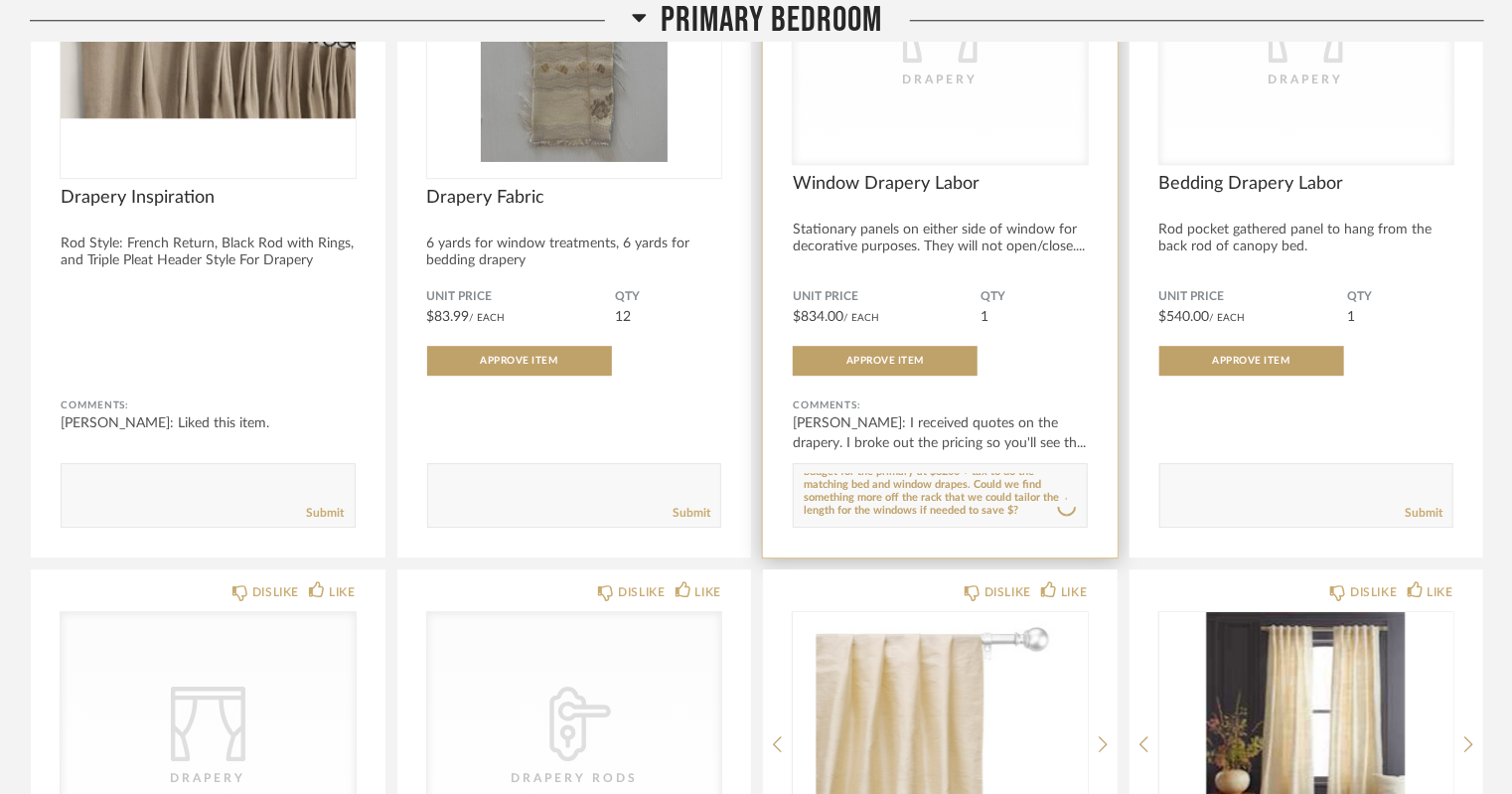 type 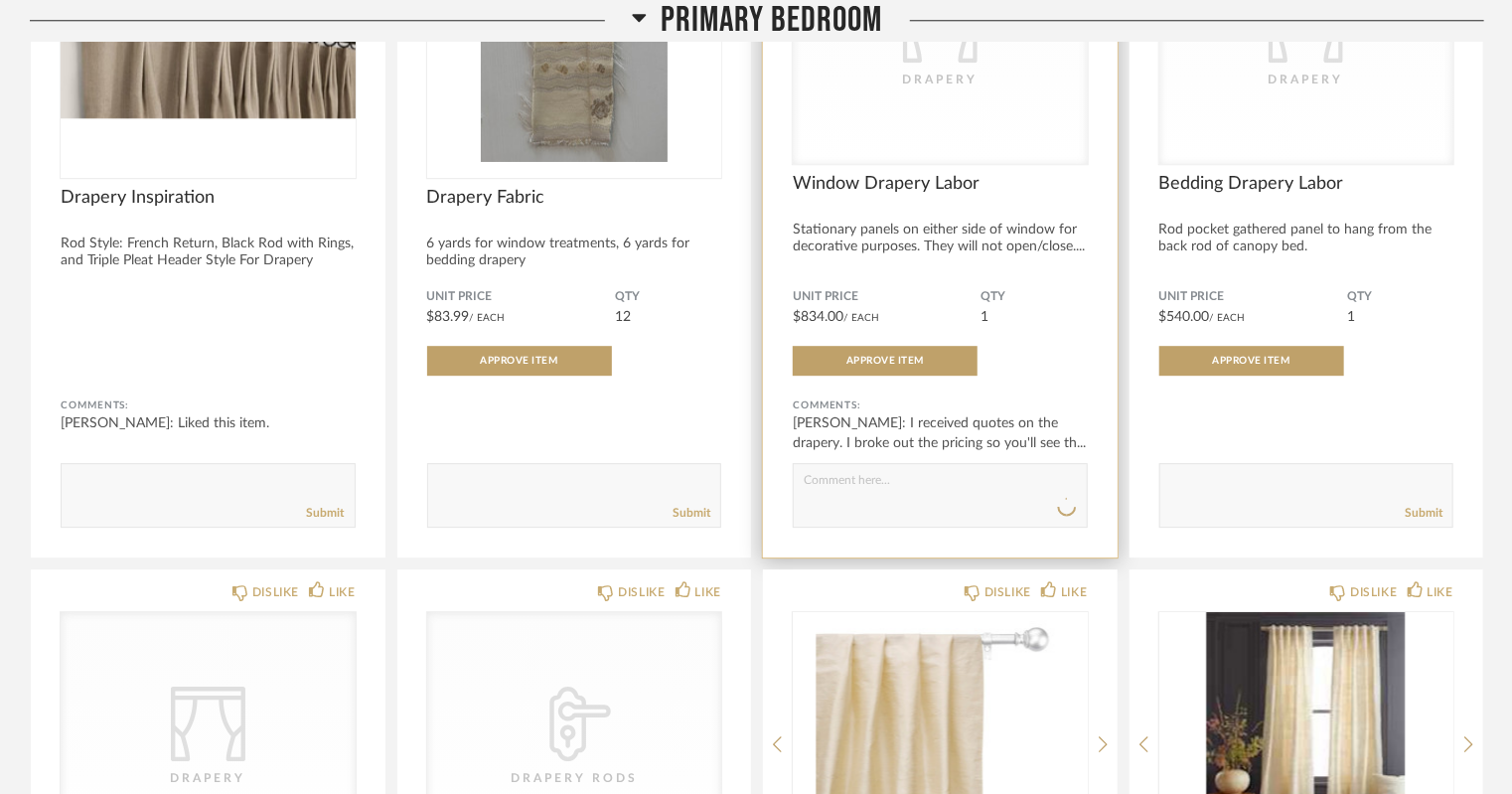 scroll, scrollTop: 0, scrollLeft: 0, axis: both 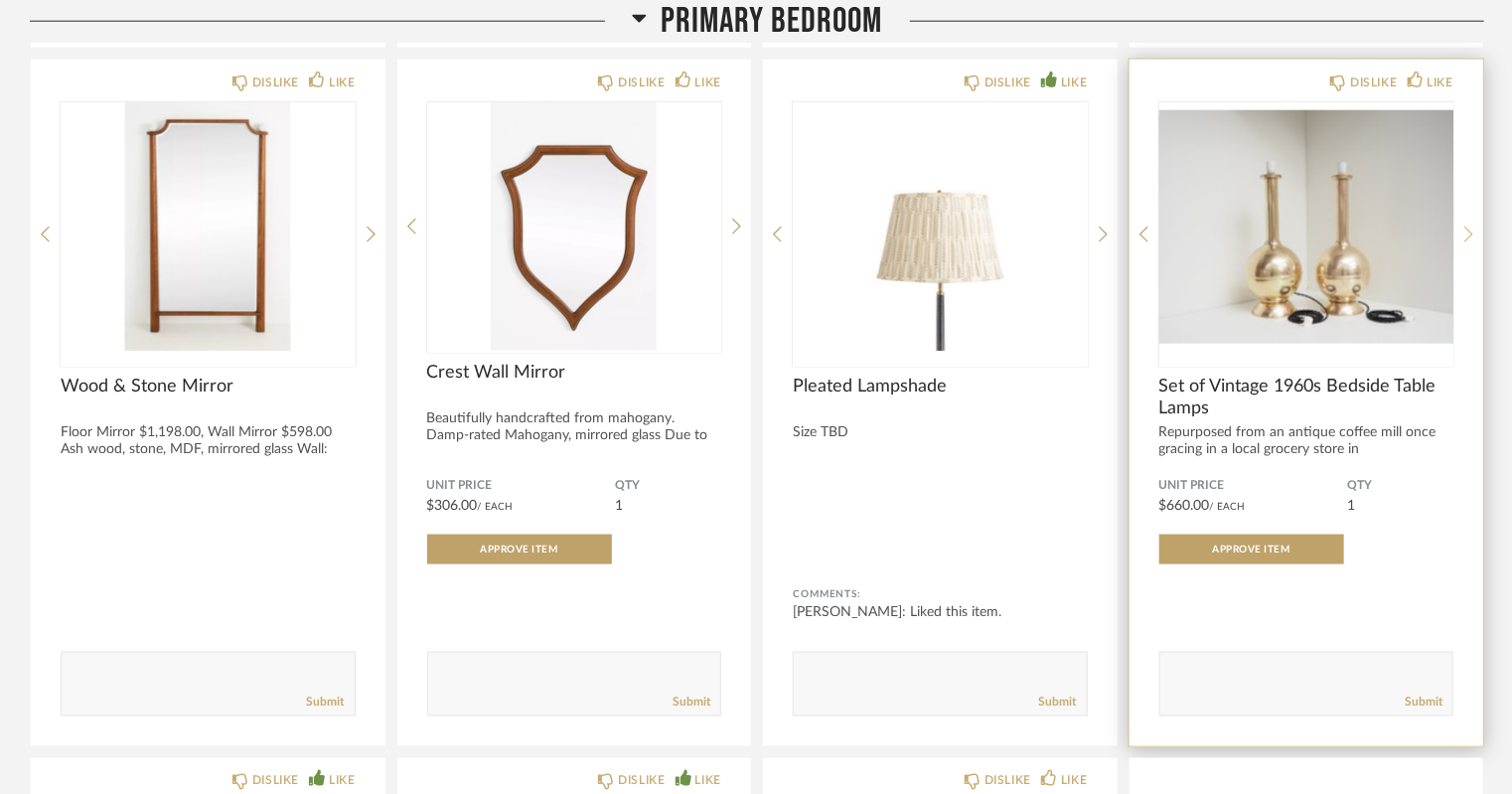 click 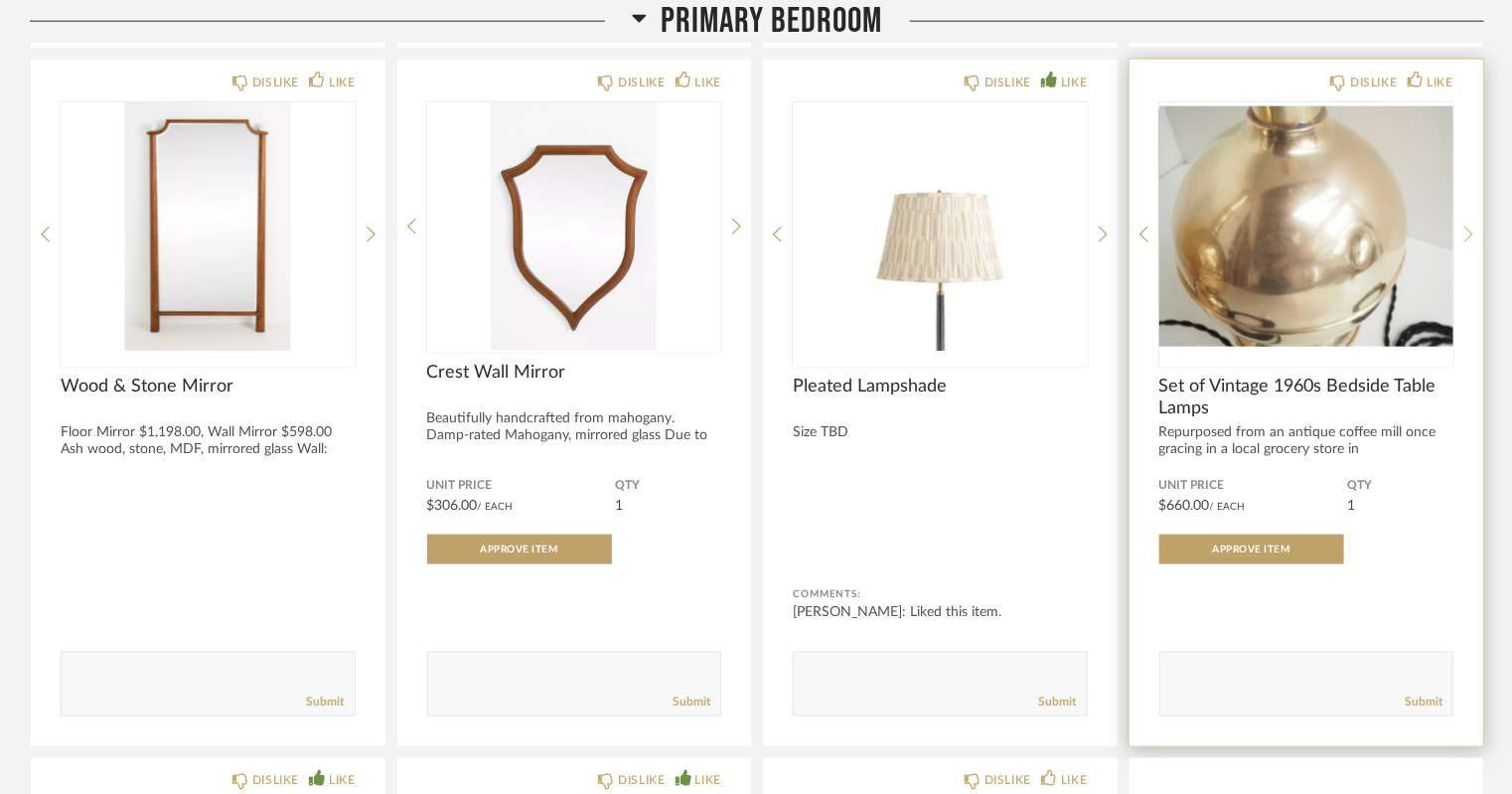 click 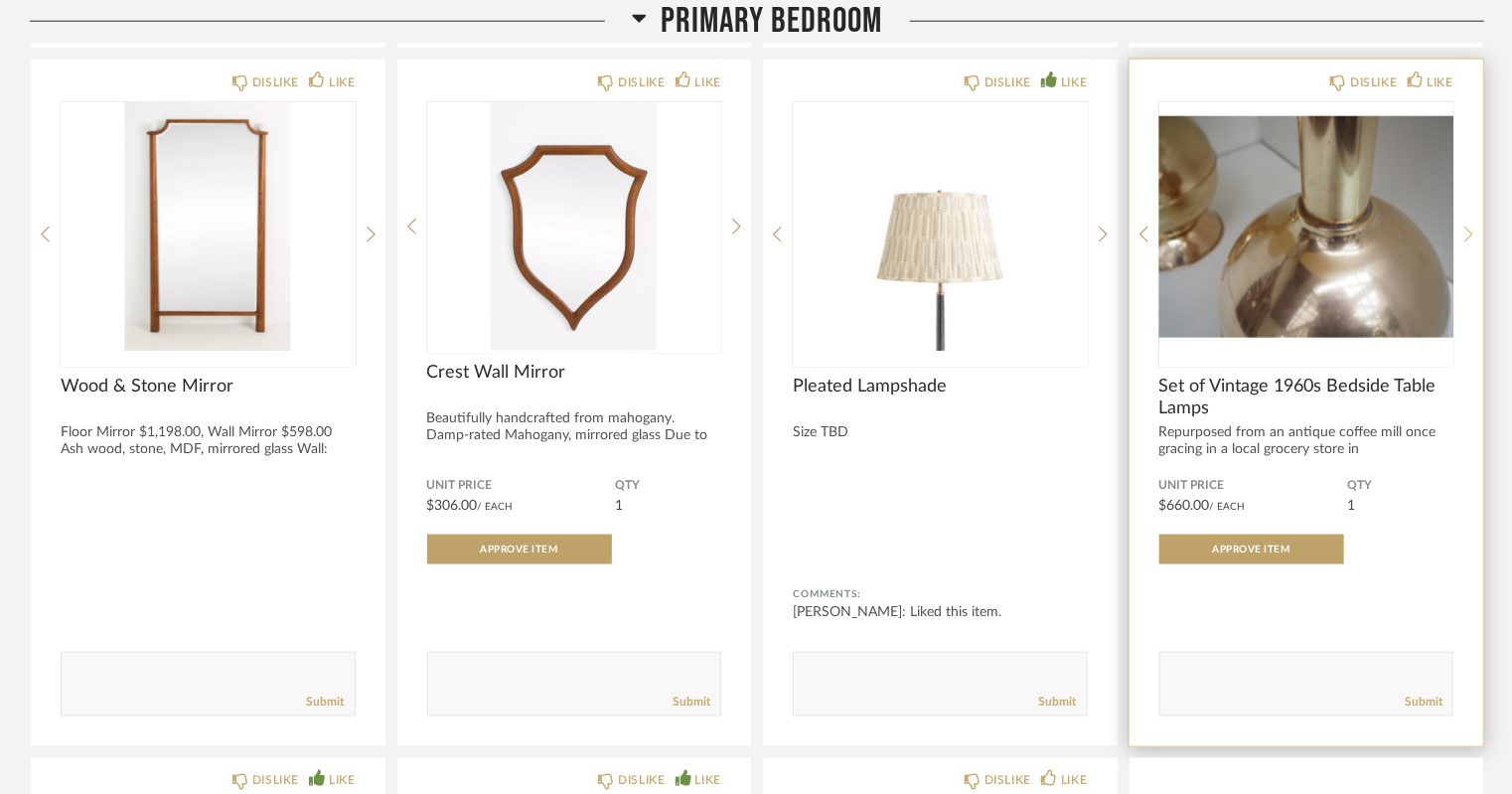 click 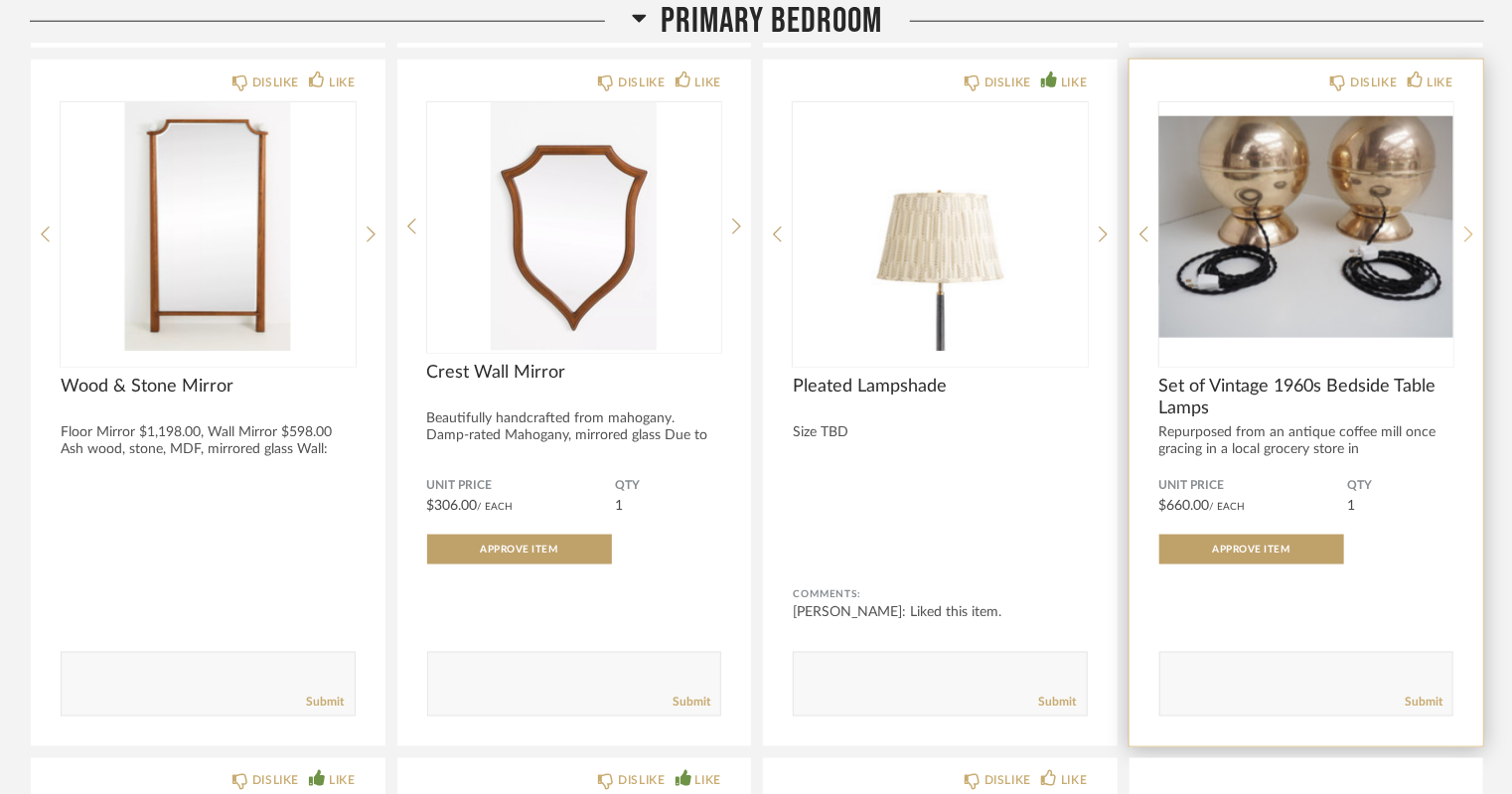 click 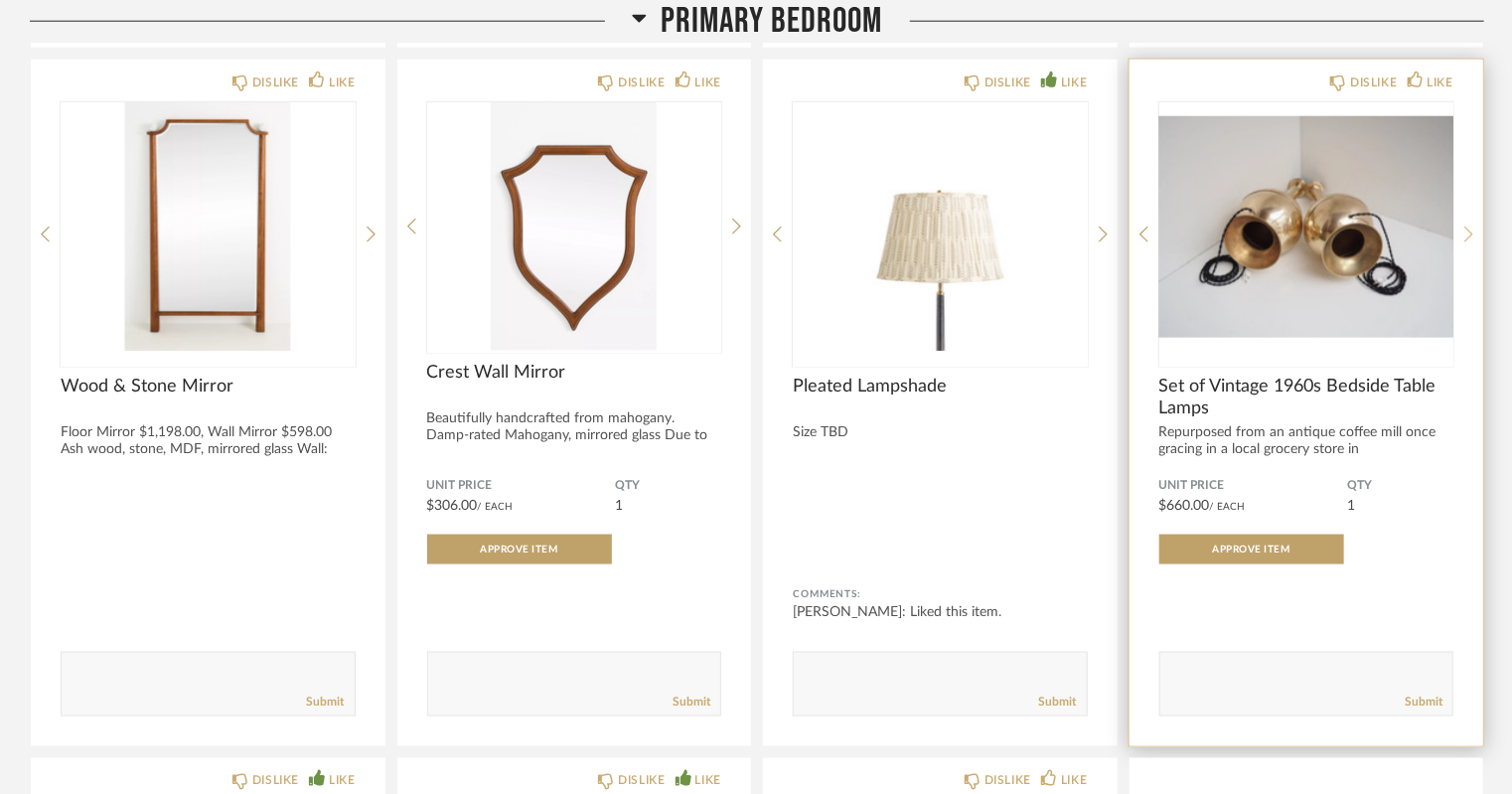 click 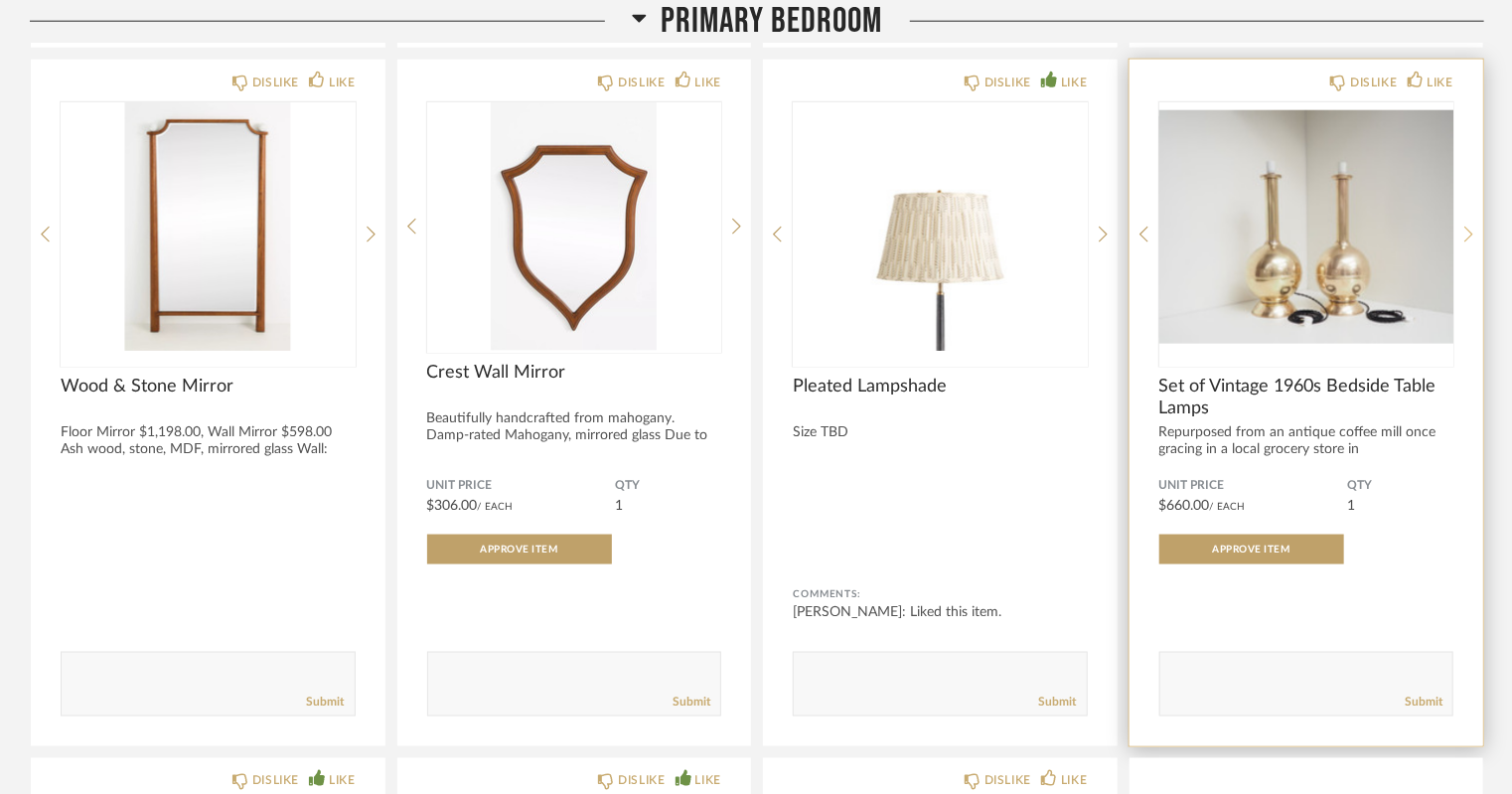 click 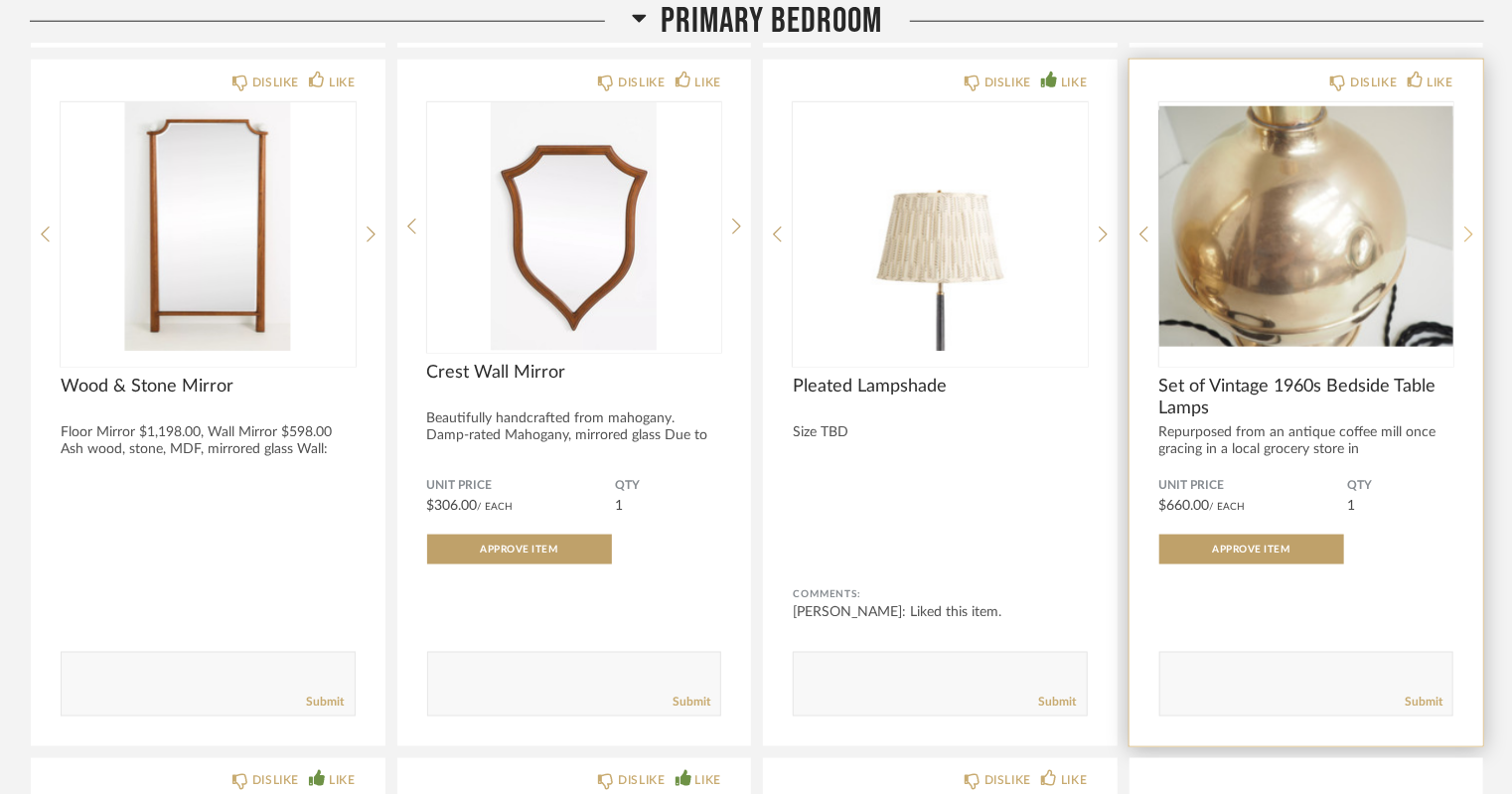 click 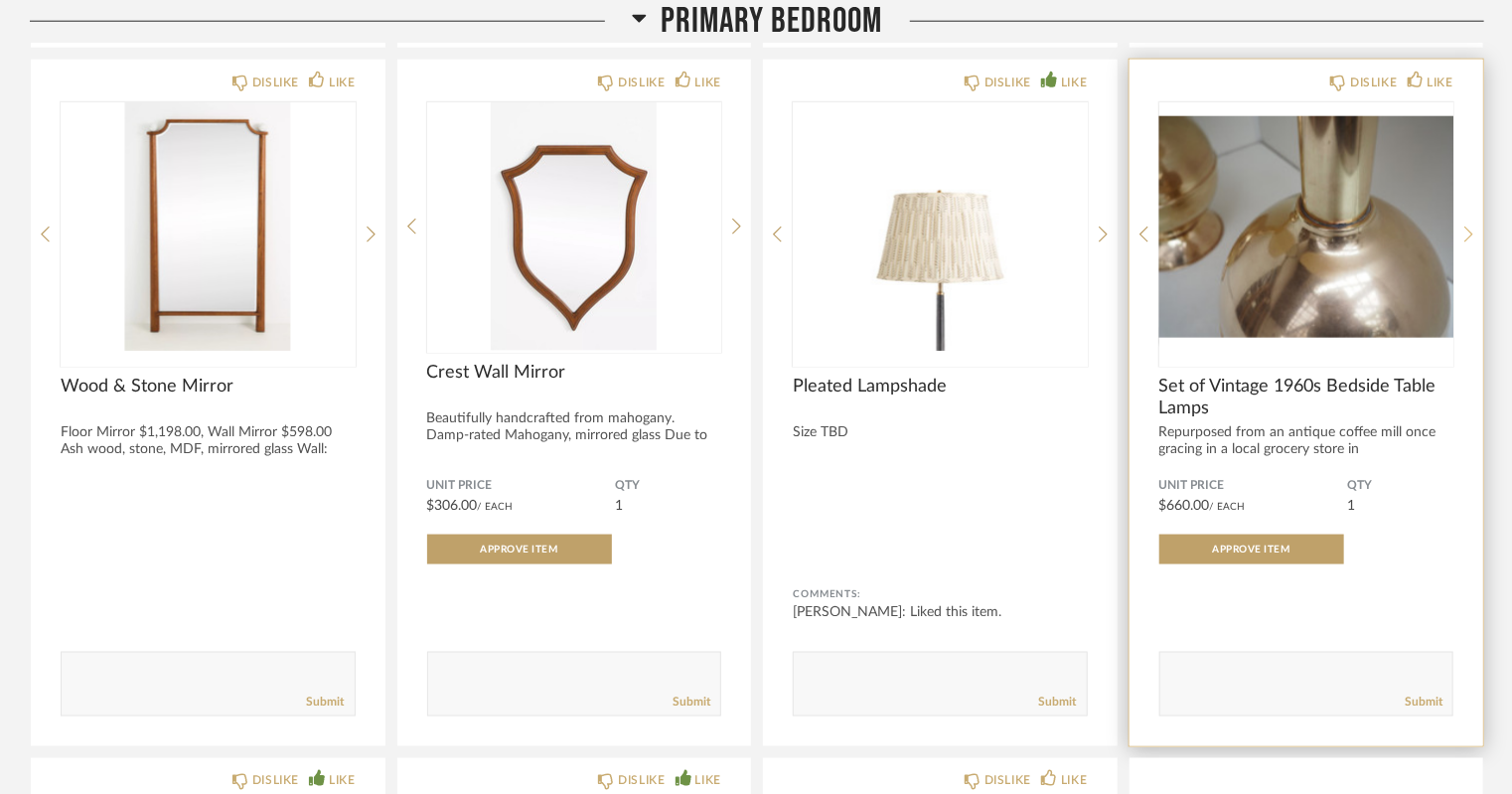 click 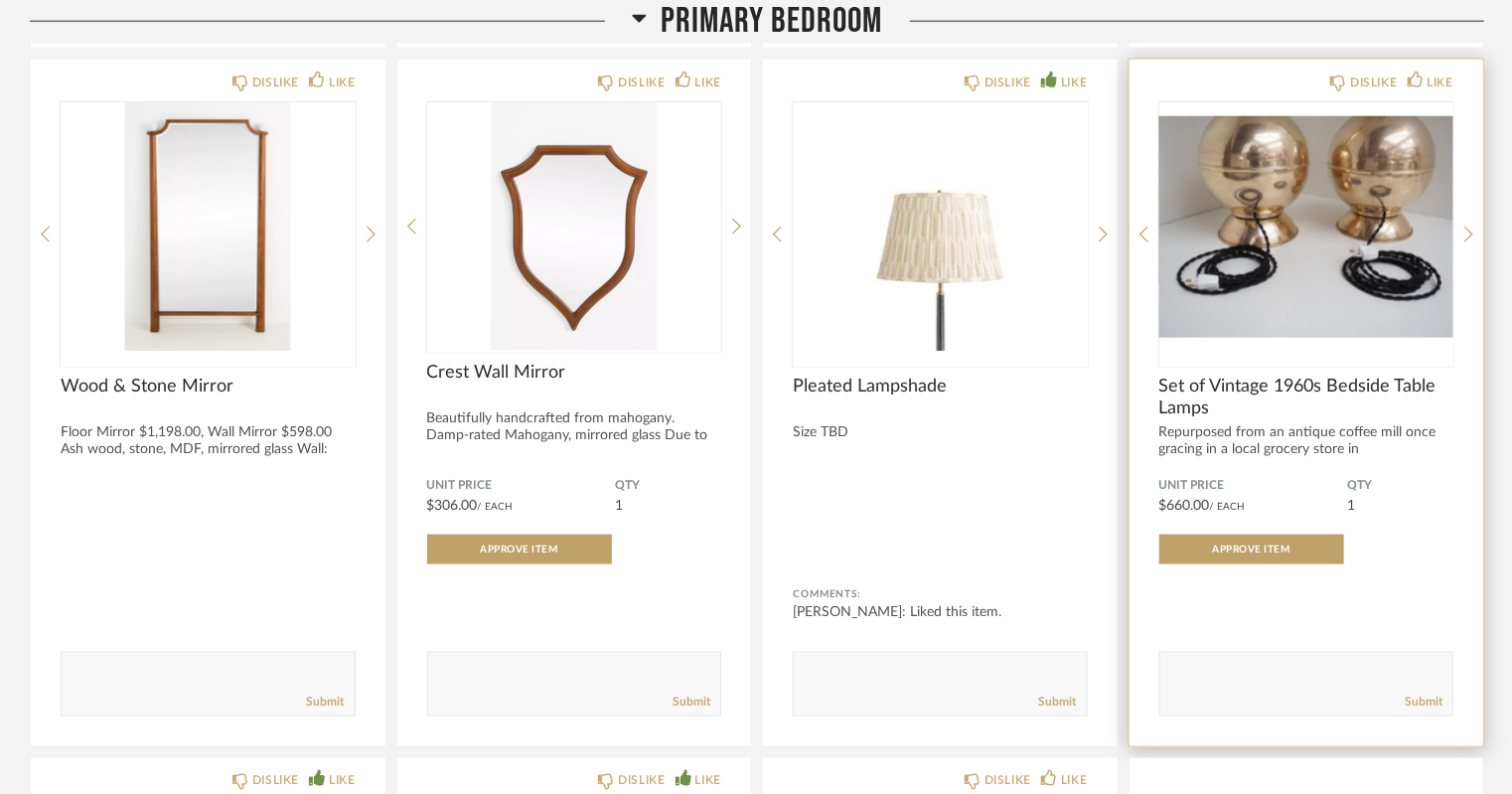 click on "DISLIKE LIKE Set of Vintage 1960s Bedside Table Lamps Repurposed from an antique coffee mill once gracing in a local grocery store in [GEOGRAPHIC_DATA]. Fo... Unit Price $660.00  / Each  QTY  1 Approve Item Comments:       Submit" 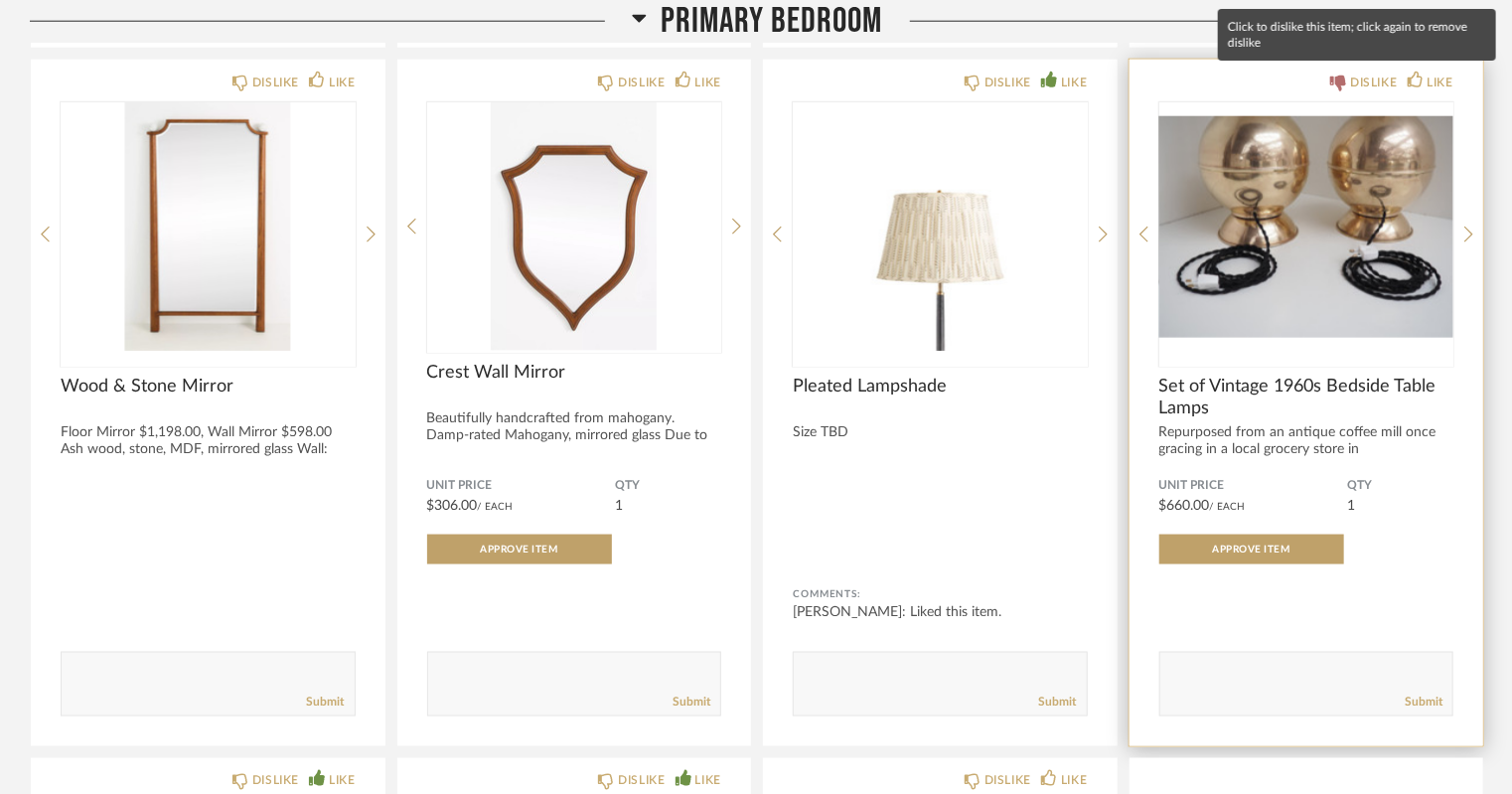 click on "DISLIKE" 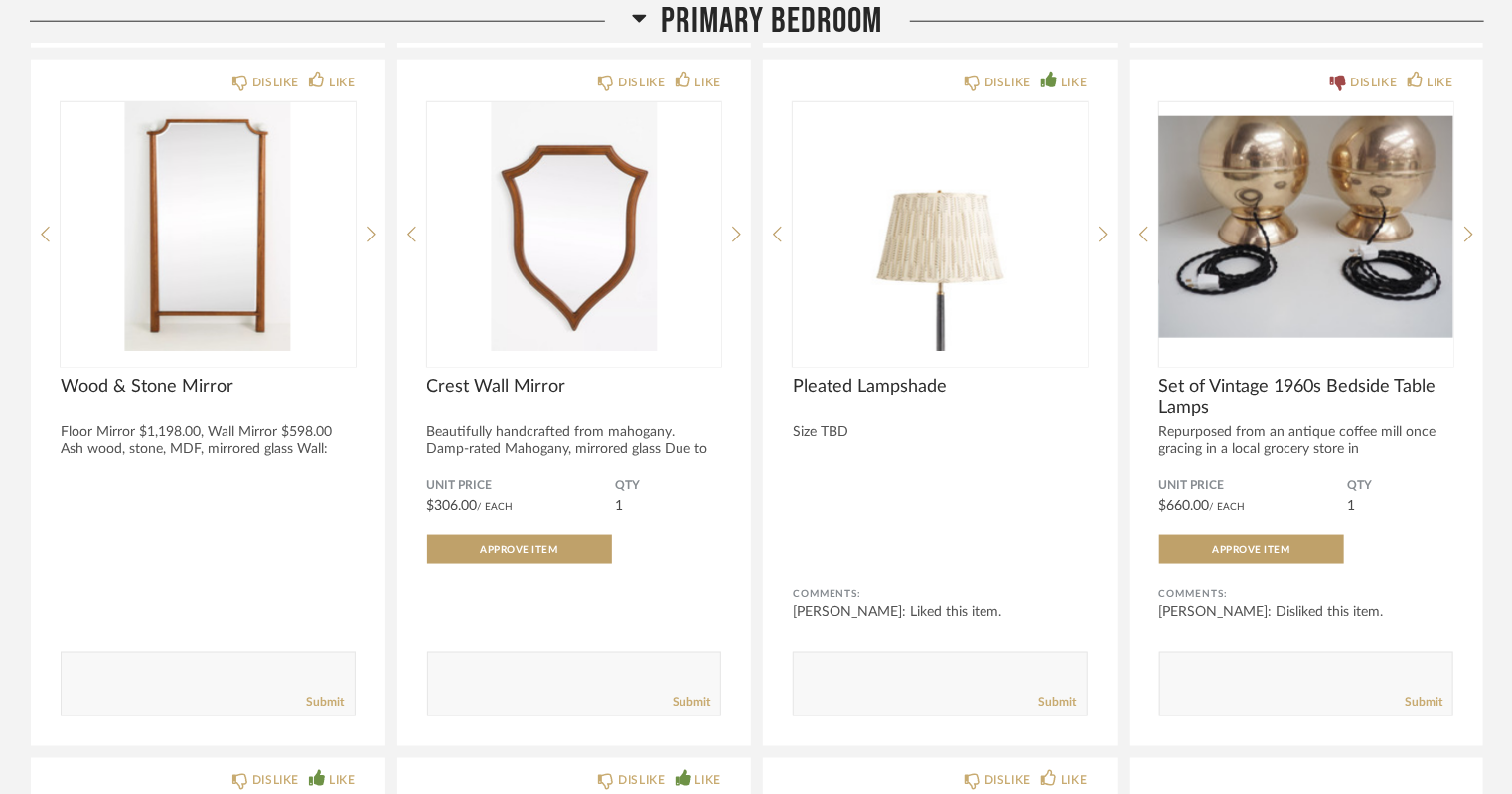 click on "Filter Items Category  Tables   (14)   Storage   (13)   Seating   (5)   Beds    (3)   Mirrors   (13)   Lighting   (10)   Rugs   (7)   Accessories    (6)   Window Coverings   (5)   Fabric & Textiles   (4)   Hardware   (1)   Uncategorized   (1)  Designer Activity Designer Comments Recently Added Items Client Feedback Liked  (33)  Disliked  (9)  No Feedback  (55)  Approved Items  (2)  Item Type Product  (82)  Inspiration Image  (12)  Site Photo or PDF  (3)   Filter Products   Displaying 97 items  Inspiration    DISLIKE LIKE Colors Comments:       Submit  DISLIKE LIKE Colors Comments:       Submit  DISLIKE LIKE Colors Comments:       Submit  DISLIKE LIKE Inspiration Comments:       Submit  DISLIKE LIKE Inspiration Comments:       Submit  DISLIKE LIKE Inspiration Comments:       Submit  DISLIKE LIKE Inspiration Comments:       Submit  DISLIKE LIKE Fabric Inspiration Comments:       Submit   See Less  Dining Room    DISLIKE LIKE Inspiration Comments:       Submit  DISLIKE LIKE Full Length Hanging Mirror Unit Price" 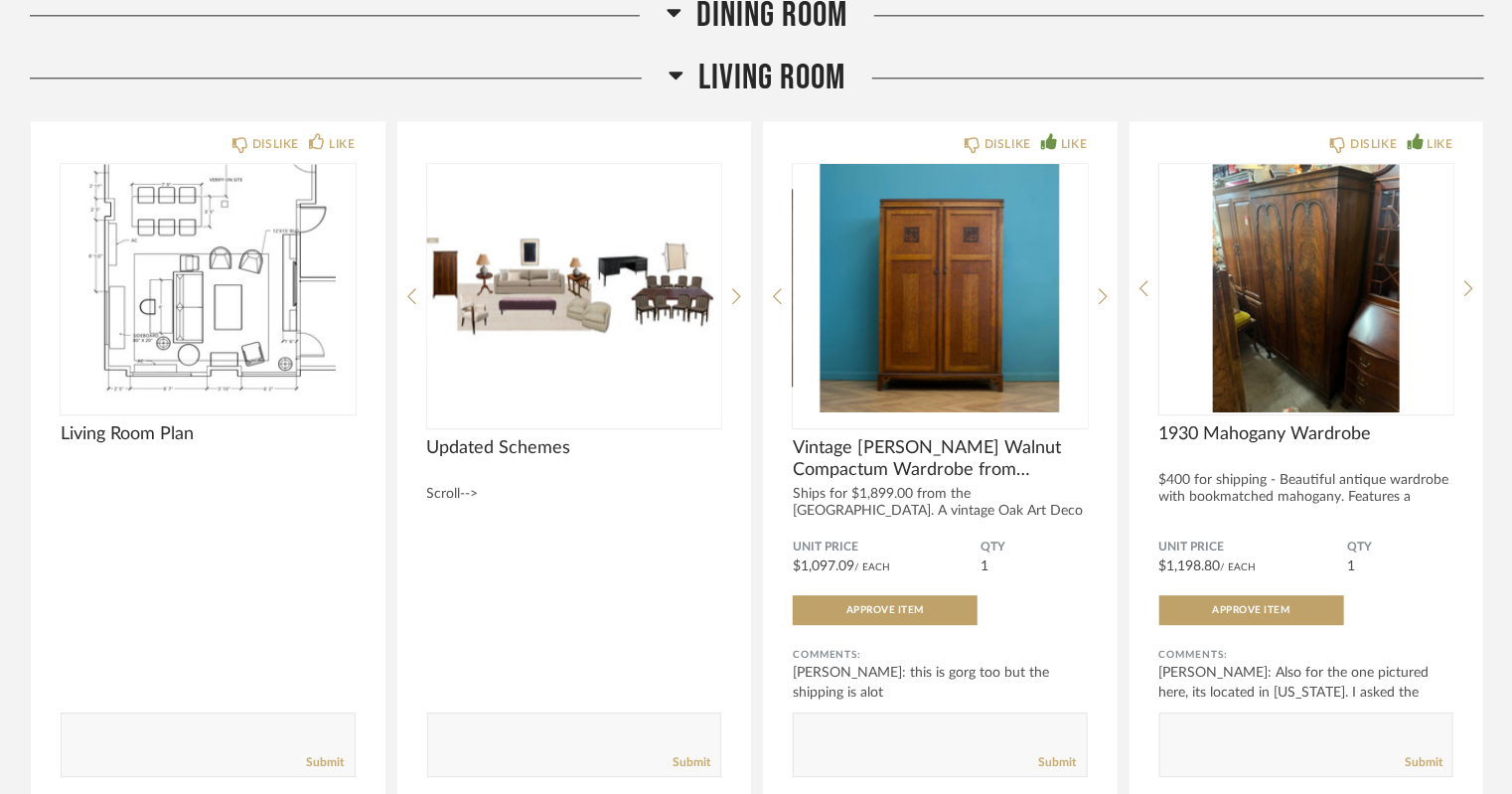 scroll, scrollTop: 2458, scrollLeft: 0, axis: vertical 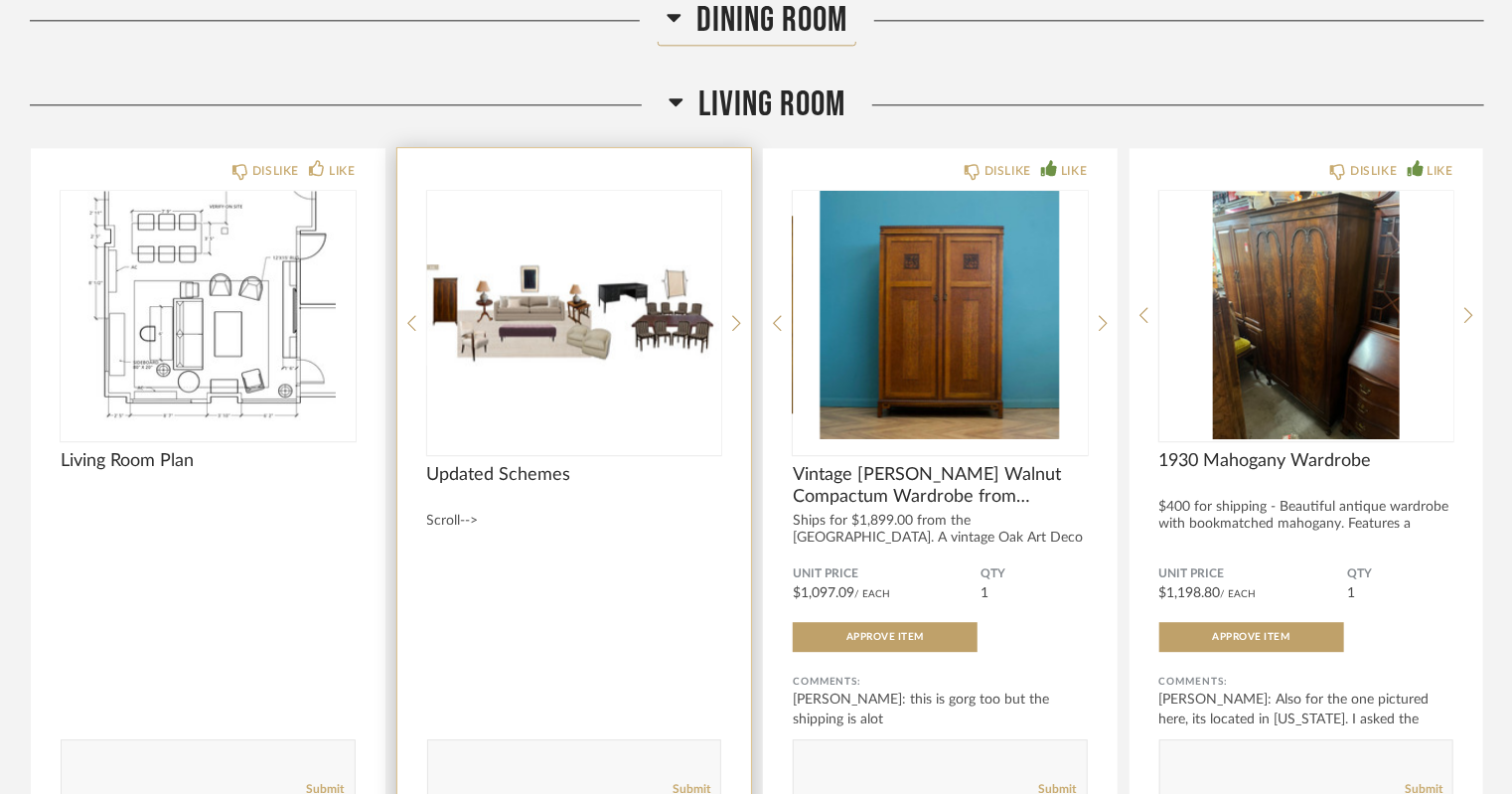 click at bounding box center (574, 315) 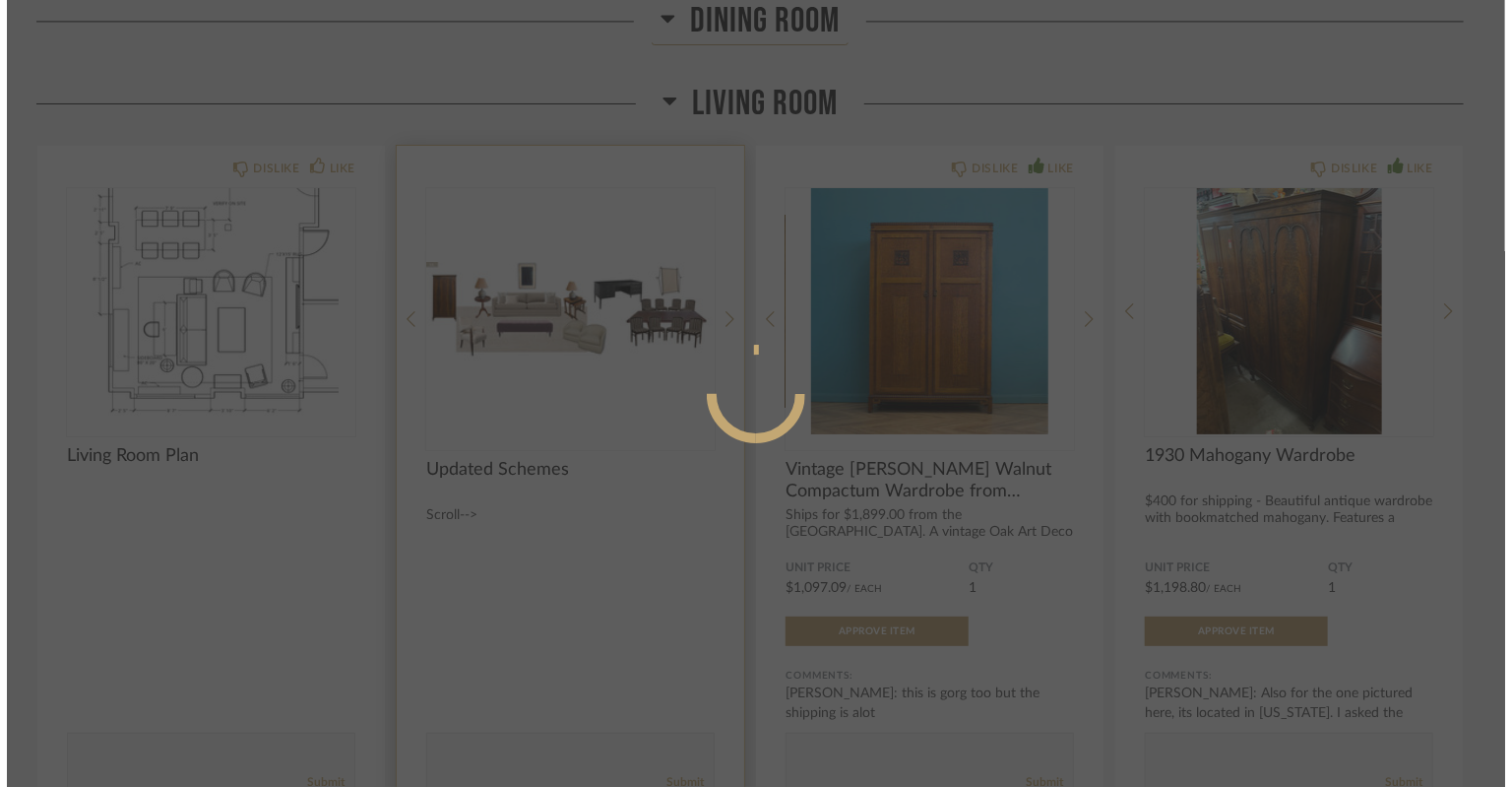 scroll, scrollTop: 0, scrollLeft: 0, axis: both 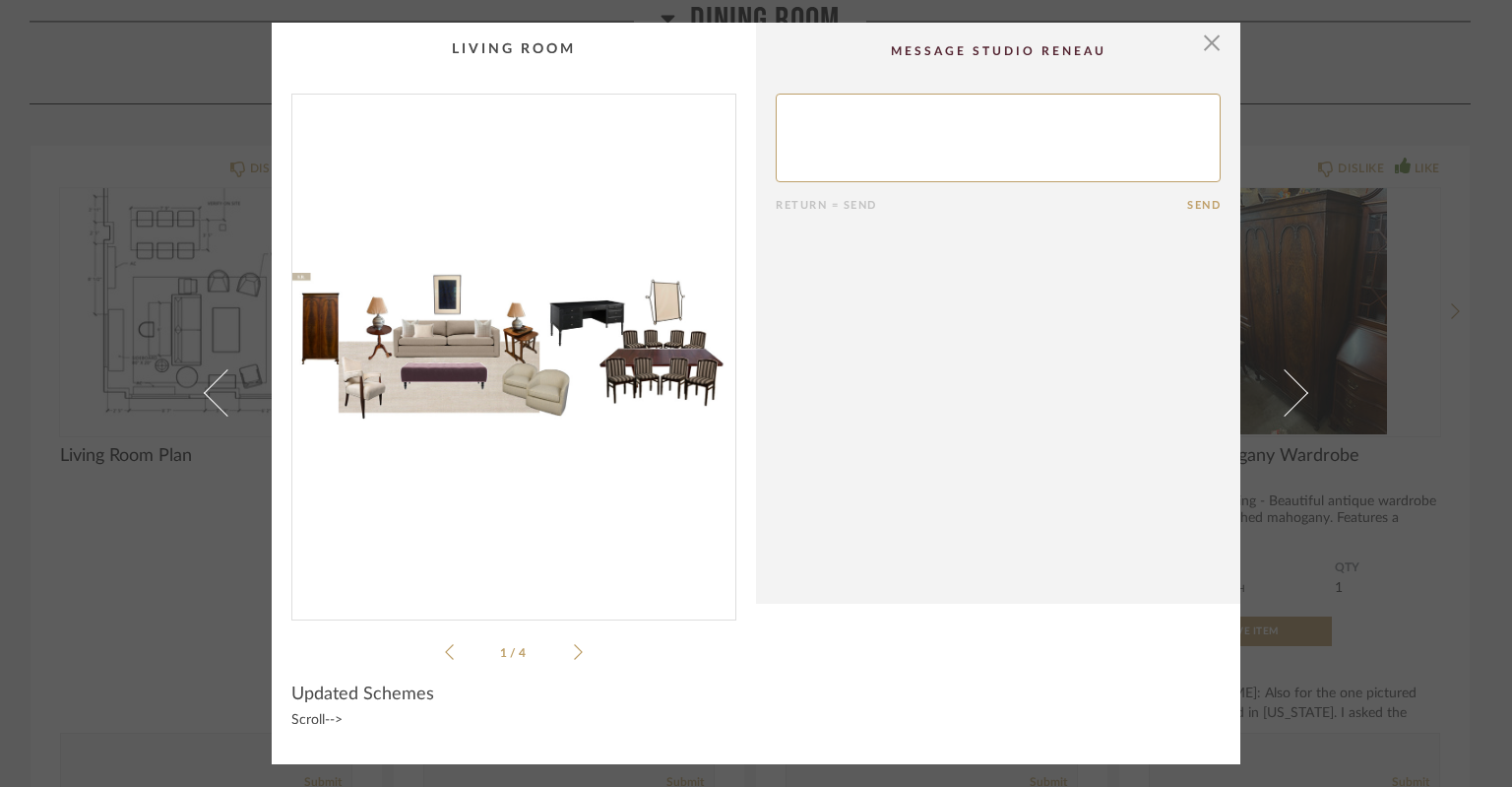 click 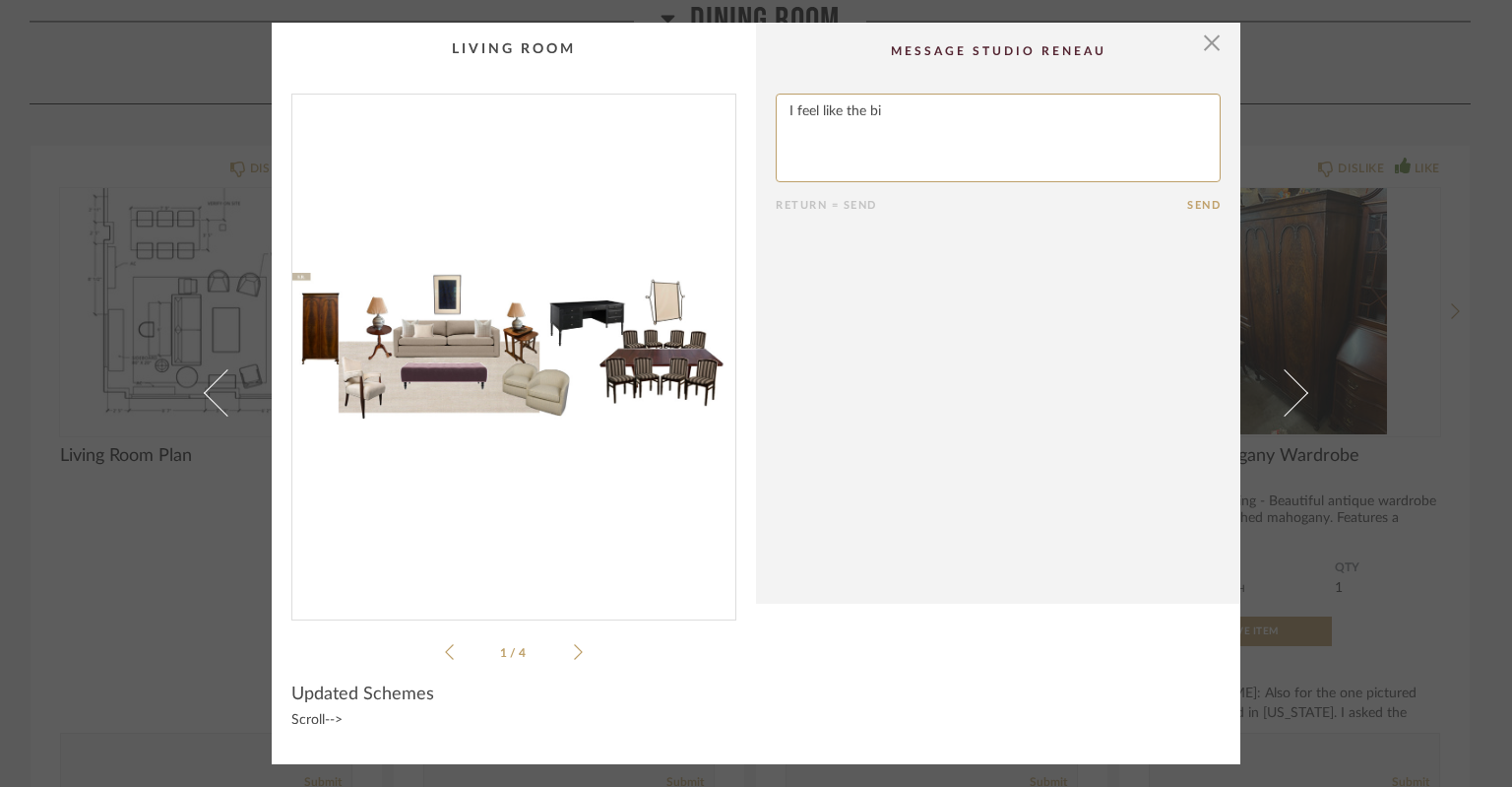type on "I feel like the b" 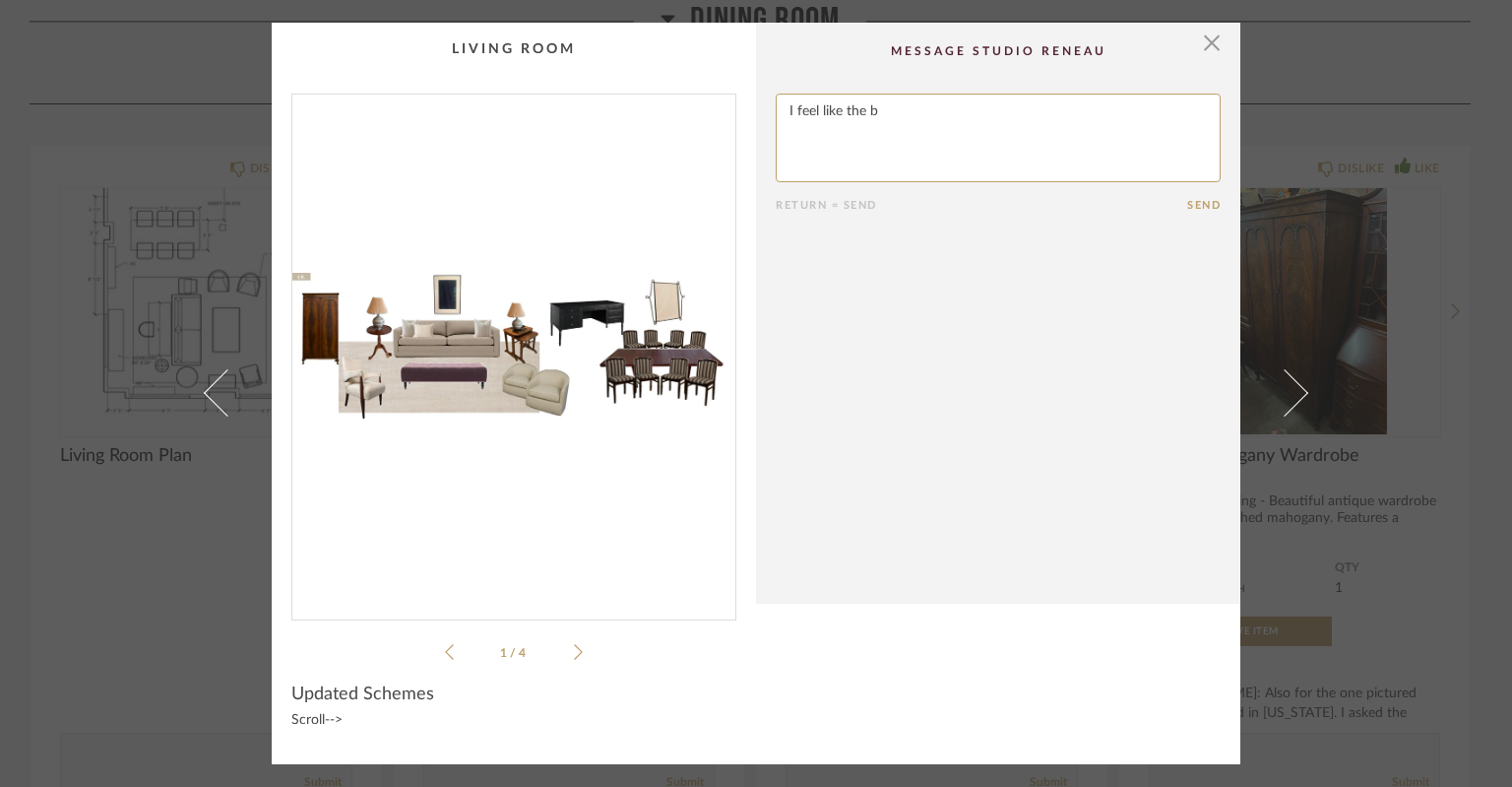 drag, startPoint x: 933, startPoint y: 109, endPoint x: 607, endPoint y: 113, distance: 326.02454 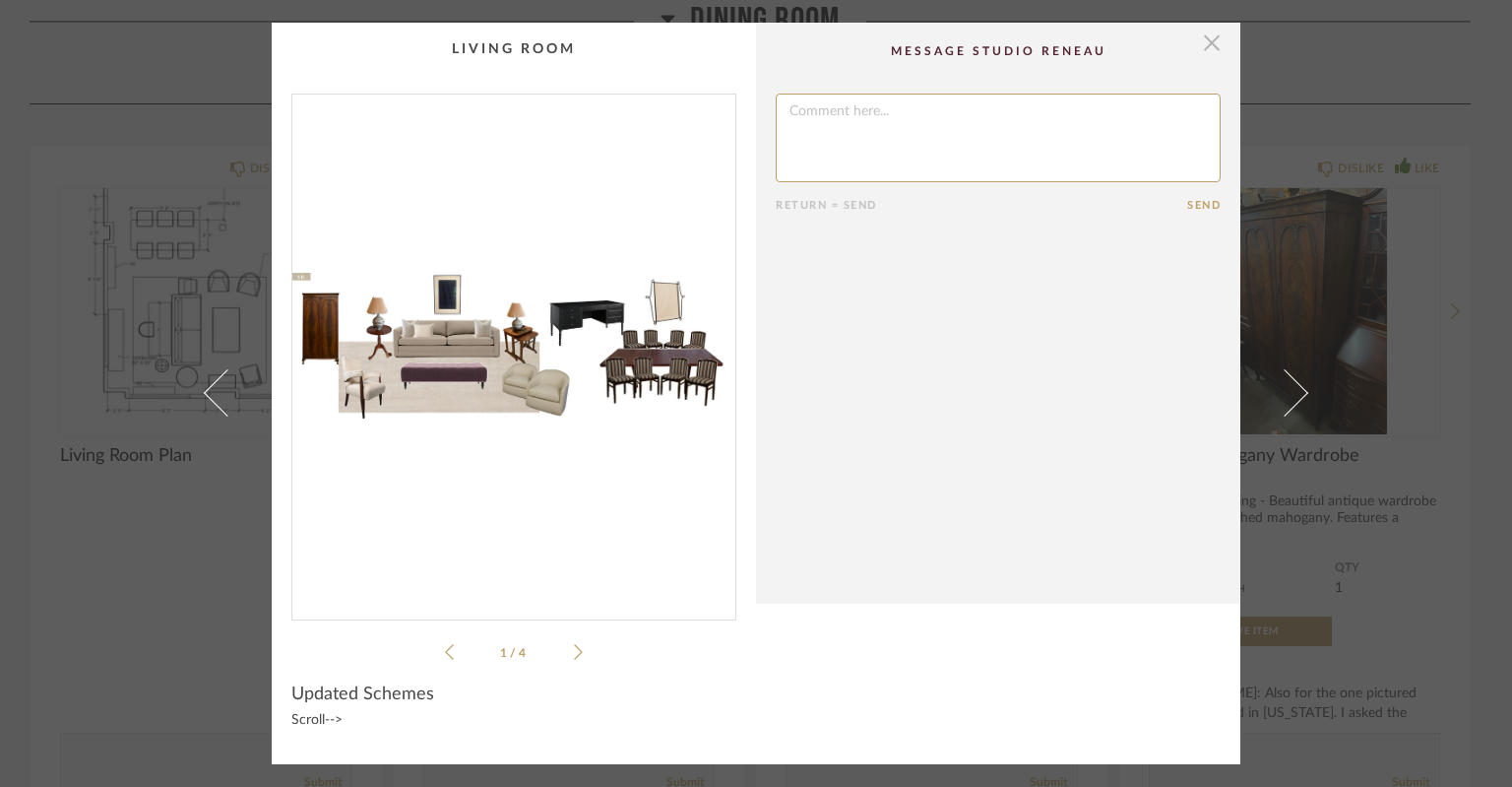 click at bounding box center [1212, 42] 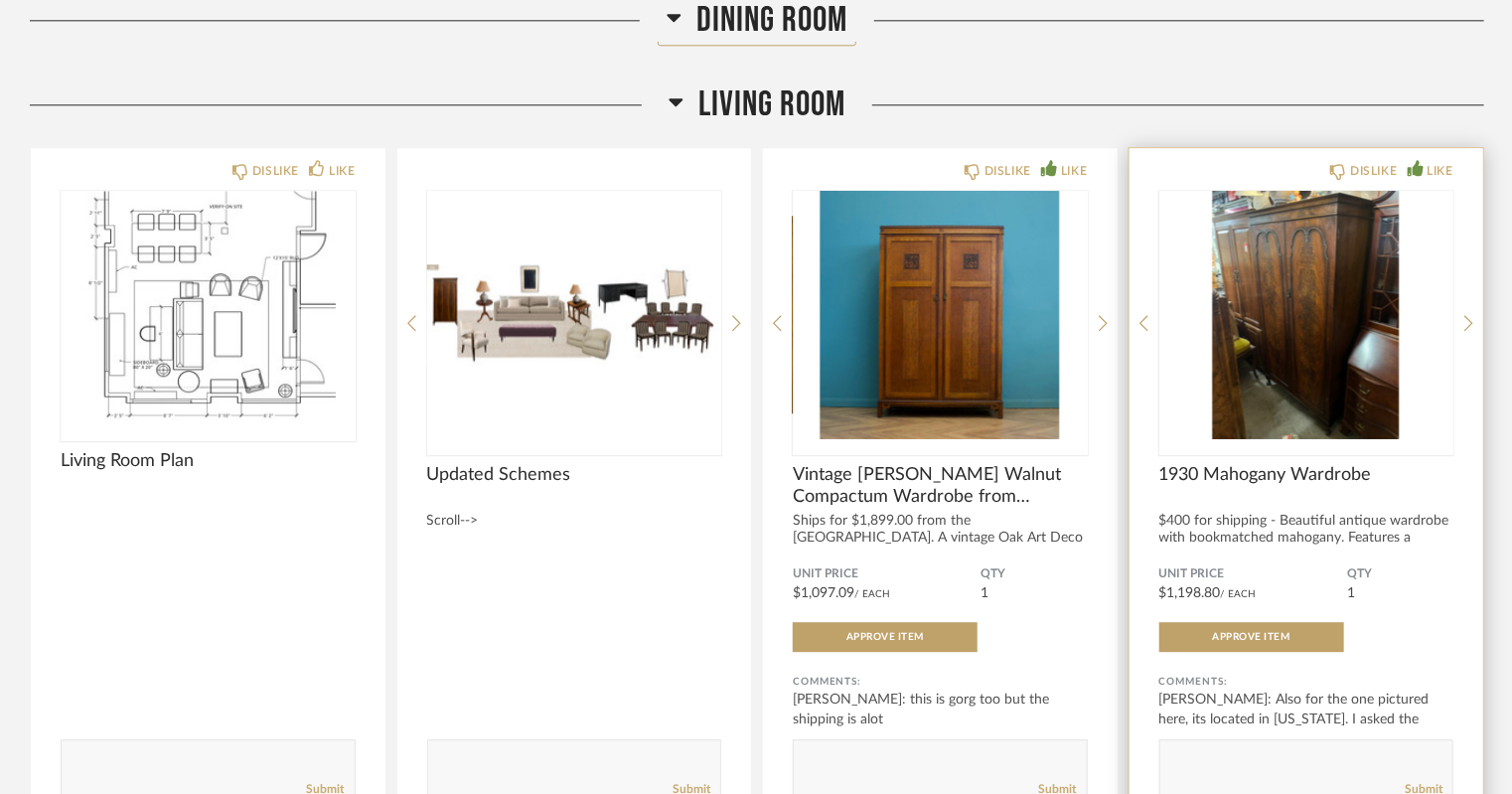 scroll, scrollTop: 2640, scrollLeft: 0, axis: vertical 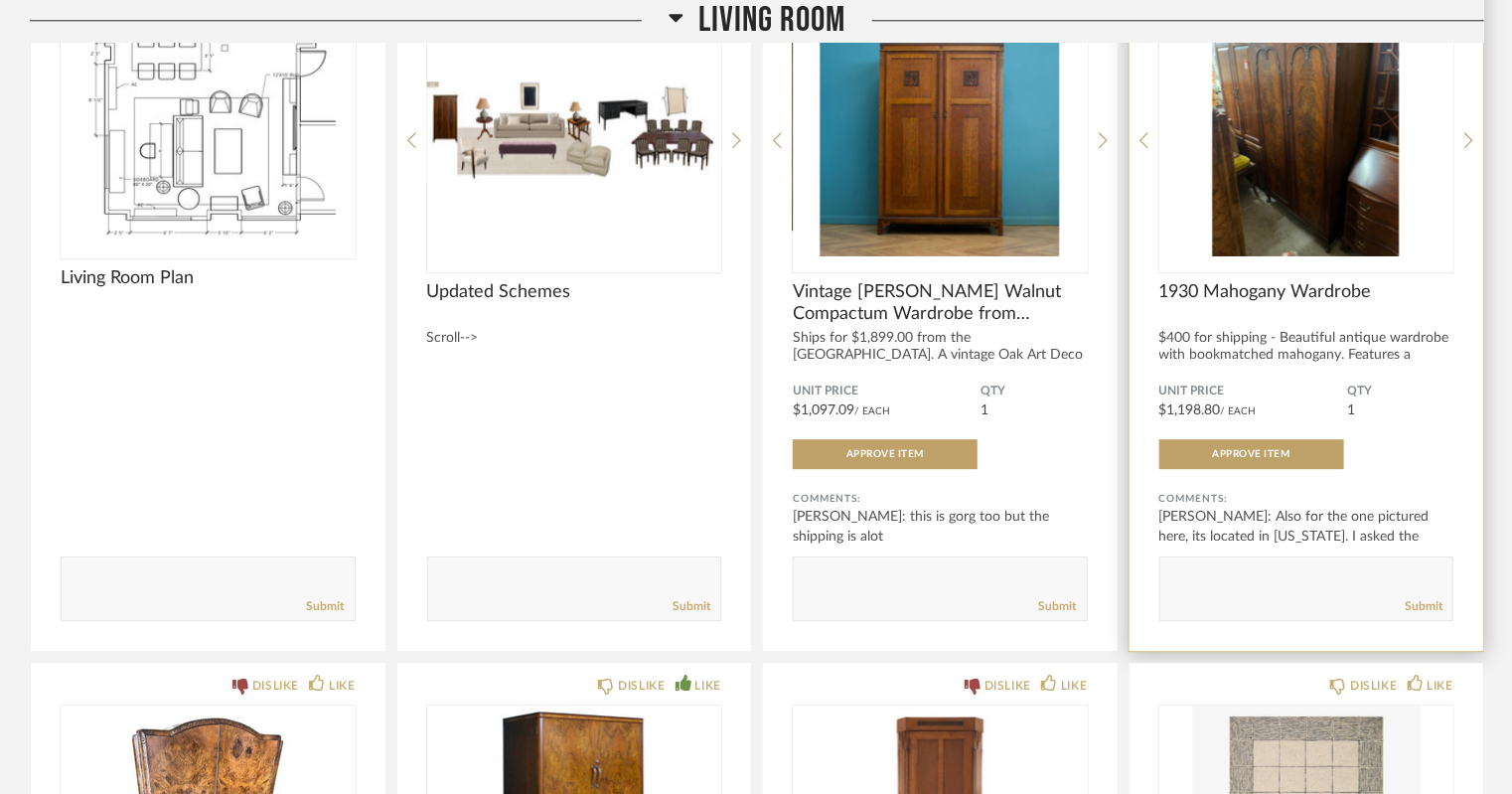 click 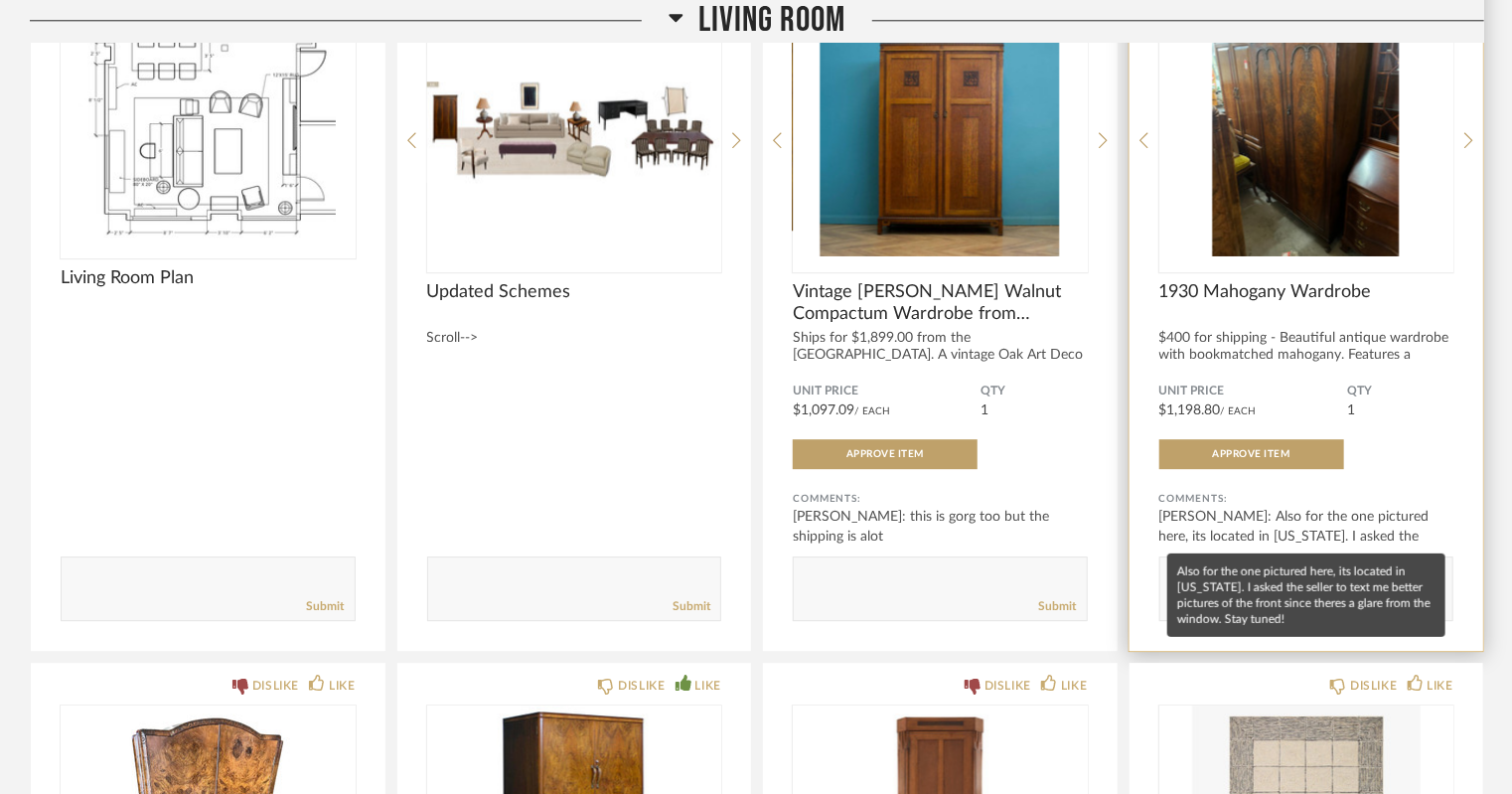 click on "[PERSON_NAME]: Also for the one pictured here, its located in [US_STATE]. I asked the seller t..." 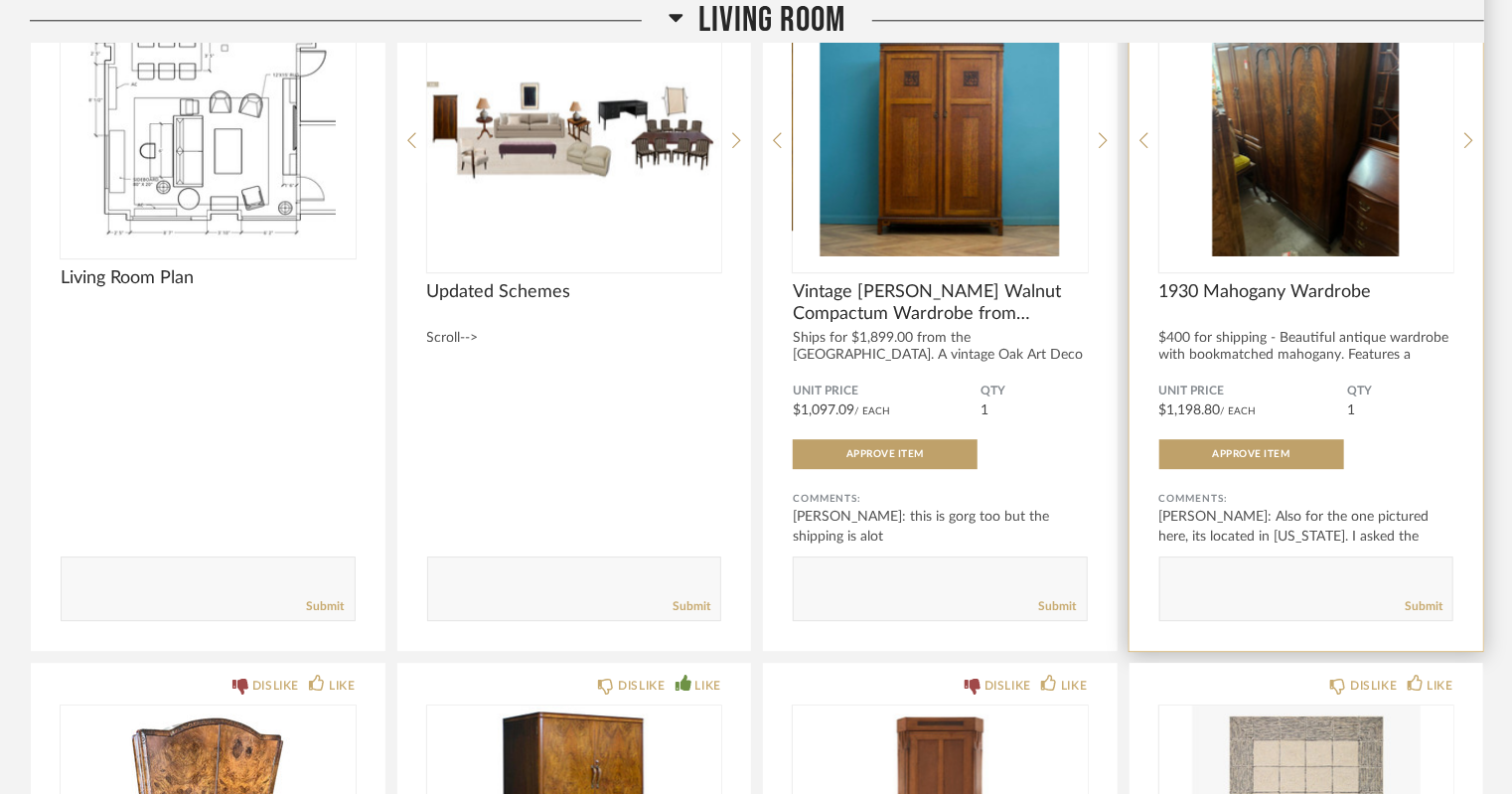 click at bounding box center [1306, 132] 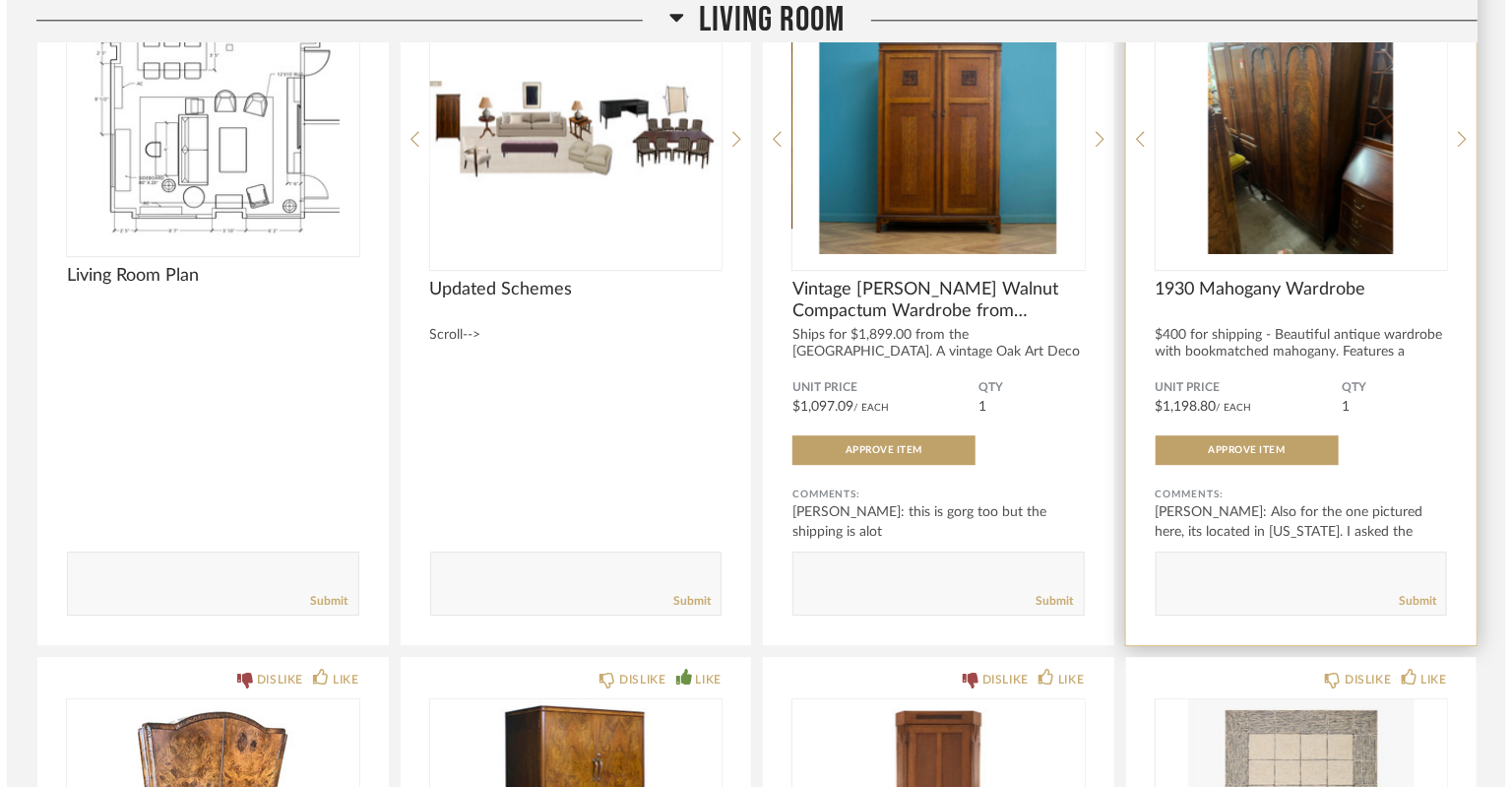 scroll, scrollTop: 0, scrollLeft: 0, axis: both 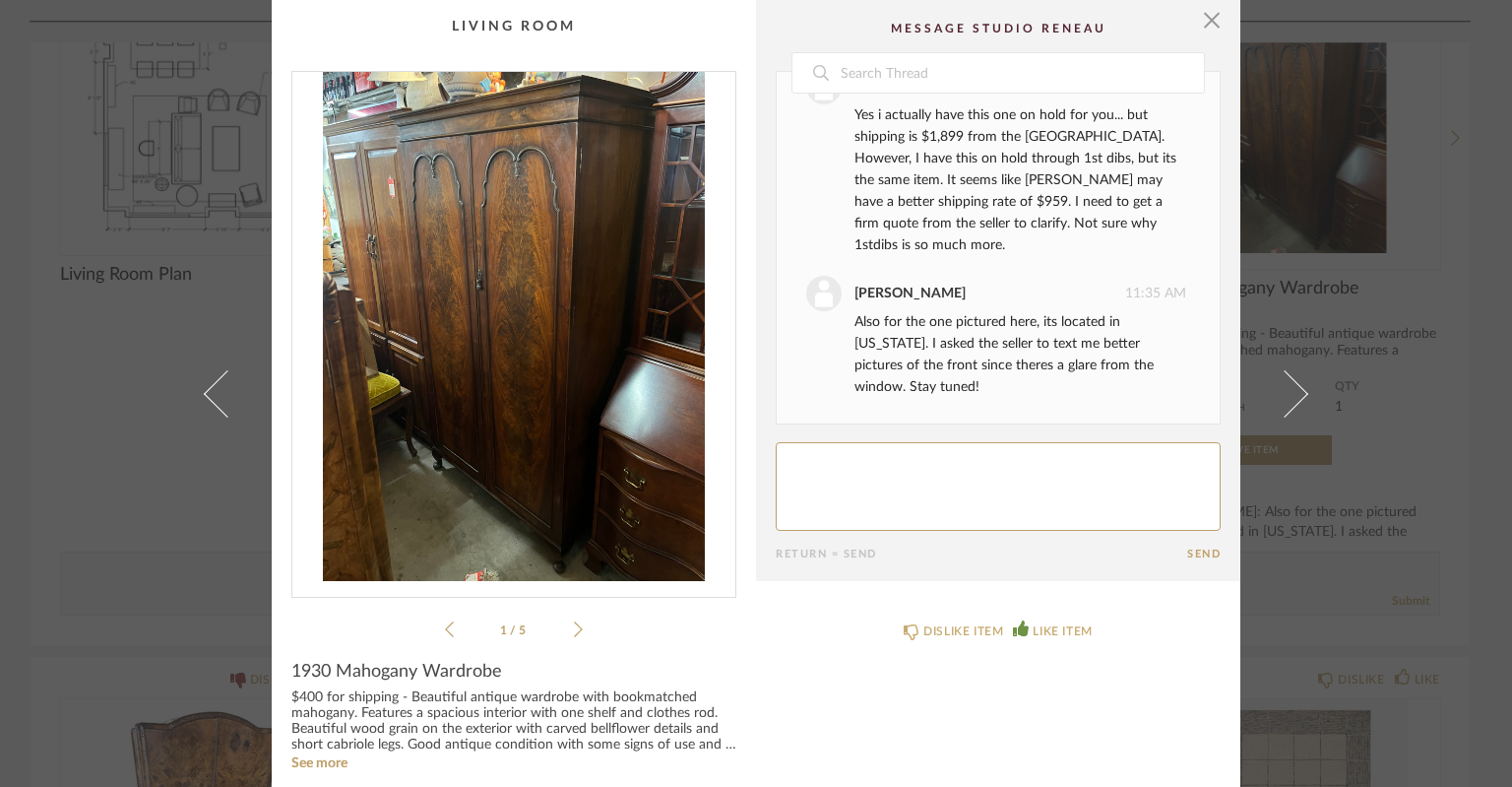 click 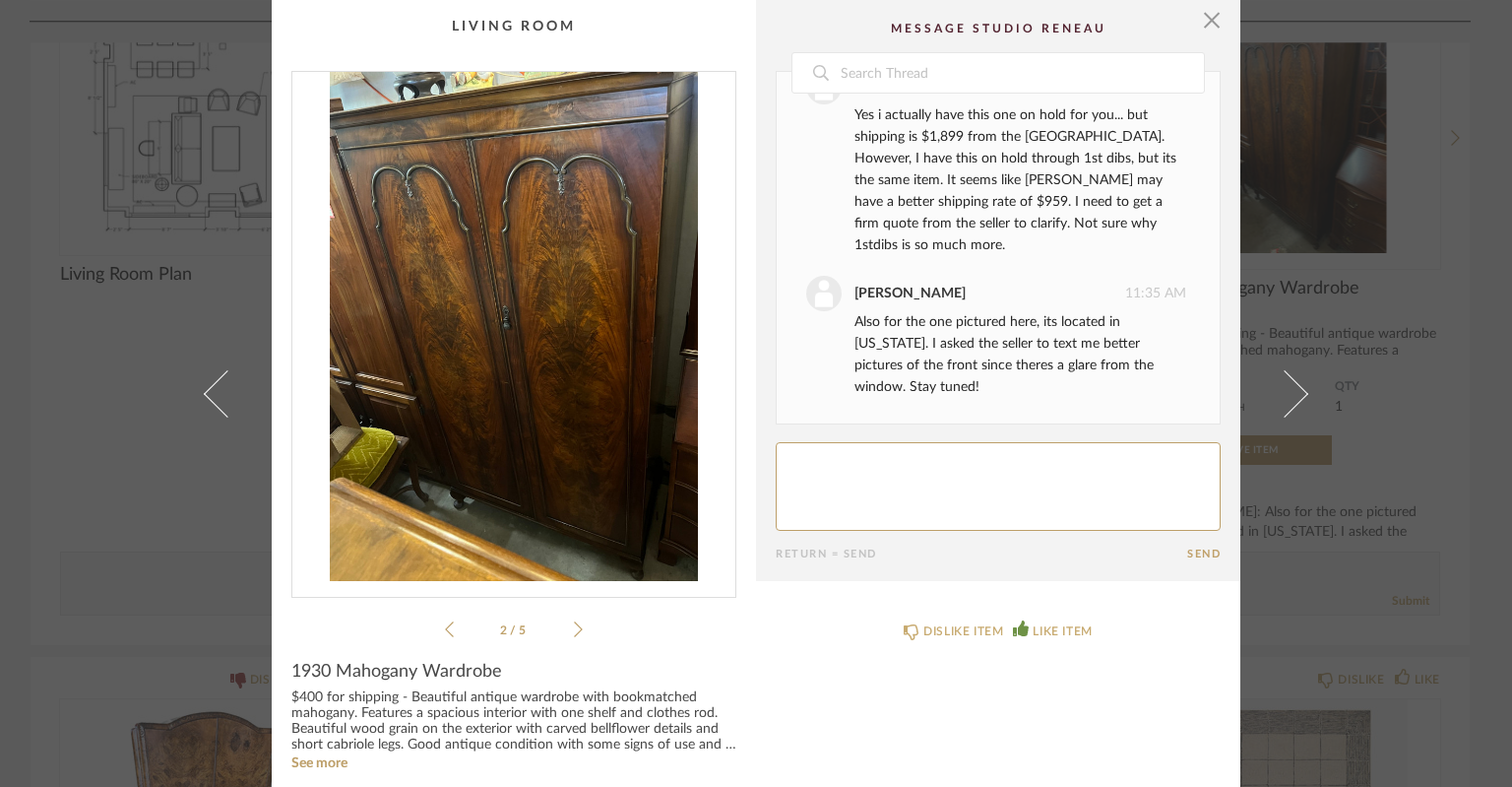 click 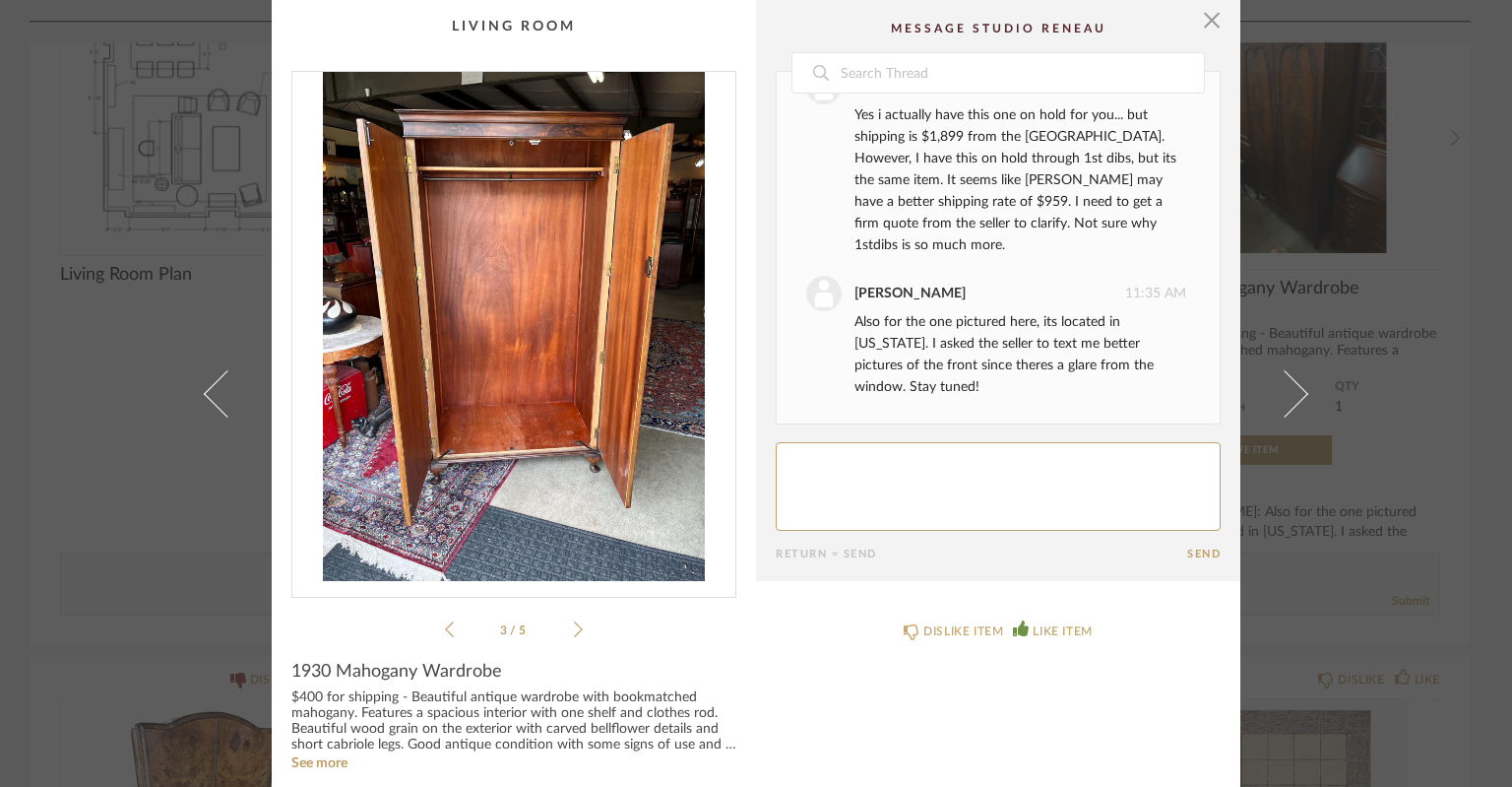 click 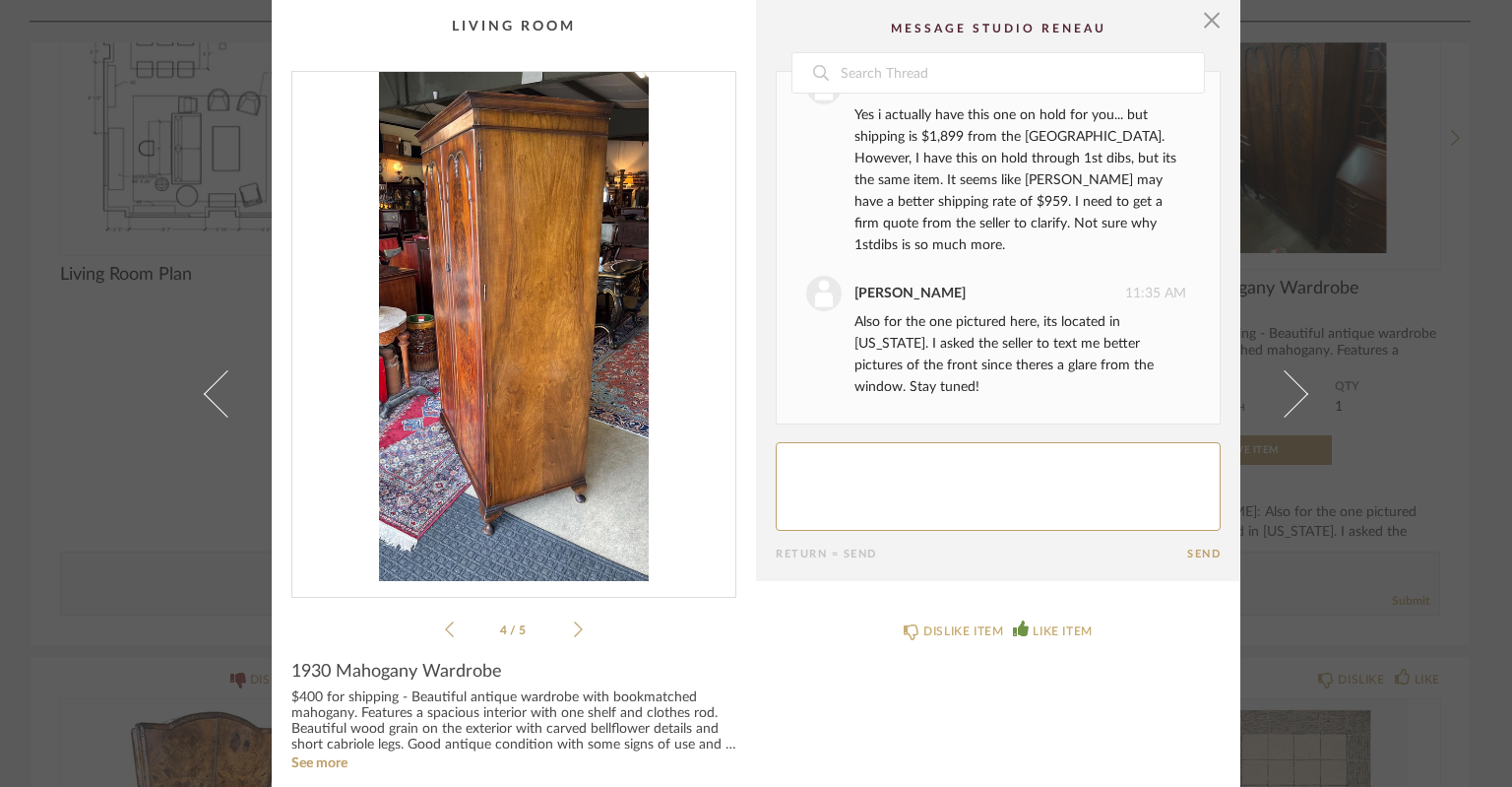 click 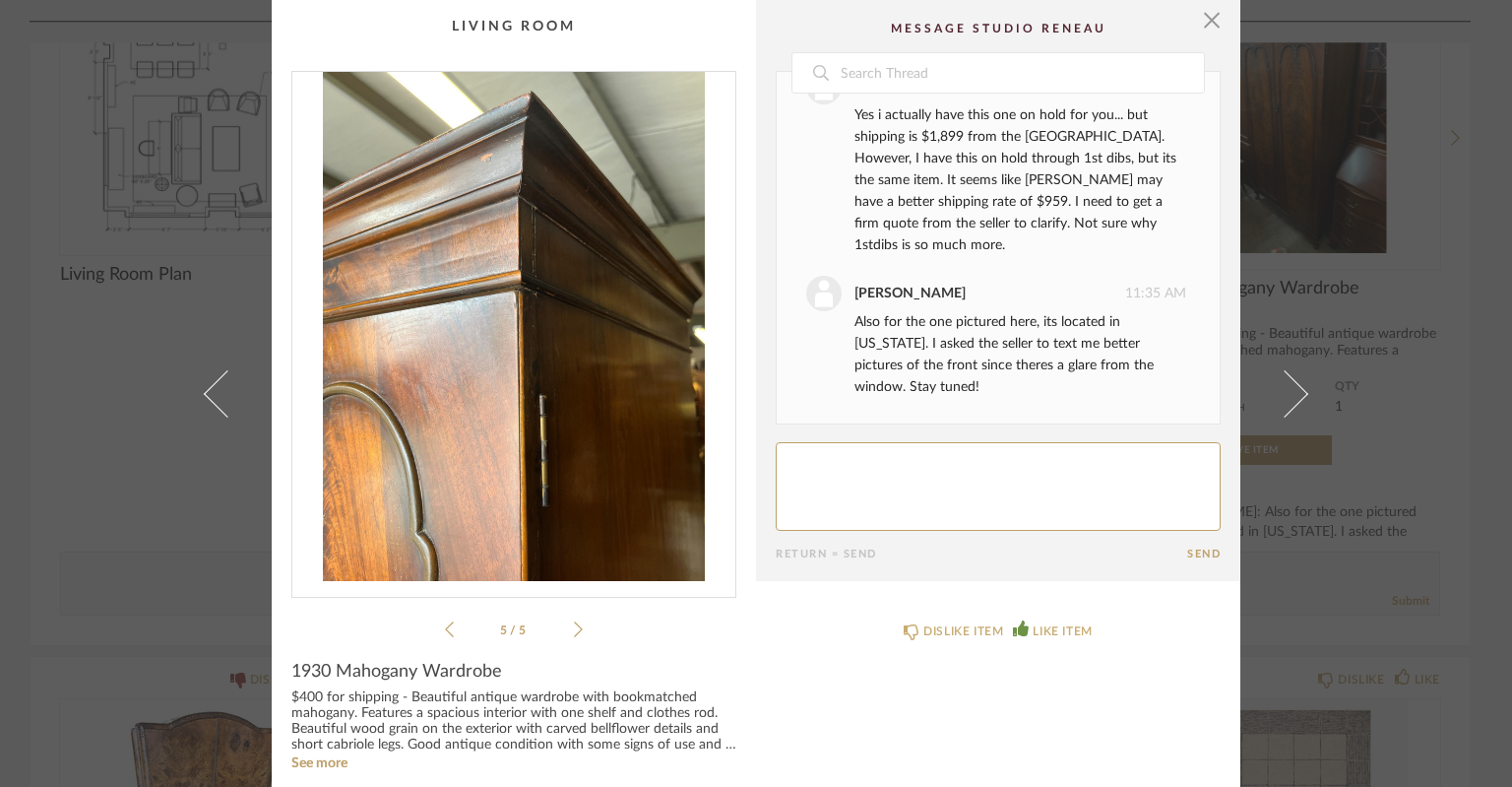 click 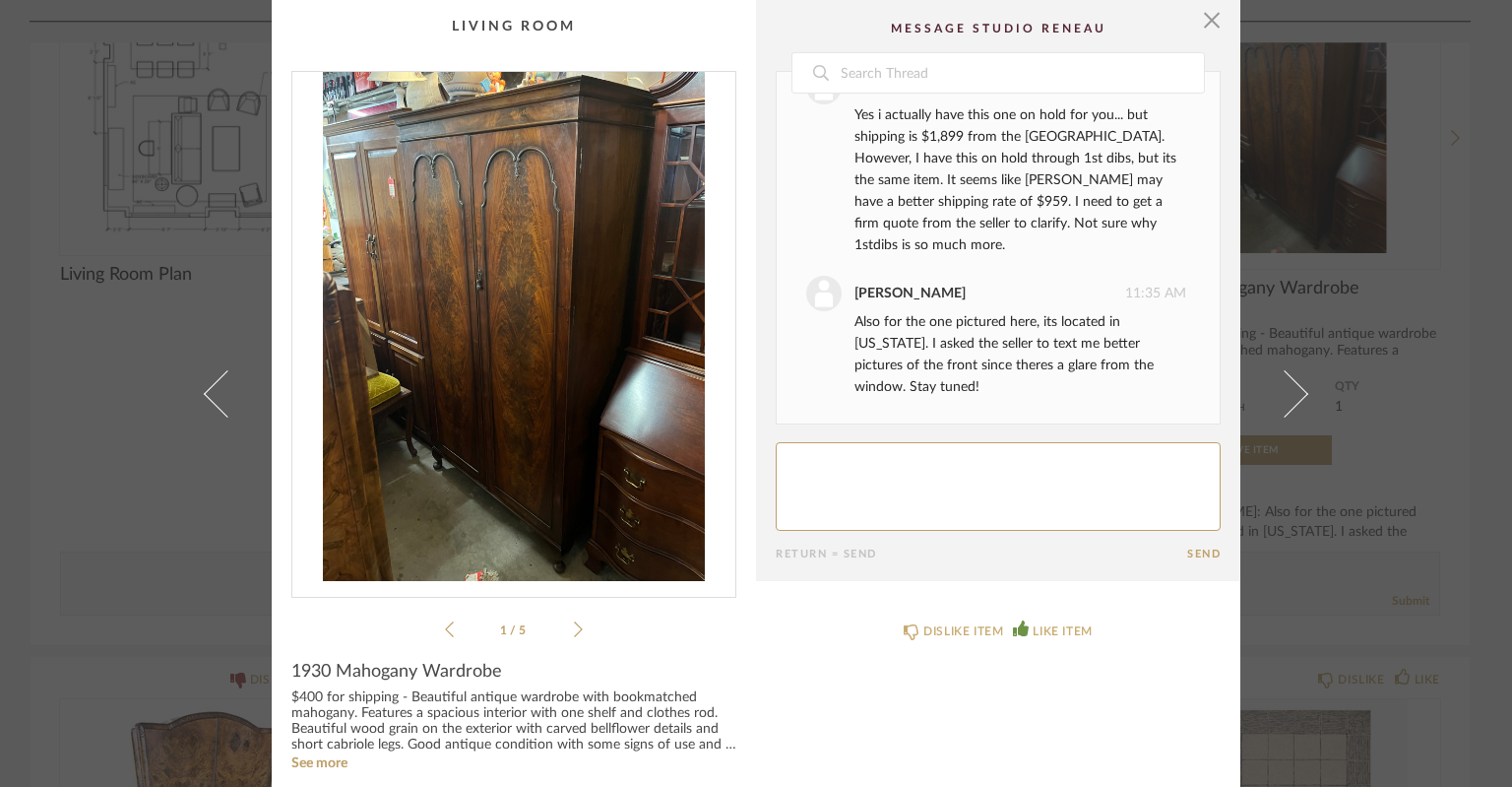 click 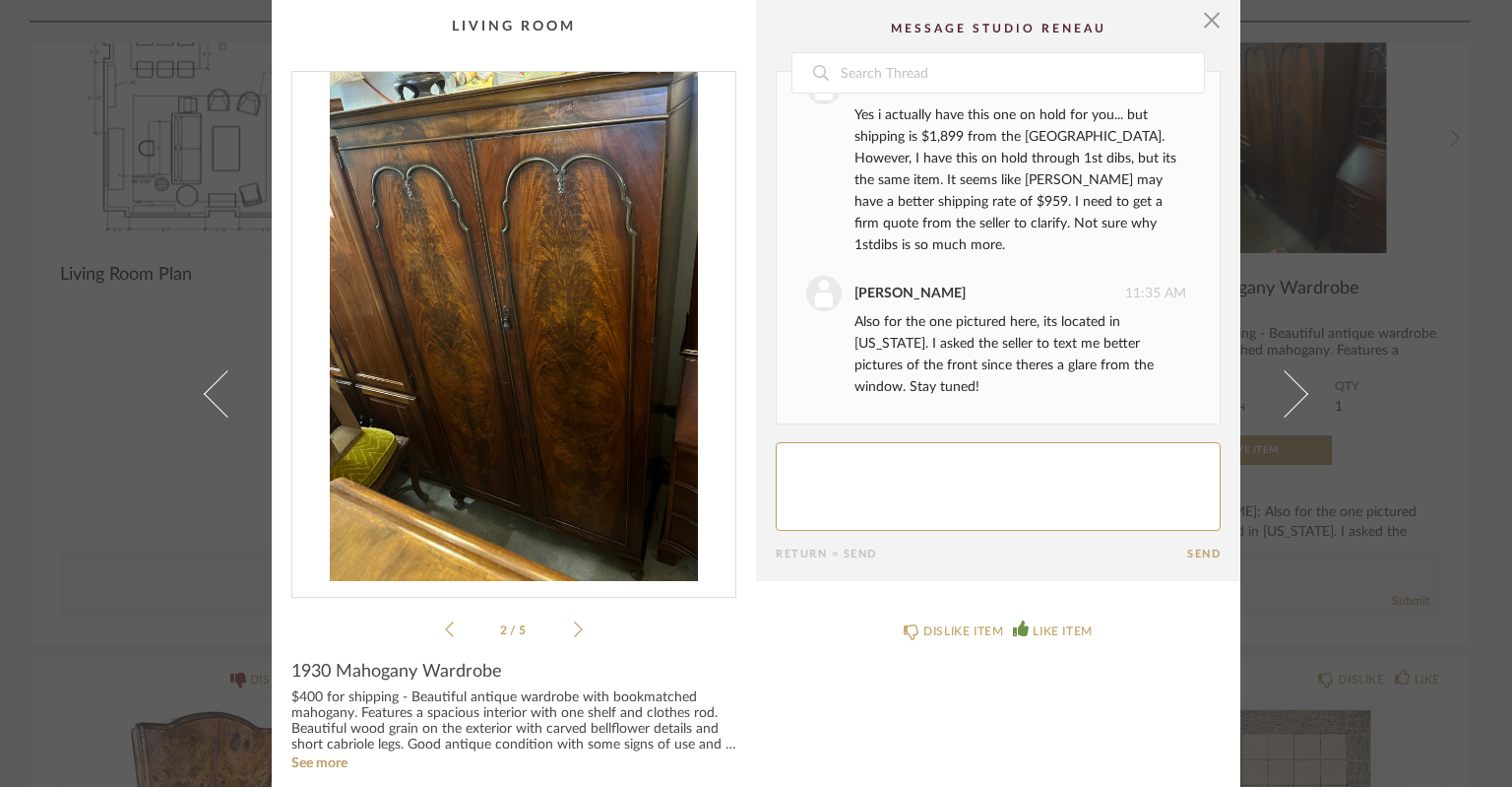 click 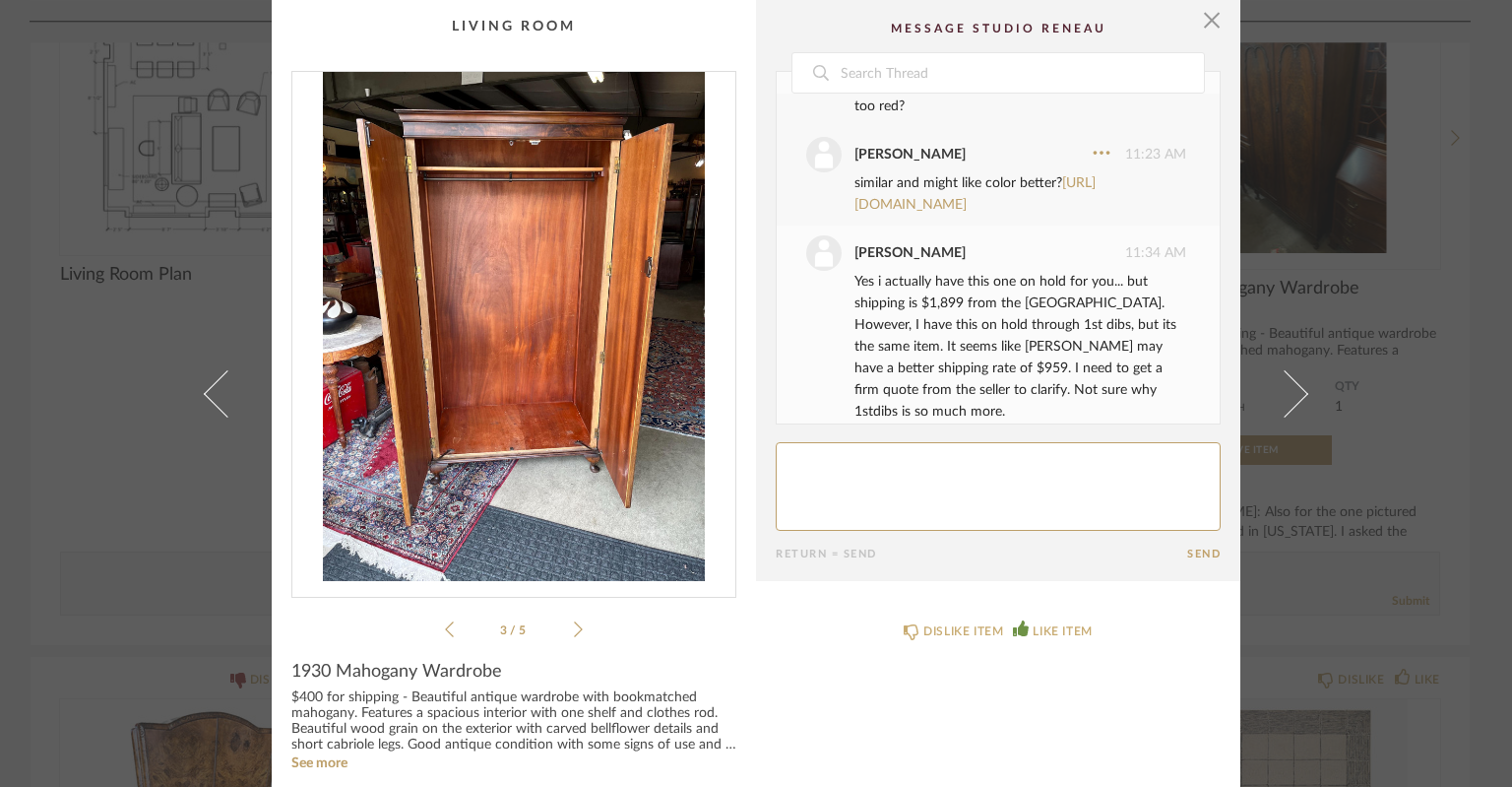 scroll, scrollTop: 0, scrollLeft: 0, axis: both 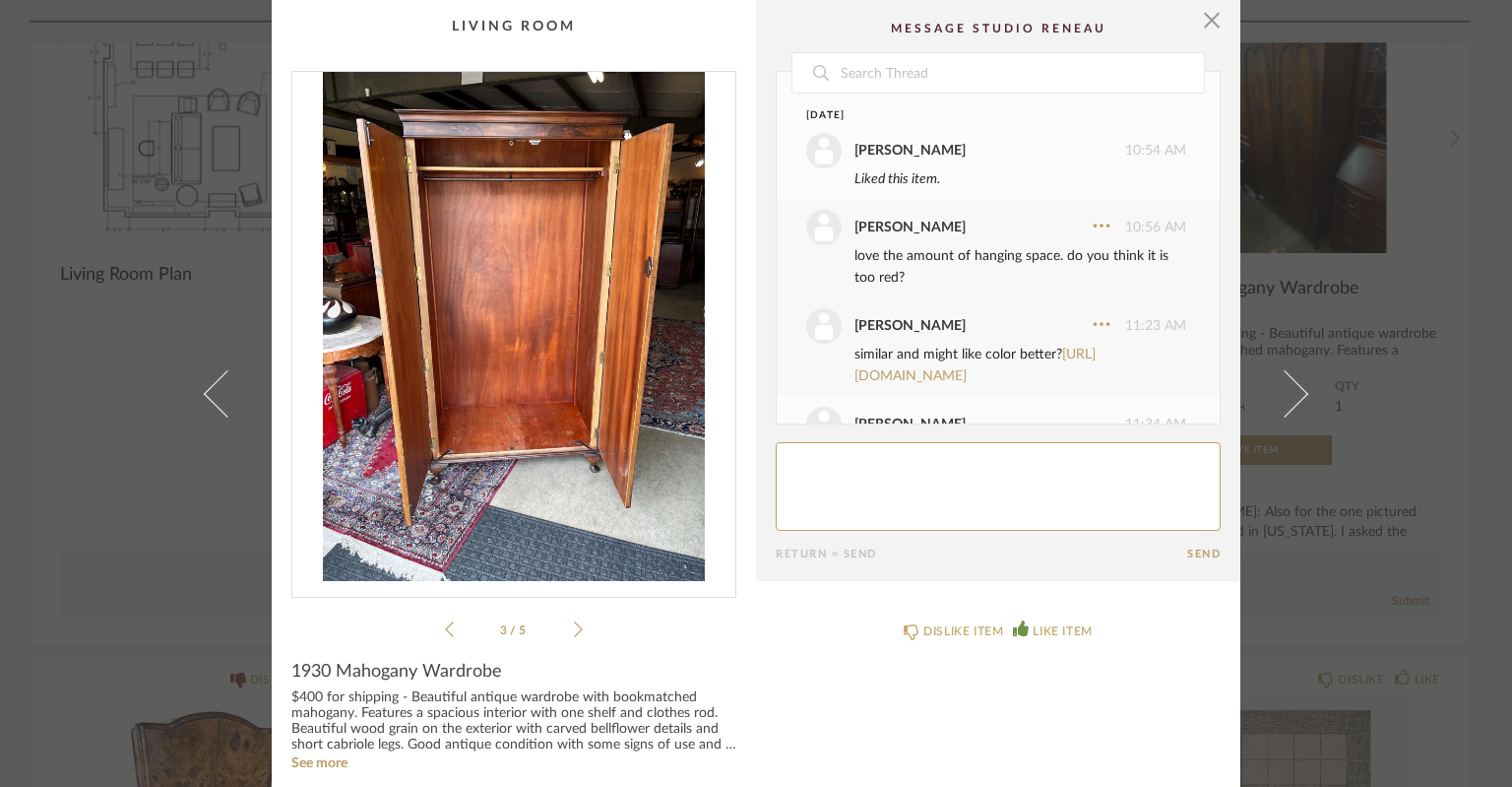 click 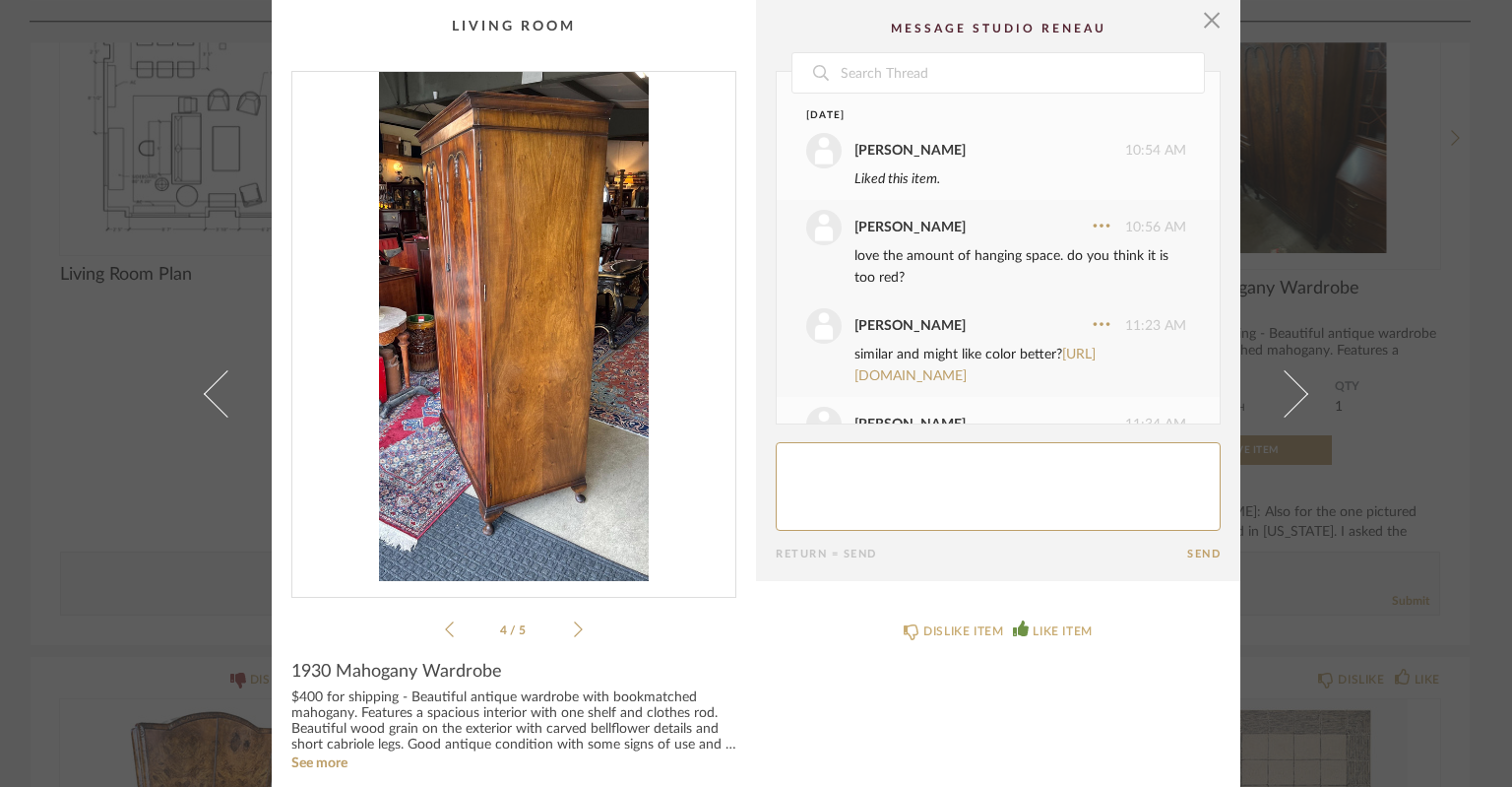 click 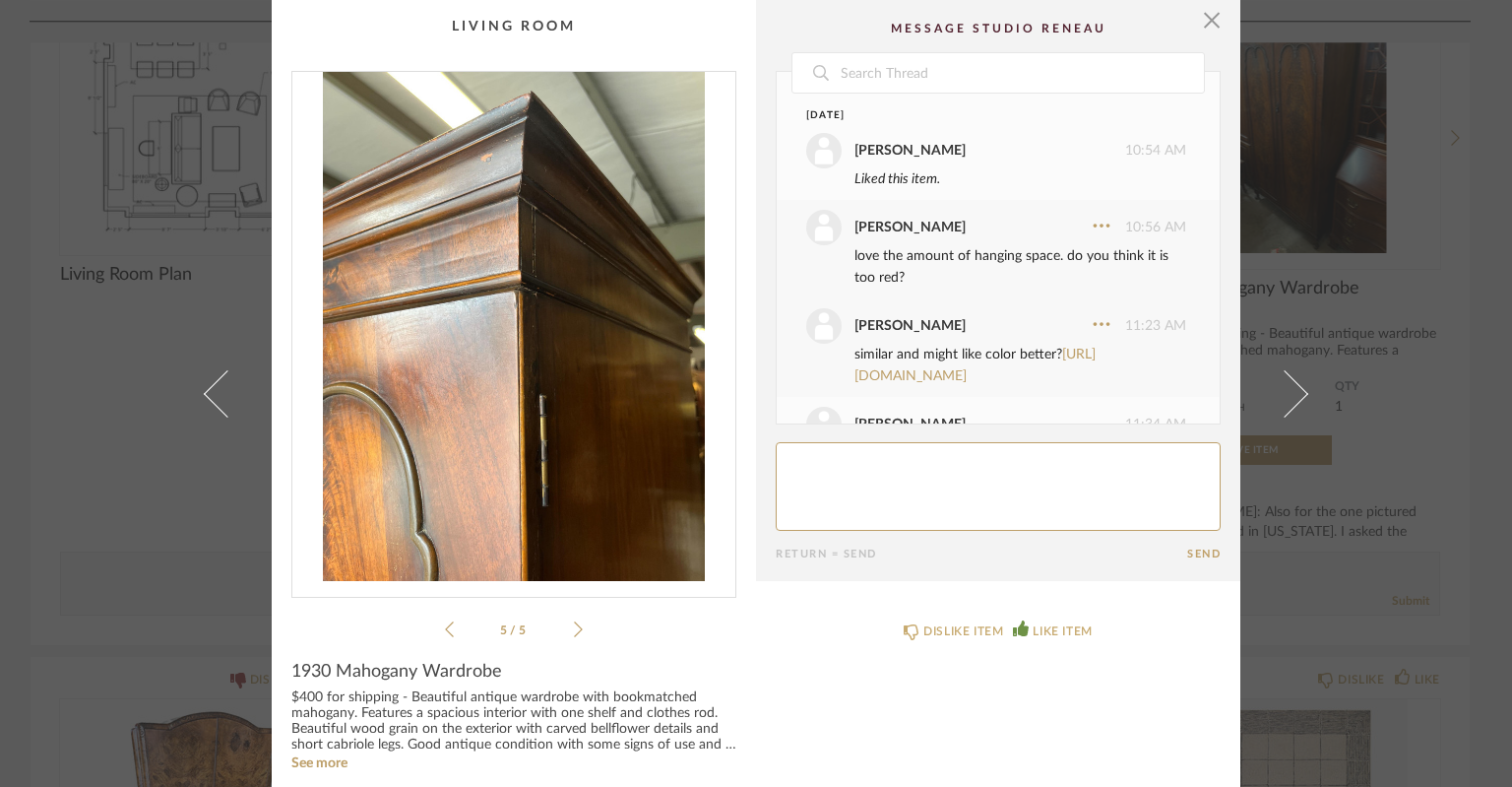 click 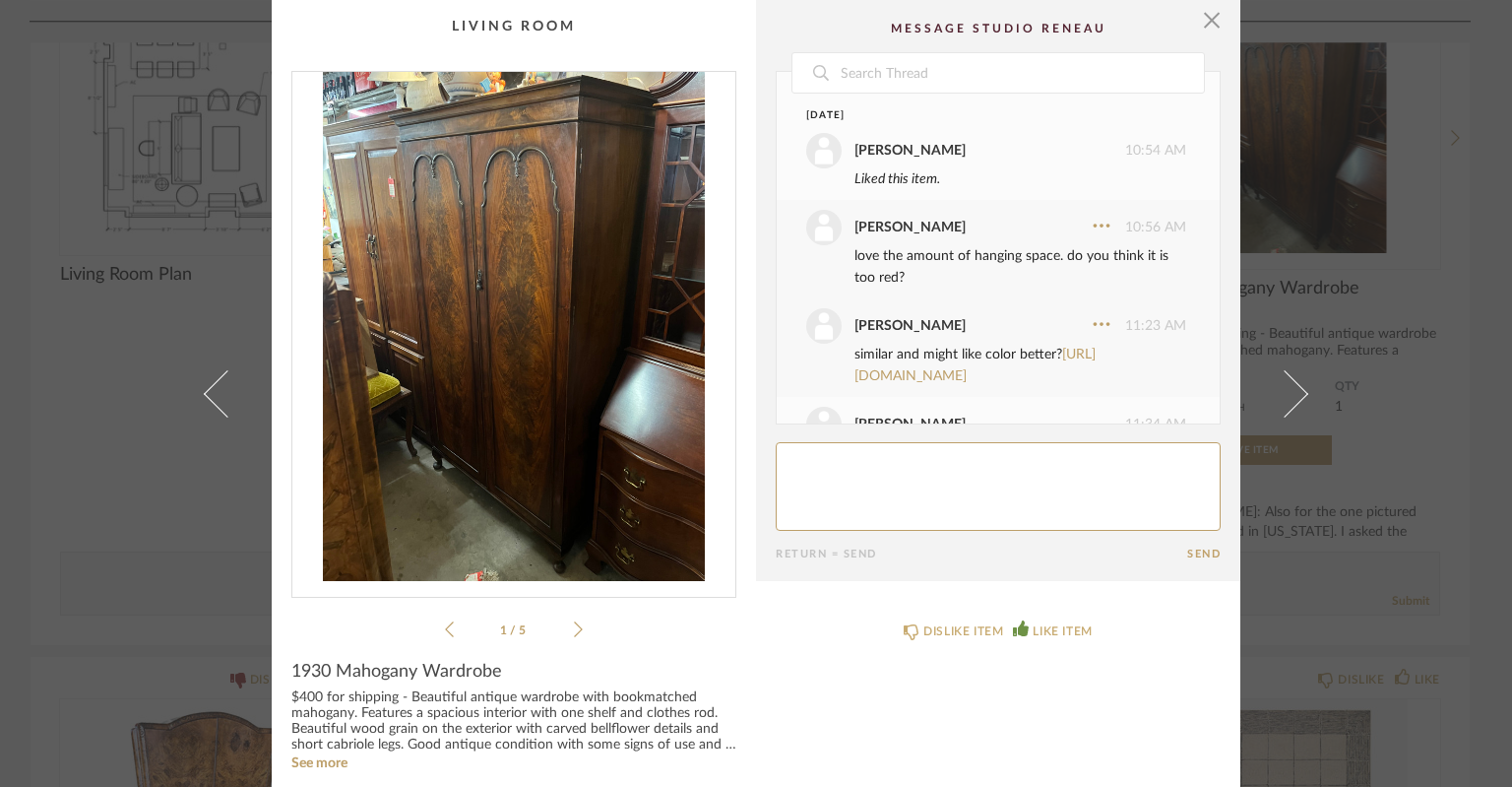 click 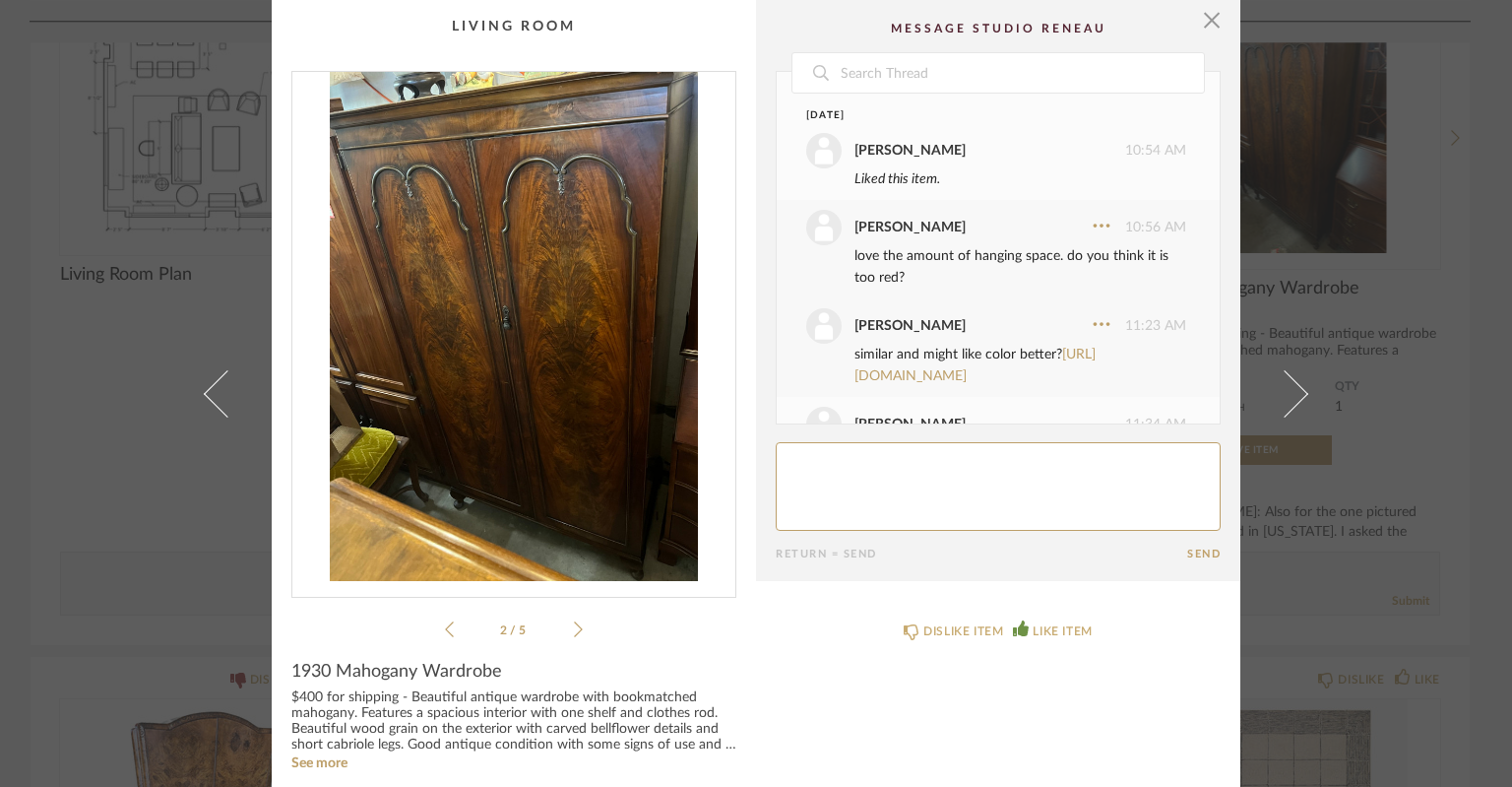 click 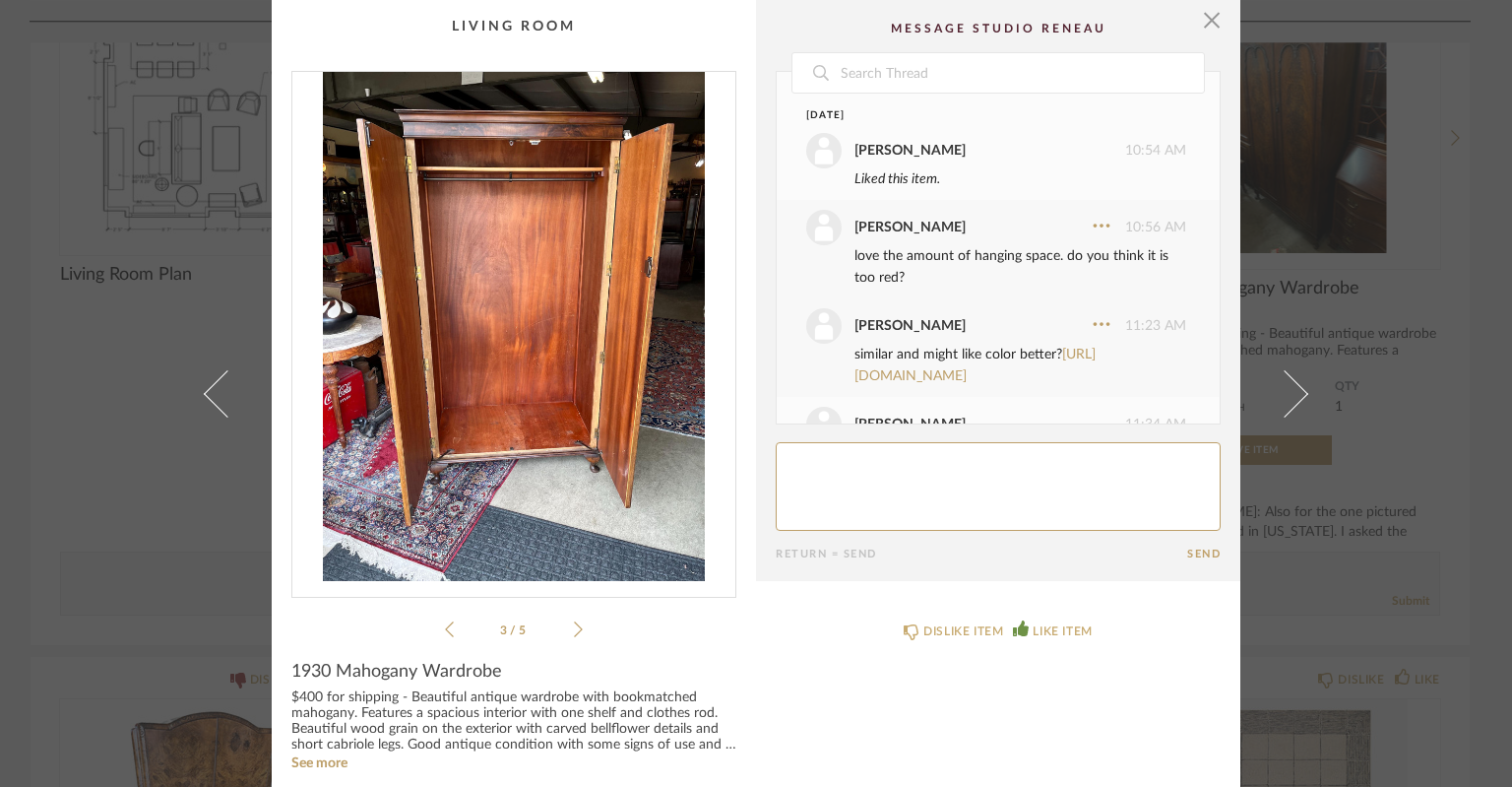 click 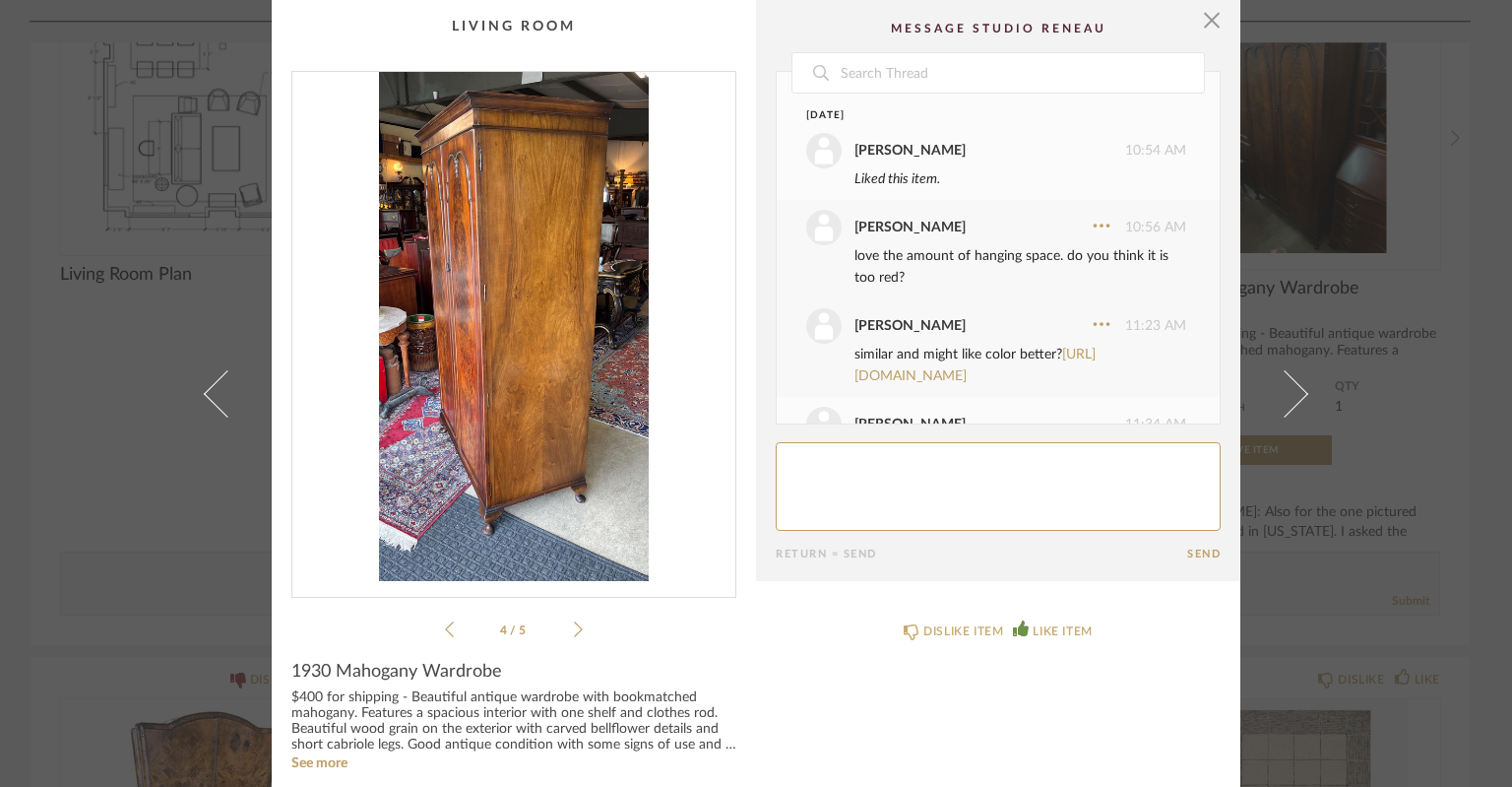 click 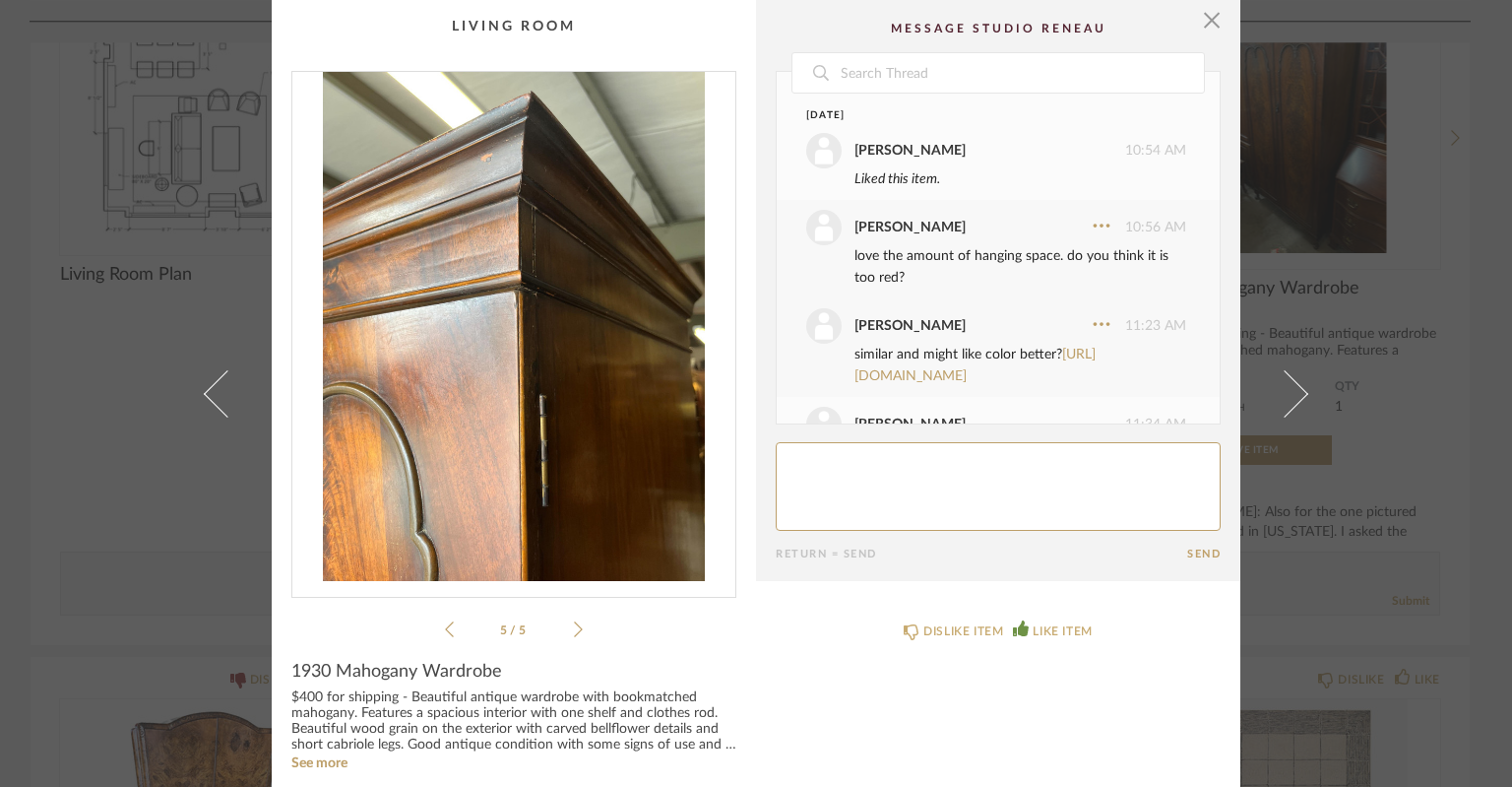 click 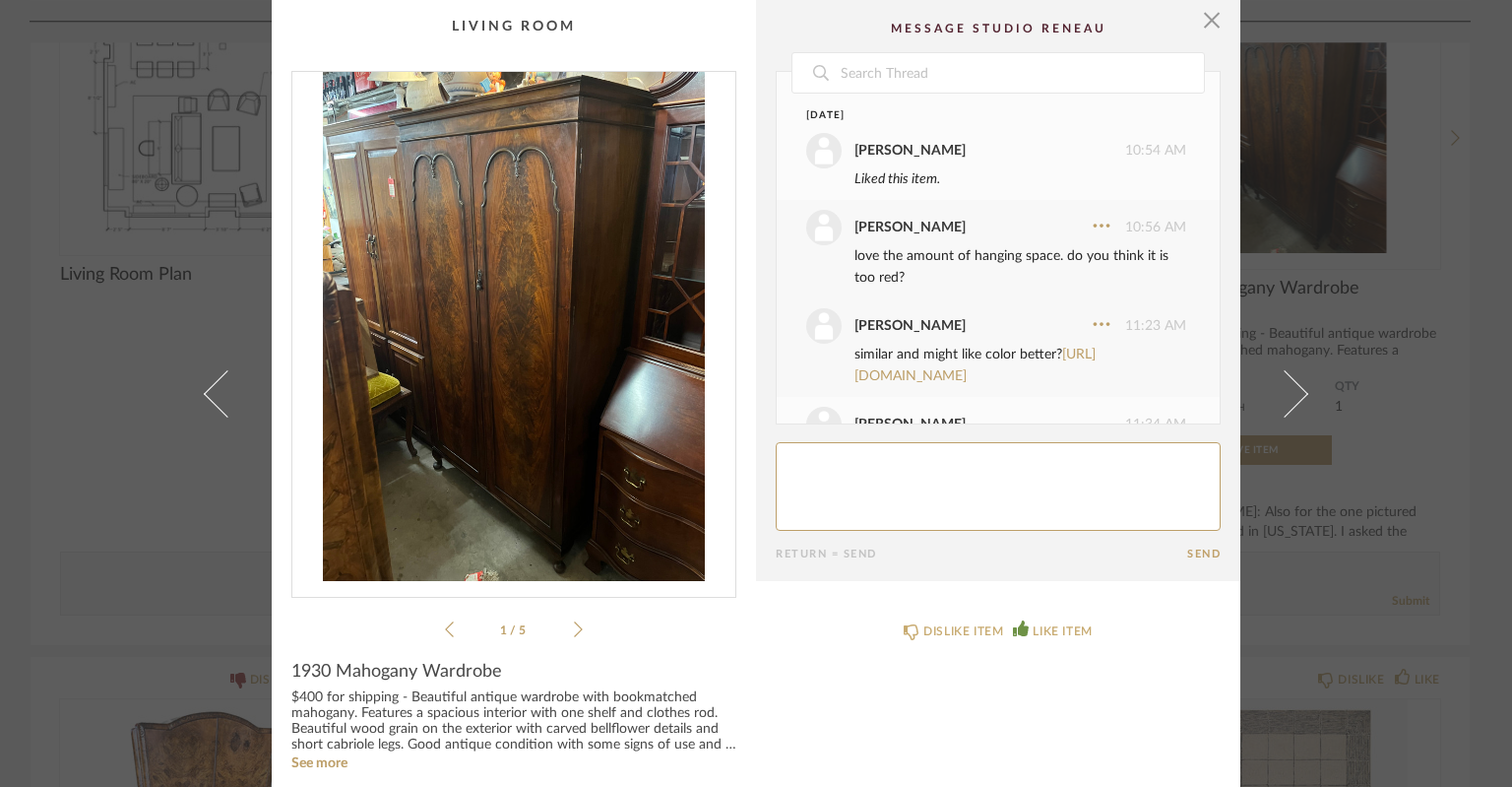 click 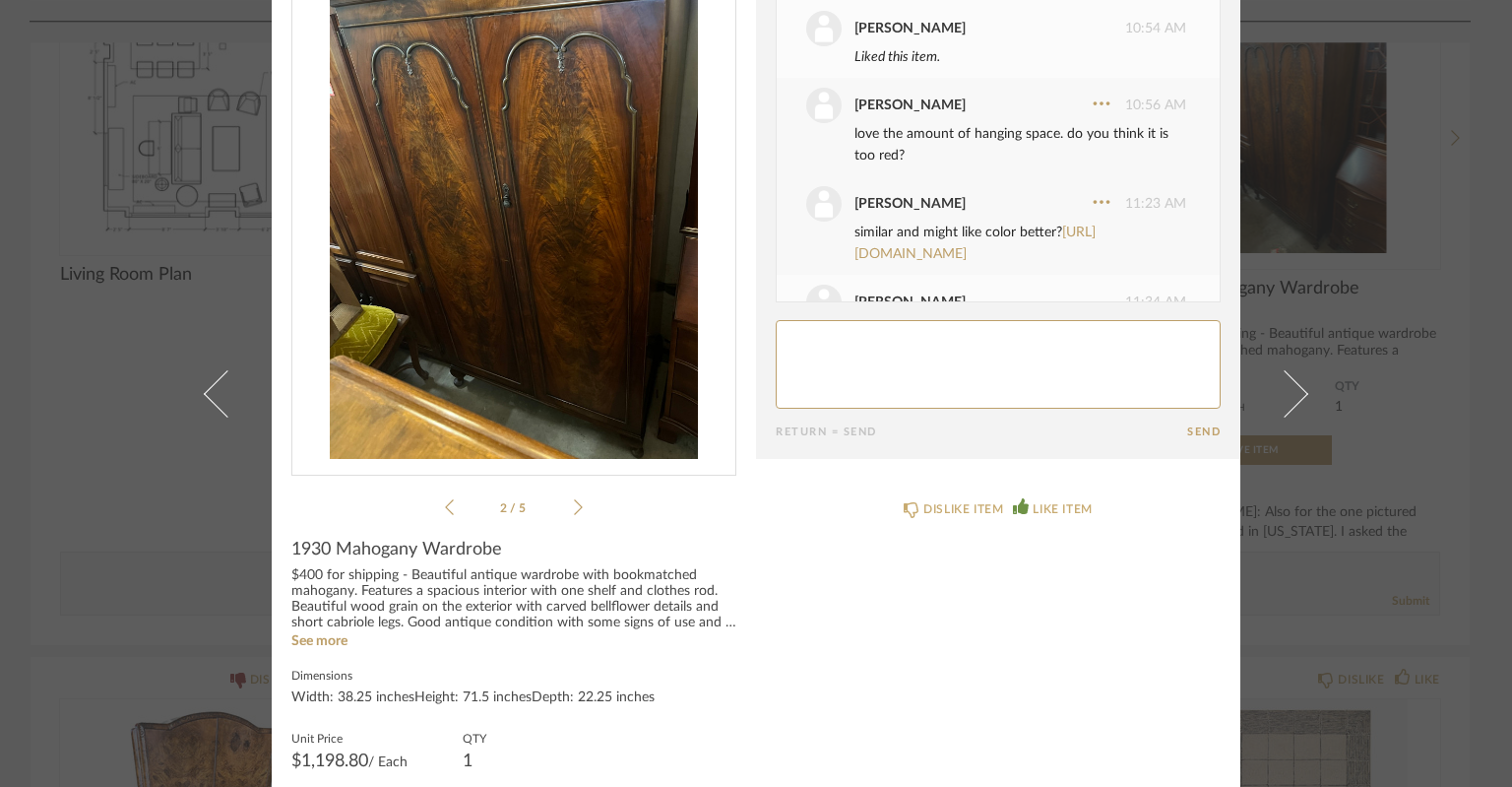 scroll, scrollTop: 160, scrollLeft: 0, axis: vertical 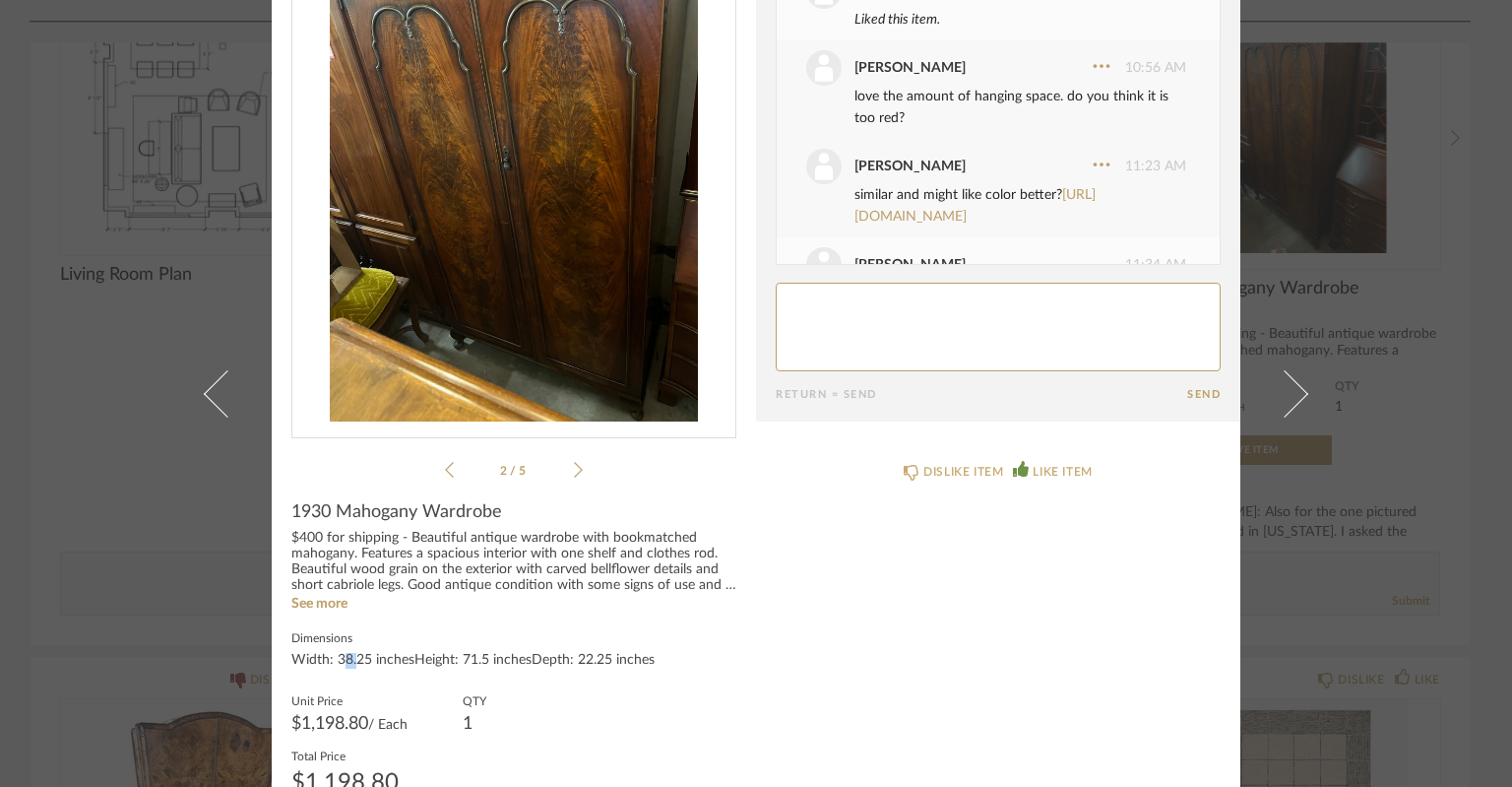 drag, startPoint x: 334, startPoint y: 652, endPoint x: 349, endPoint y: 652, distance: 15 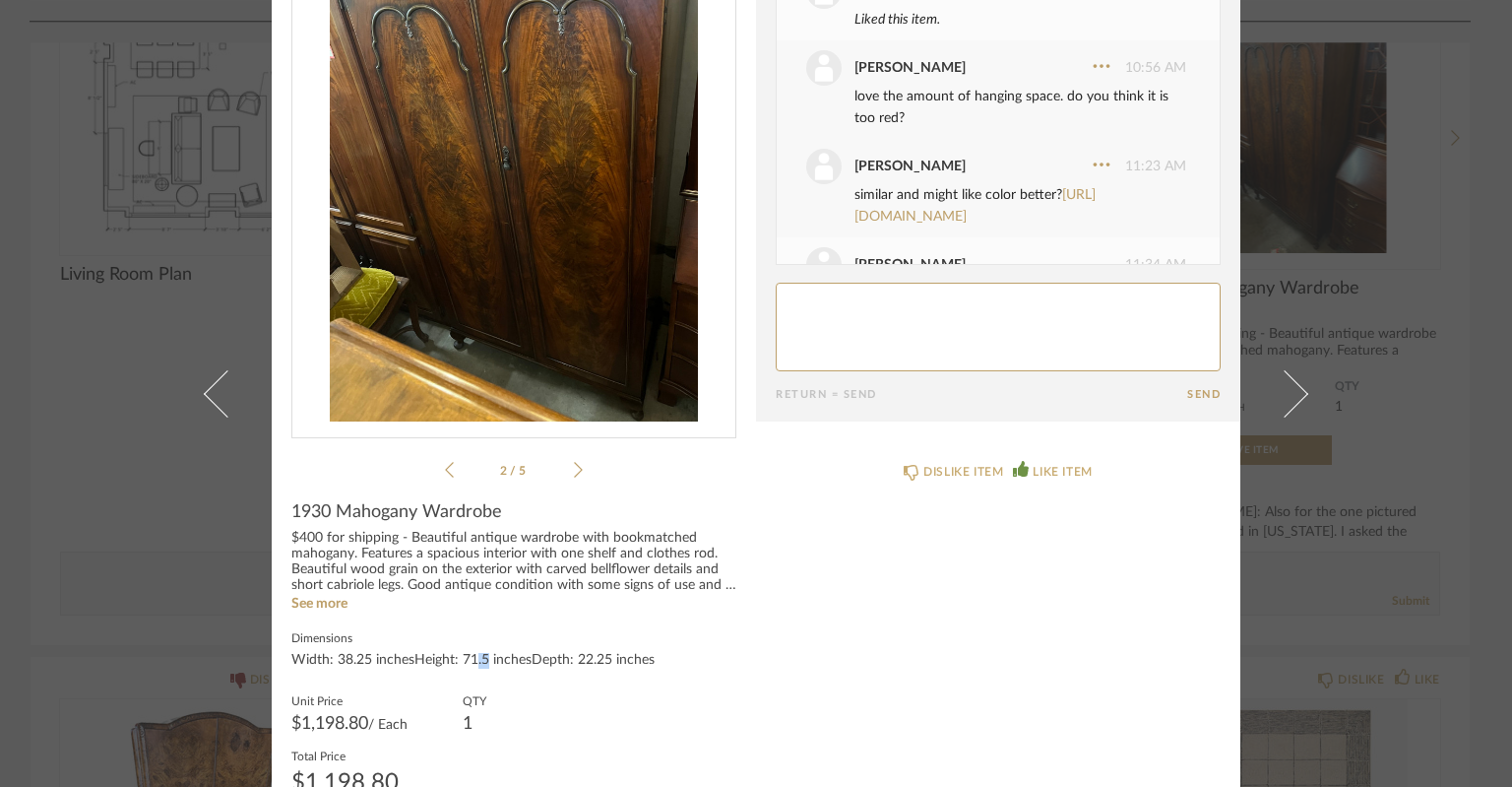 drag, startPoint x: 467, startPoint y: 650, endPoint x: 481, endPoint y: 657, distance: 15.652476 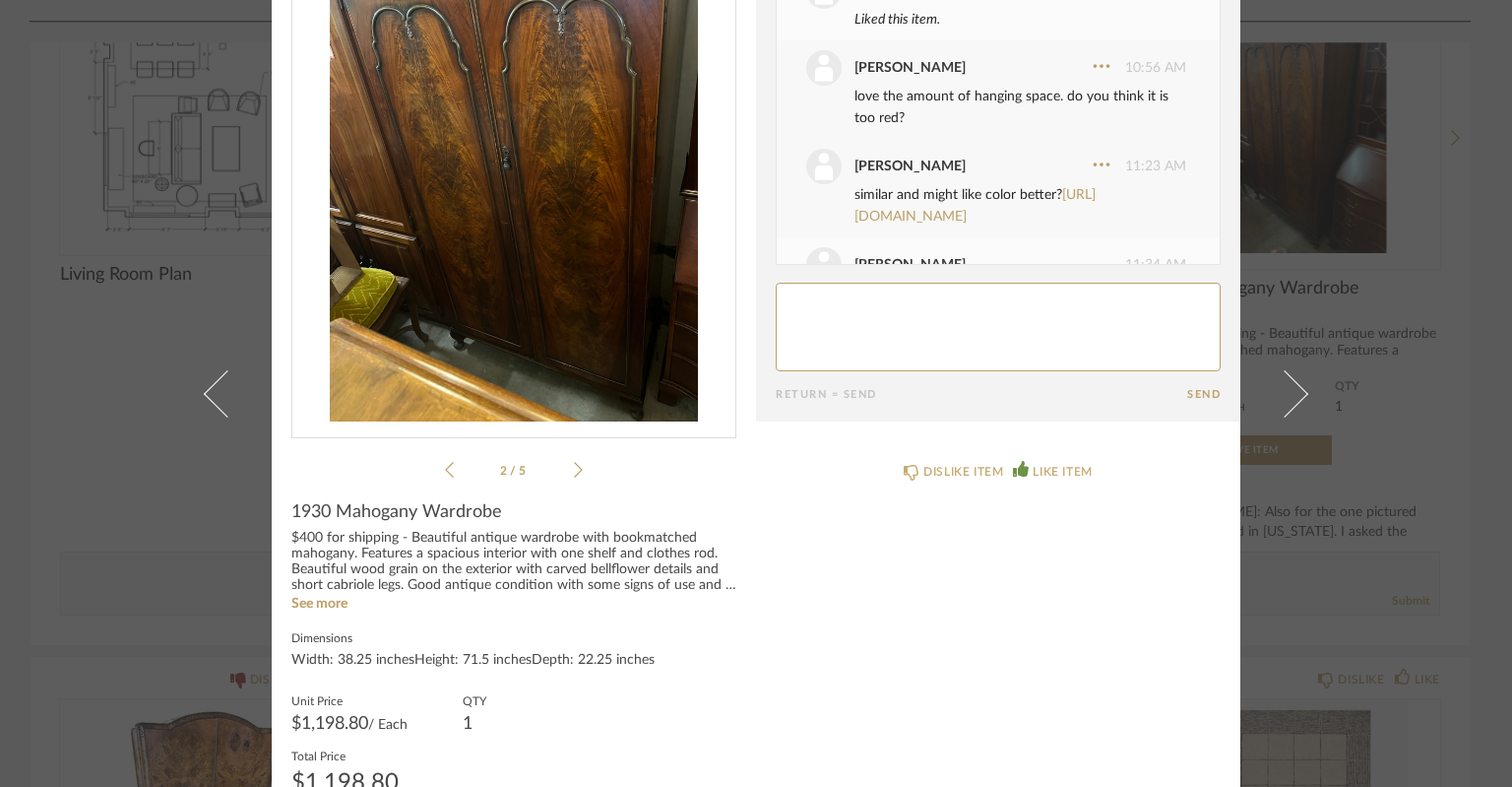 click on "Unit Price  $1,198.80  / Each  QTY  1" 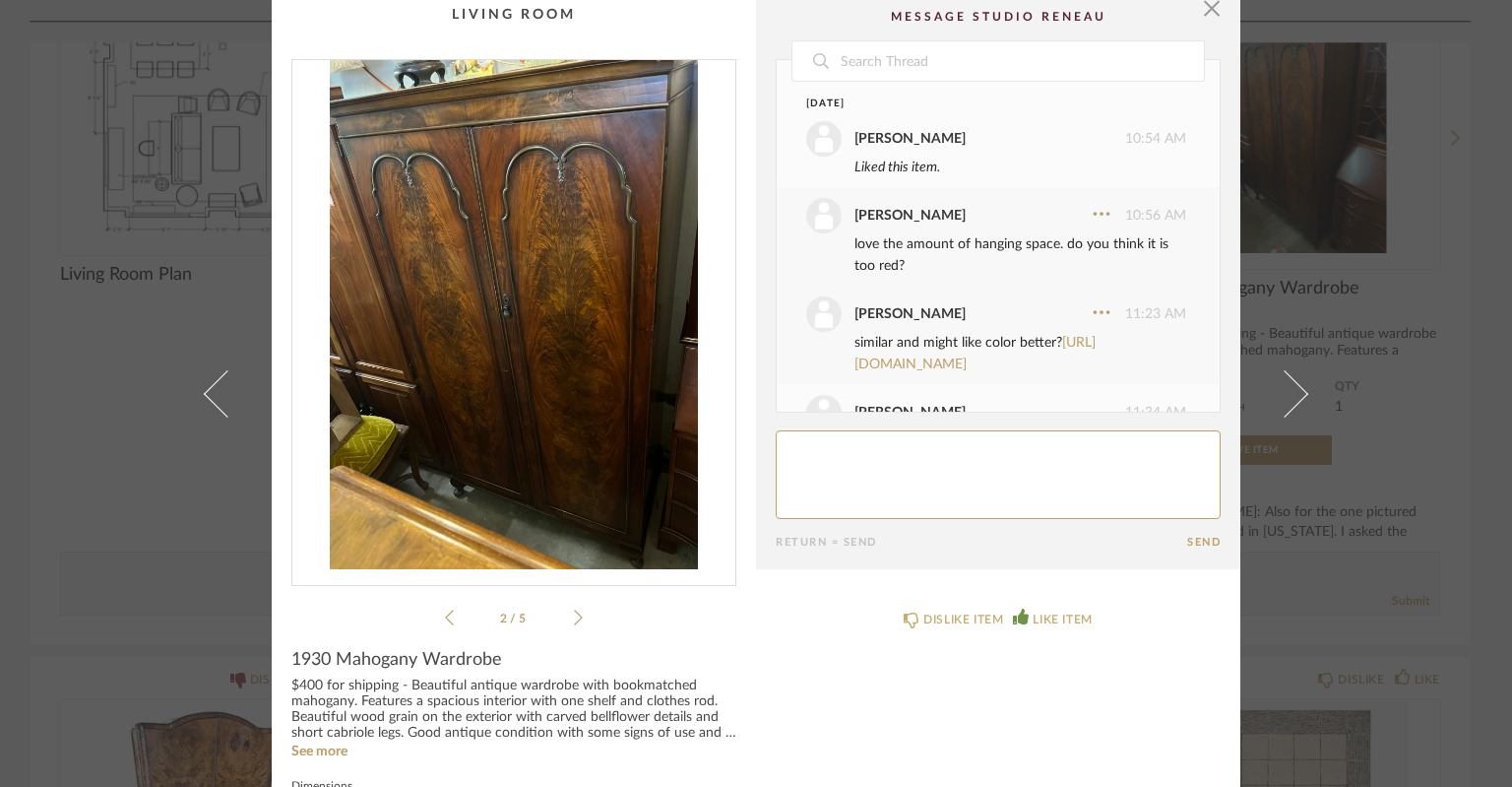 scroll, scrollTop: 0, scrollLeft: 0, axis: both 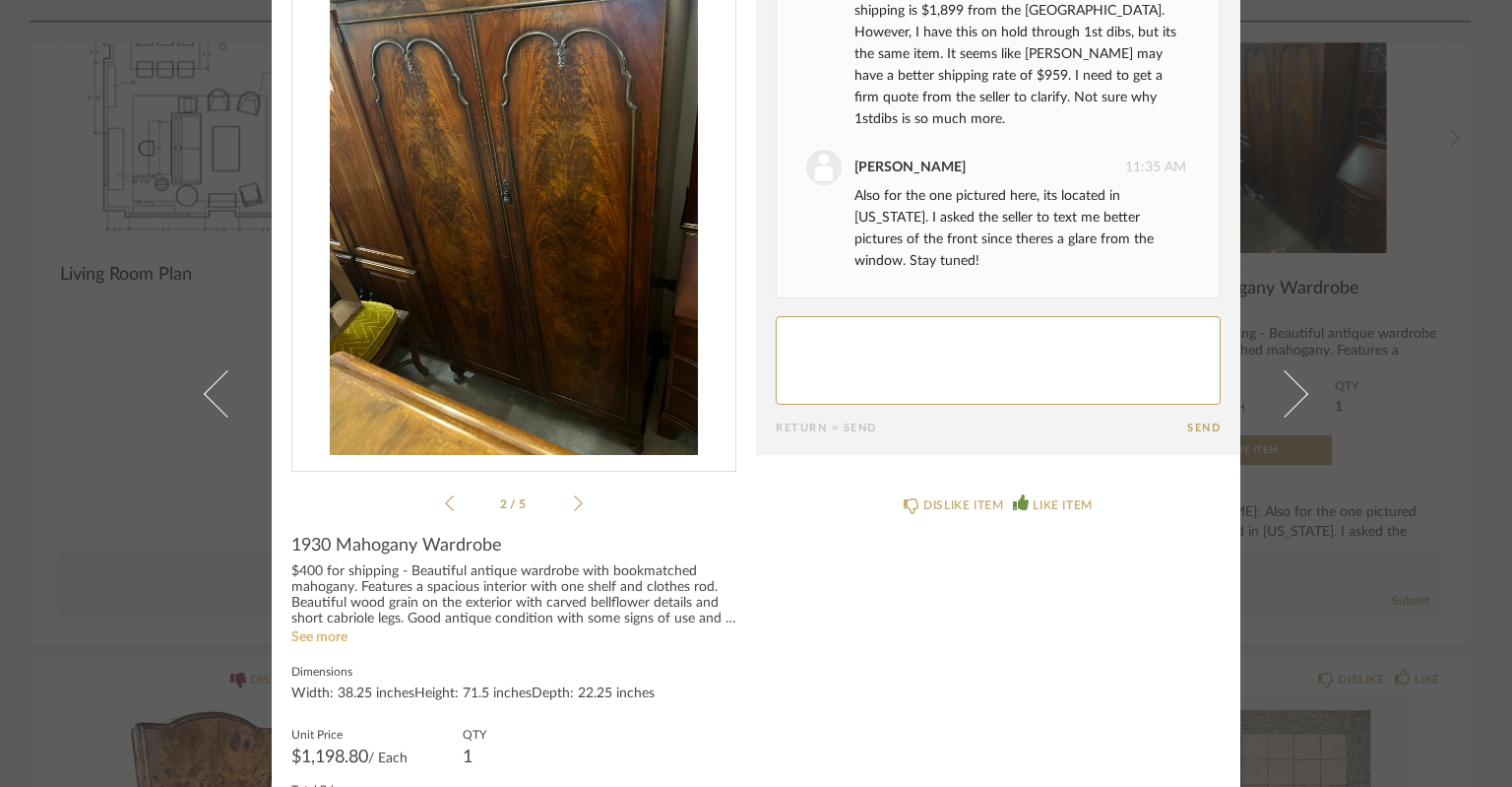 click on "See more" 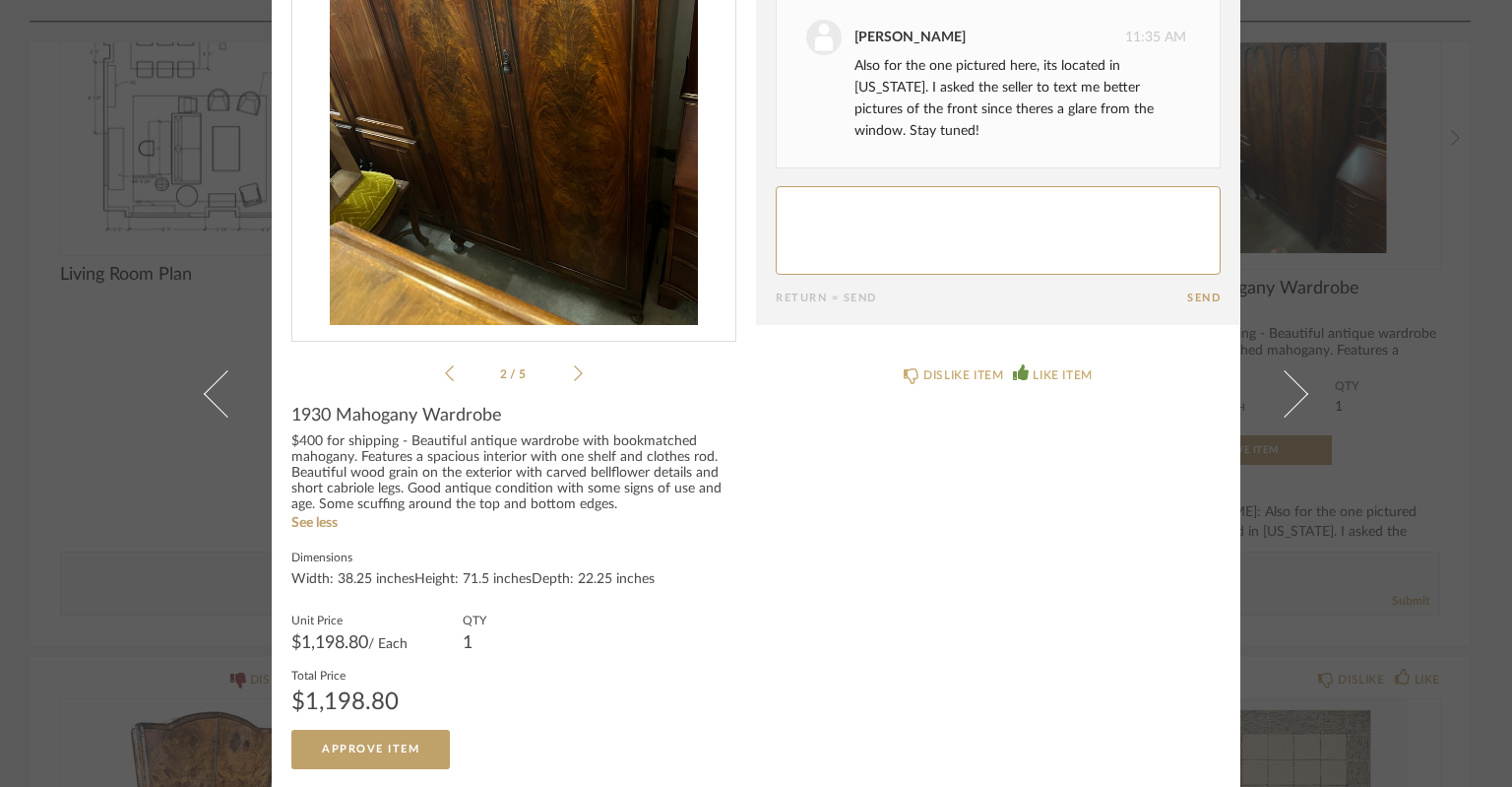 scroll, scrollTop: 0, scrollLeft: 0, axis: both 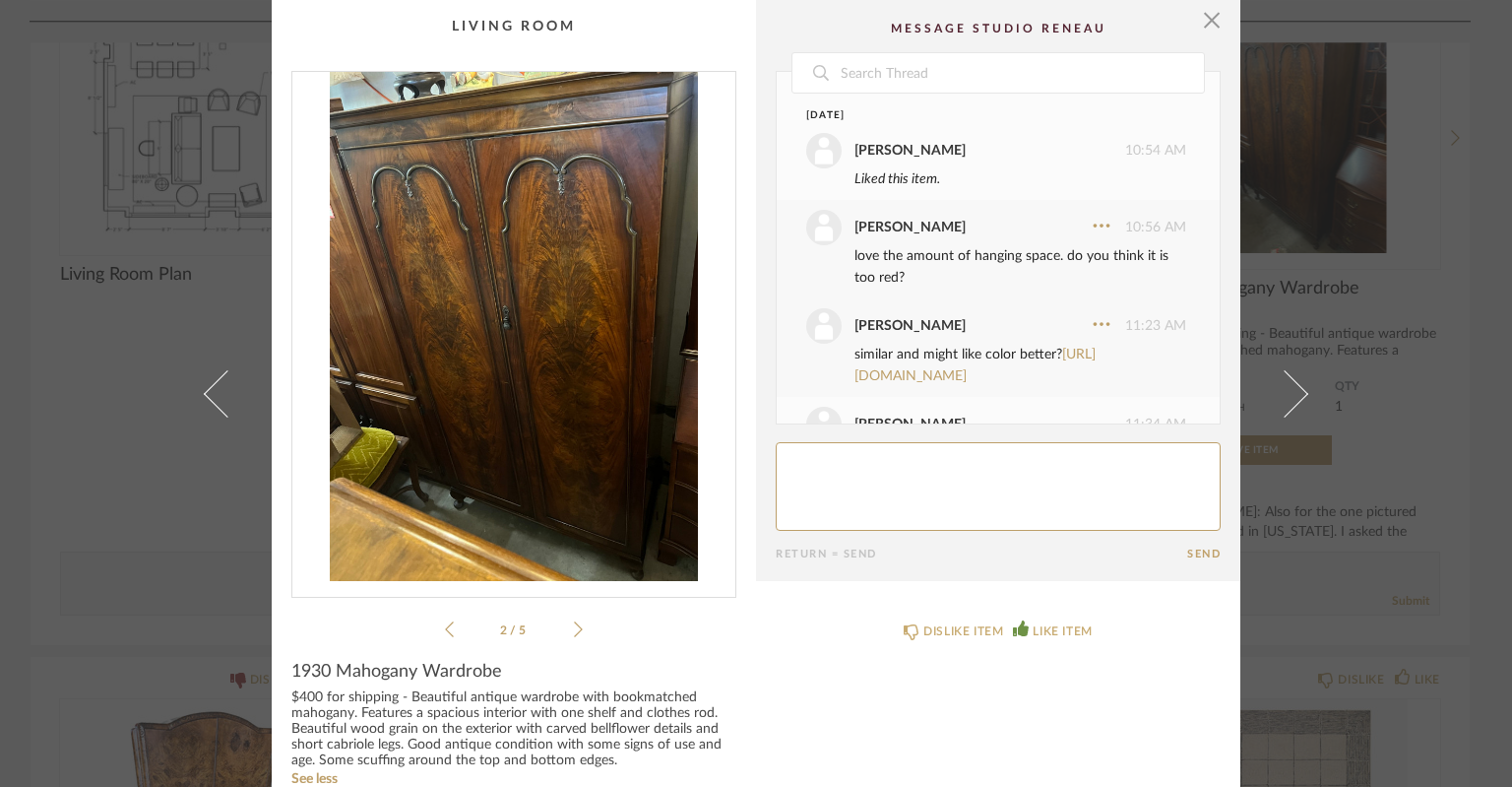 click on "2 / 5" 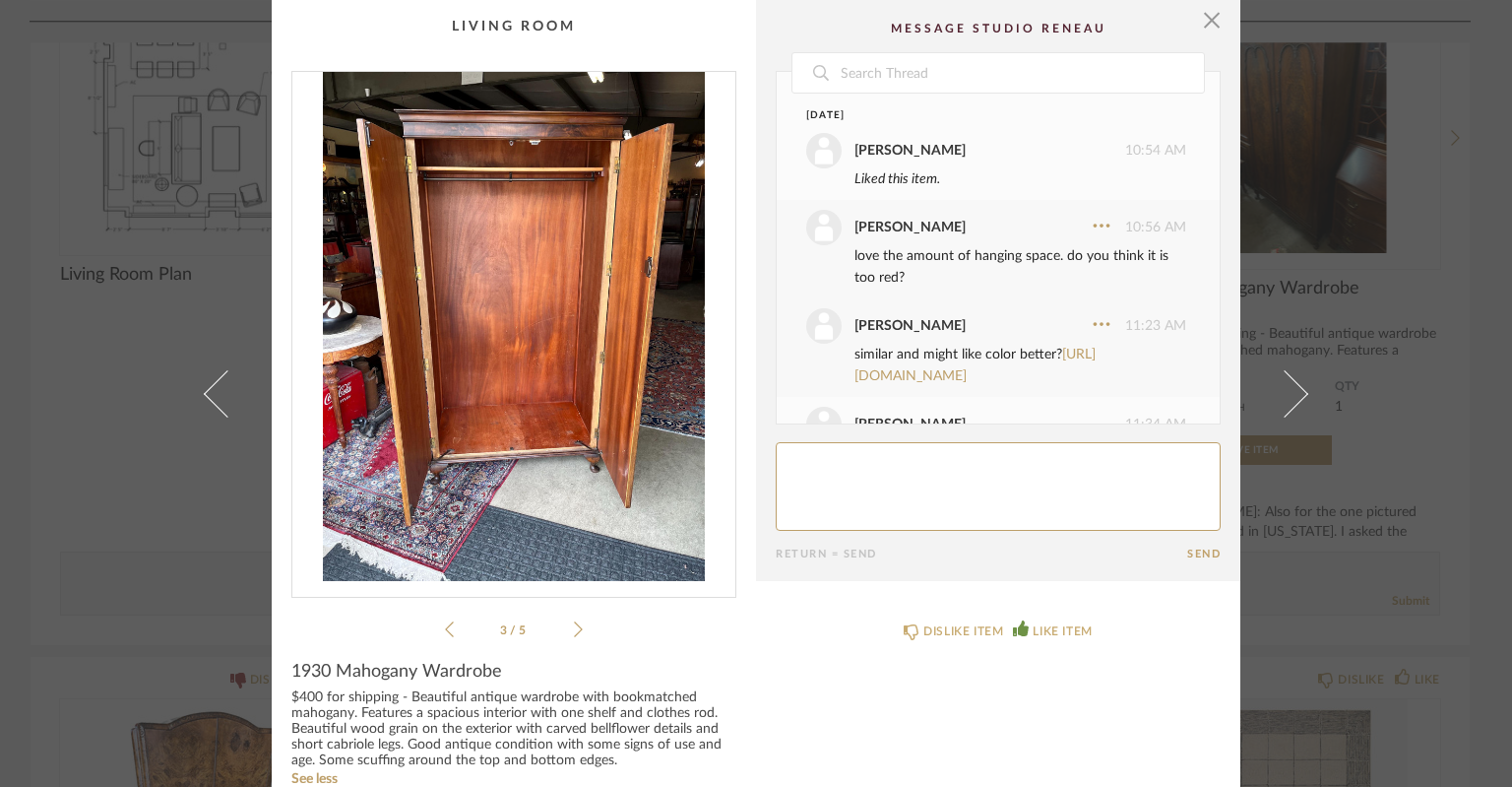 click 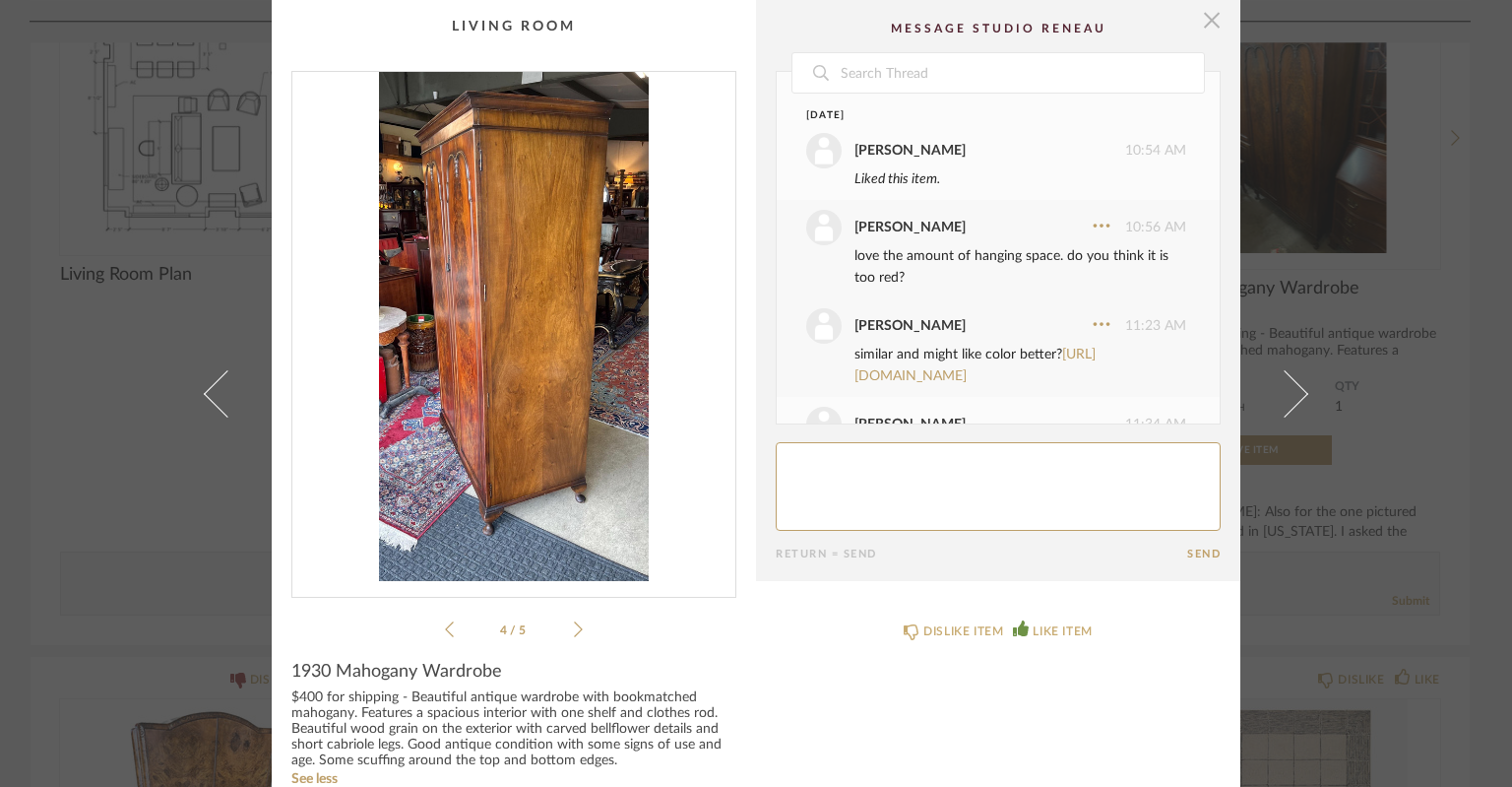 click at bounding box center (1212, 20) 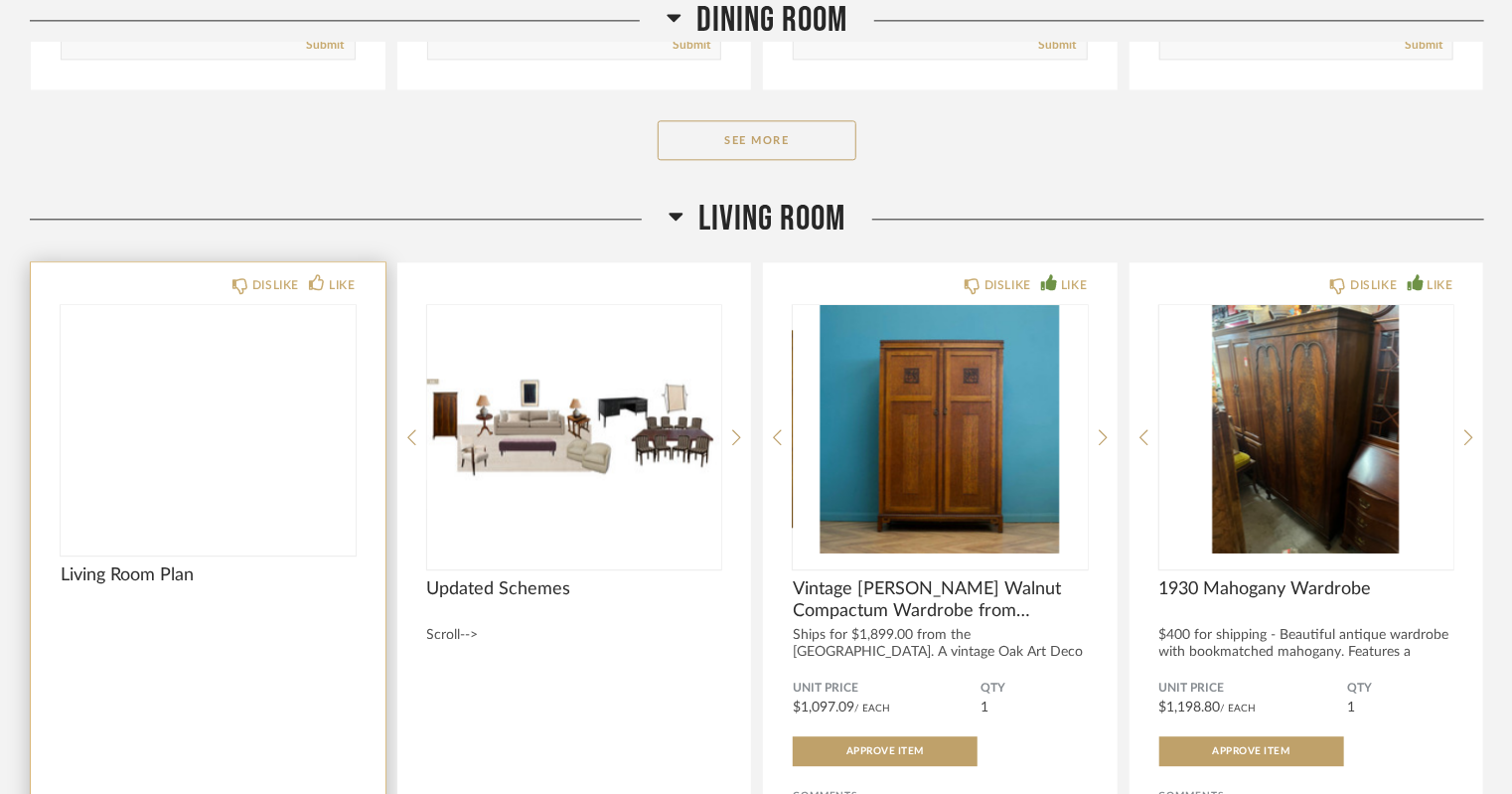 scroll, scrollTop: 2325, scrollLeft: 0, axis: vertical 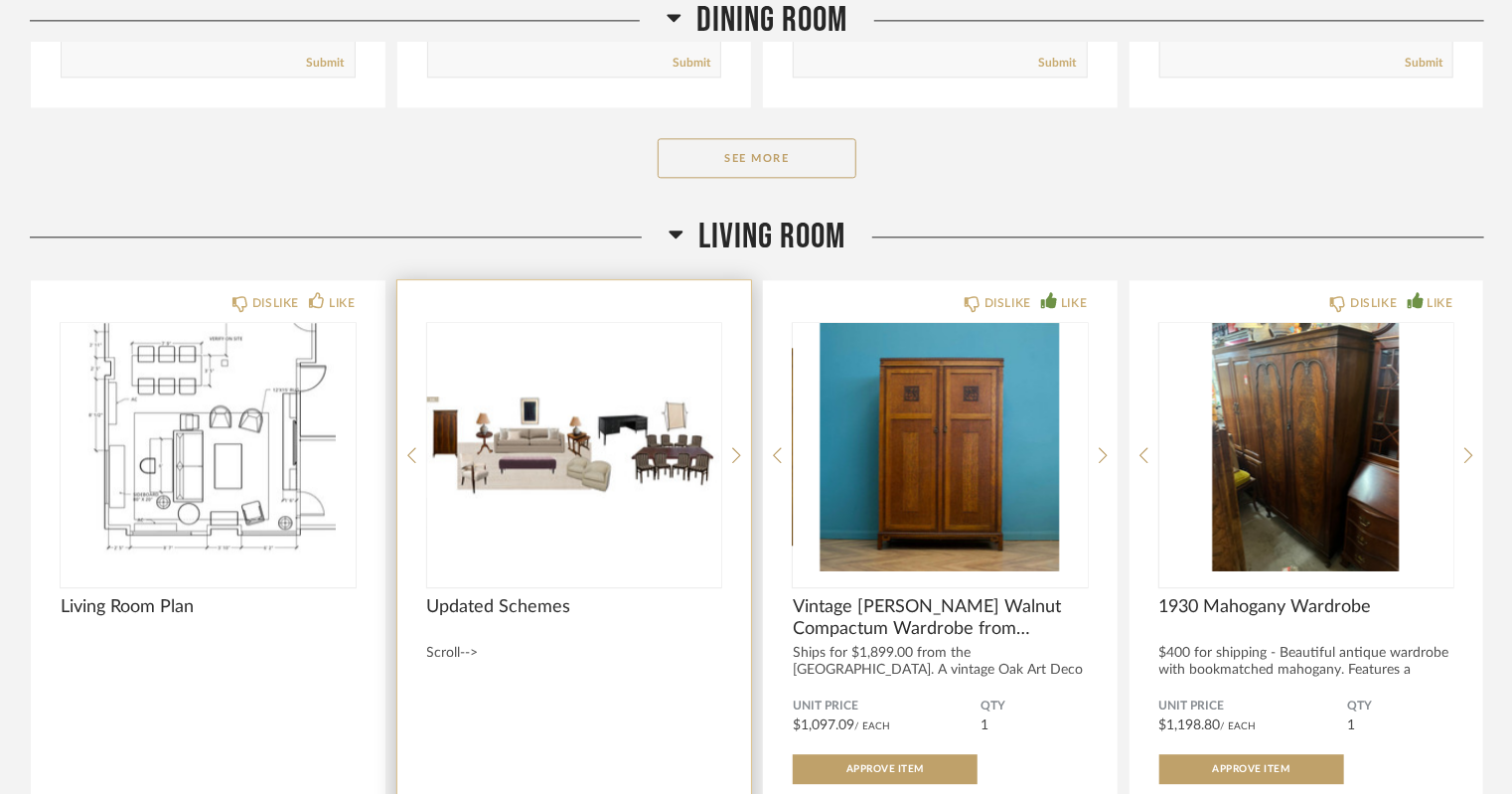 click at bounding box center (574, 447) 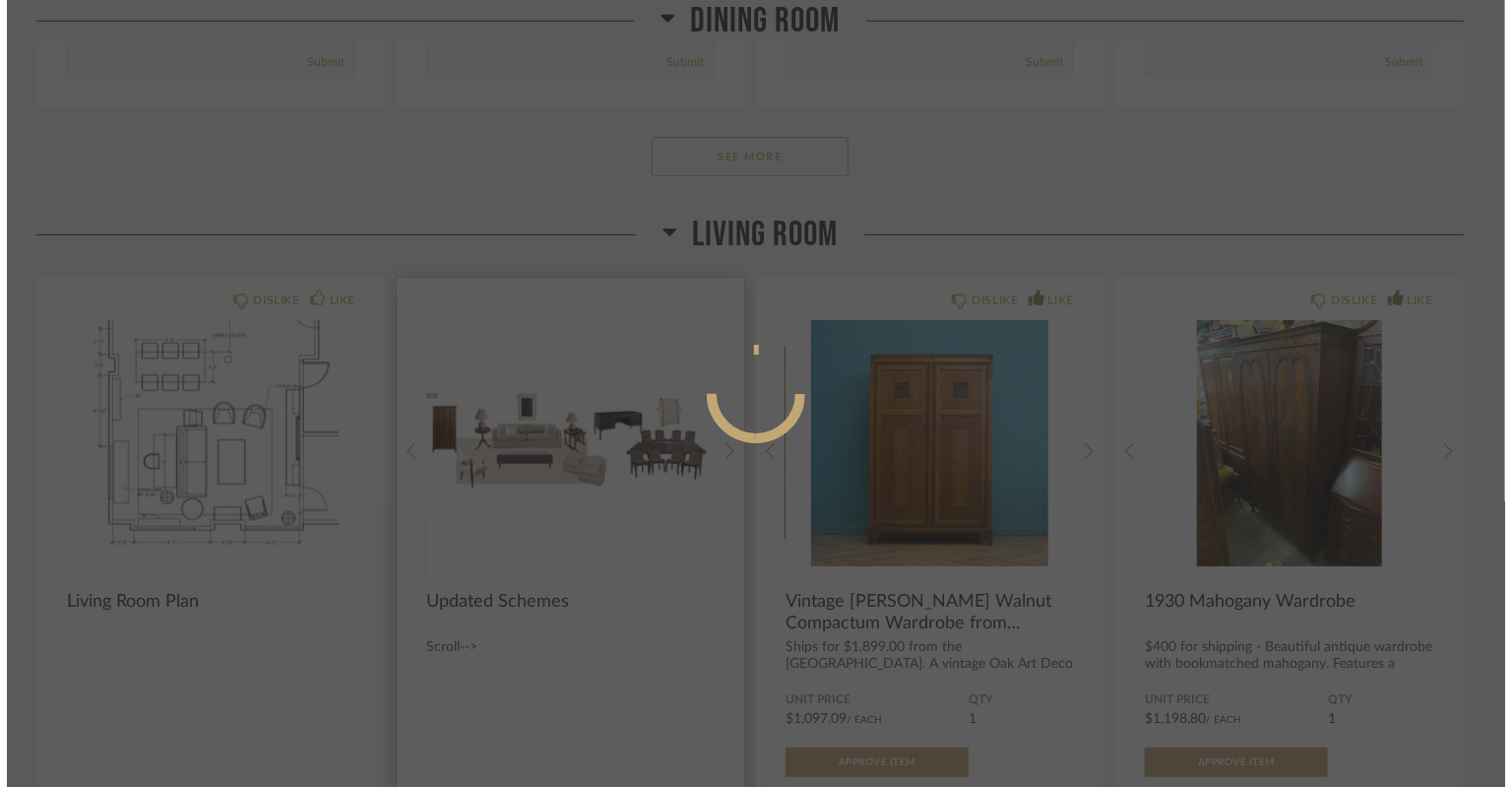 scroll, scrollTop: 0, scrollLeft: 0, axis: both 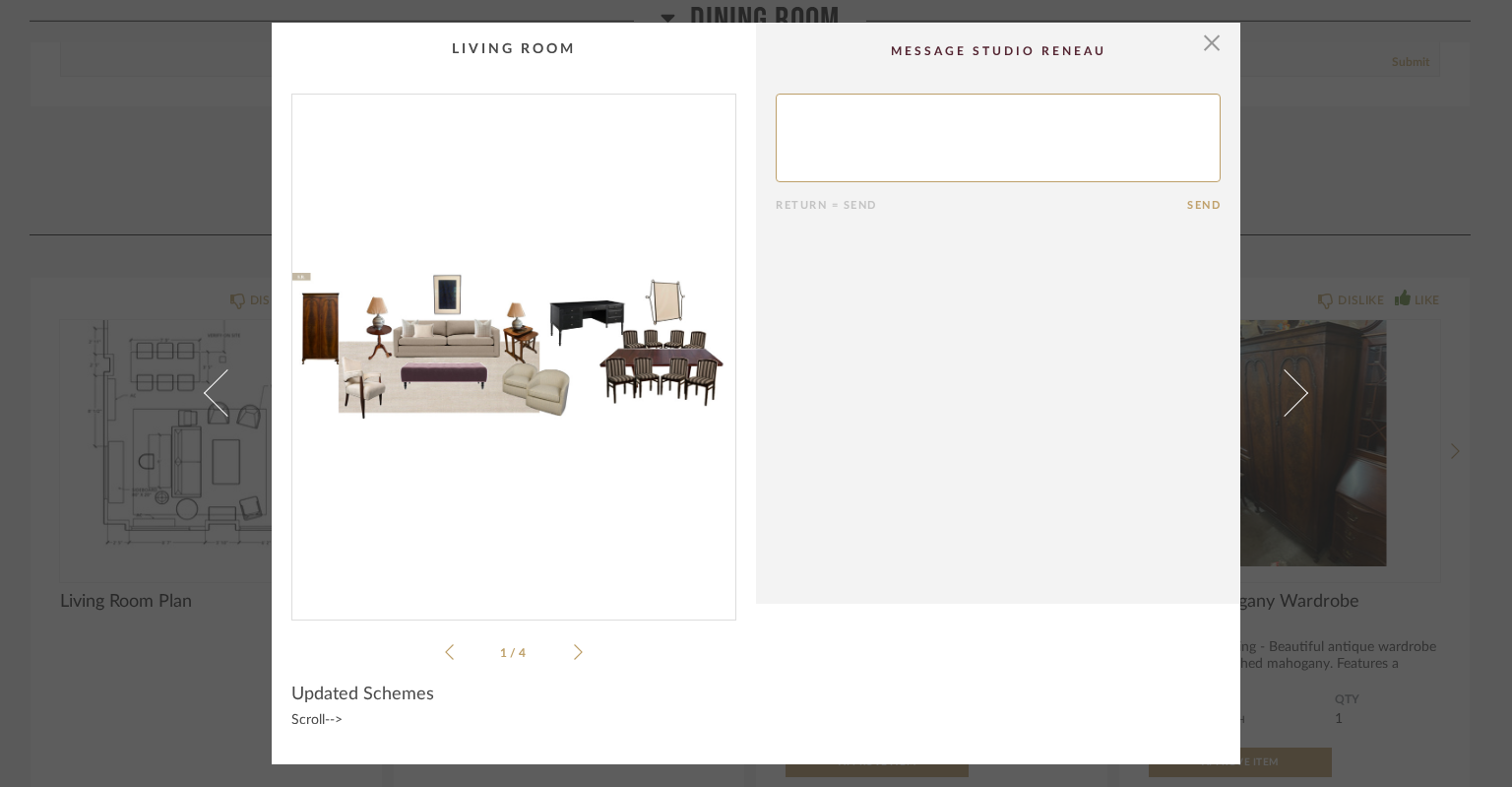 click 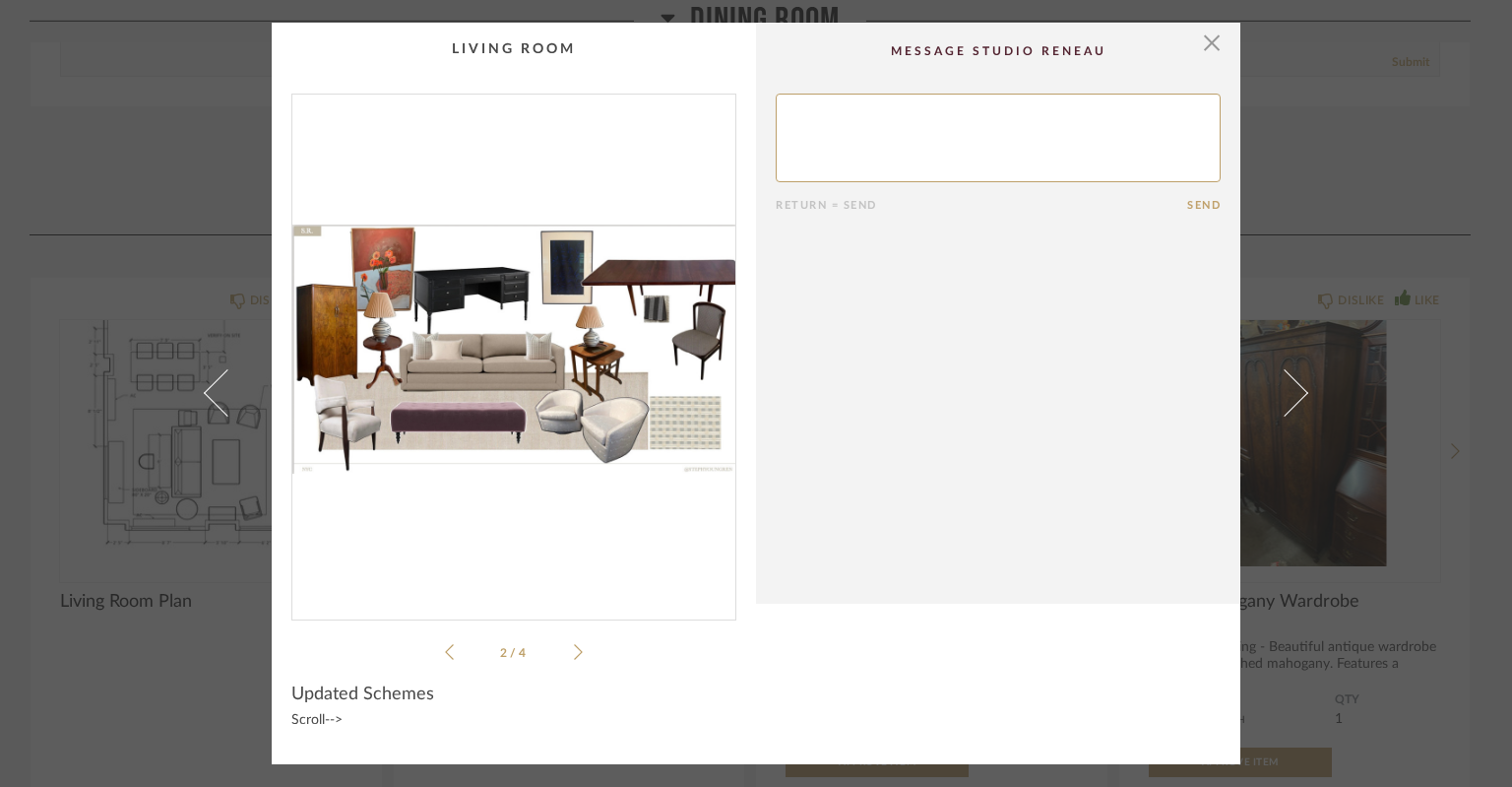 click 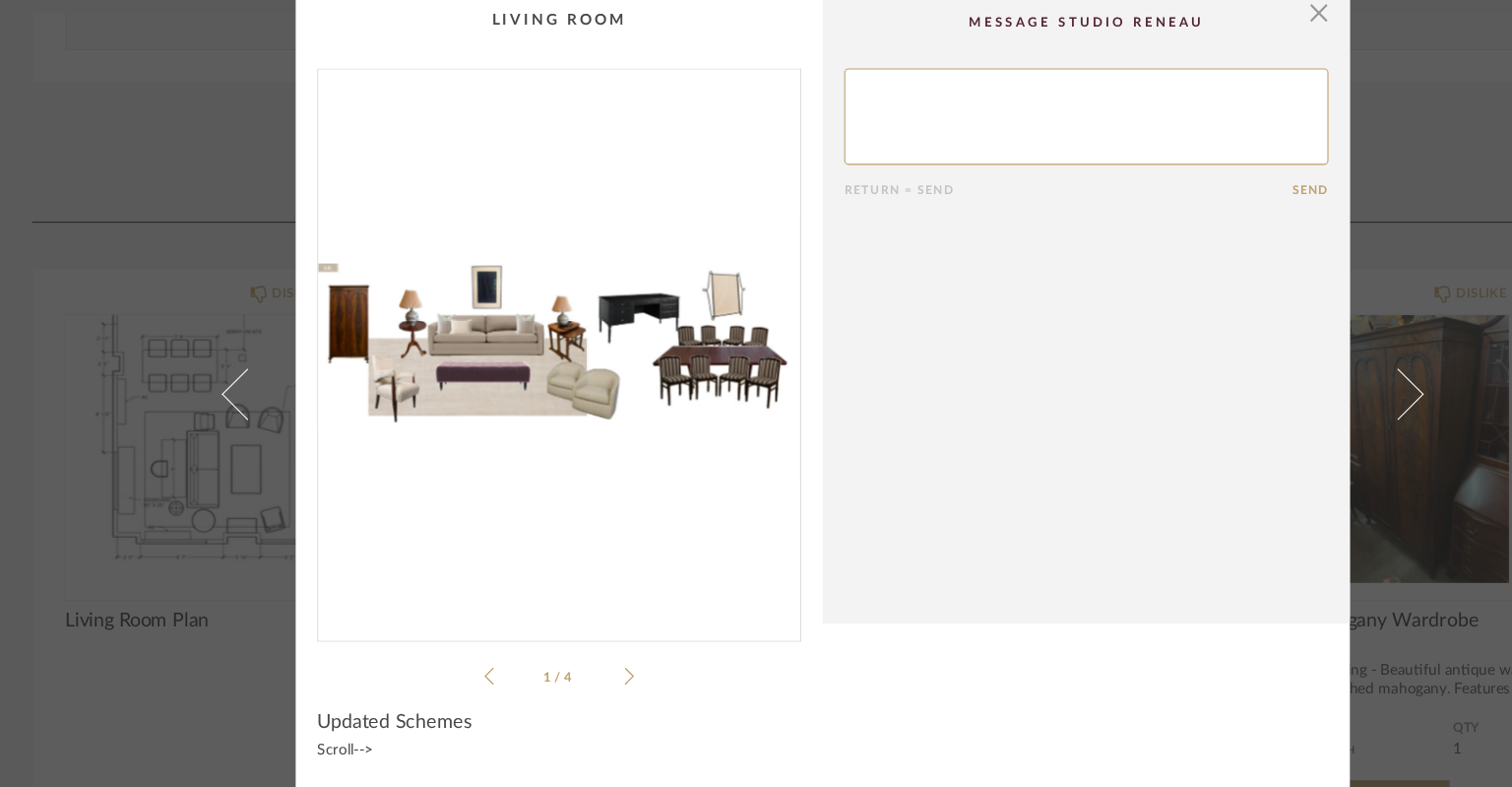 click 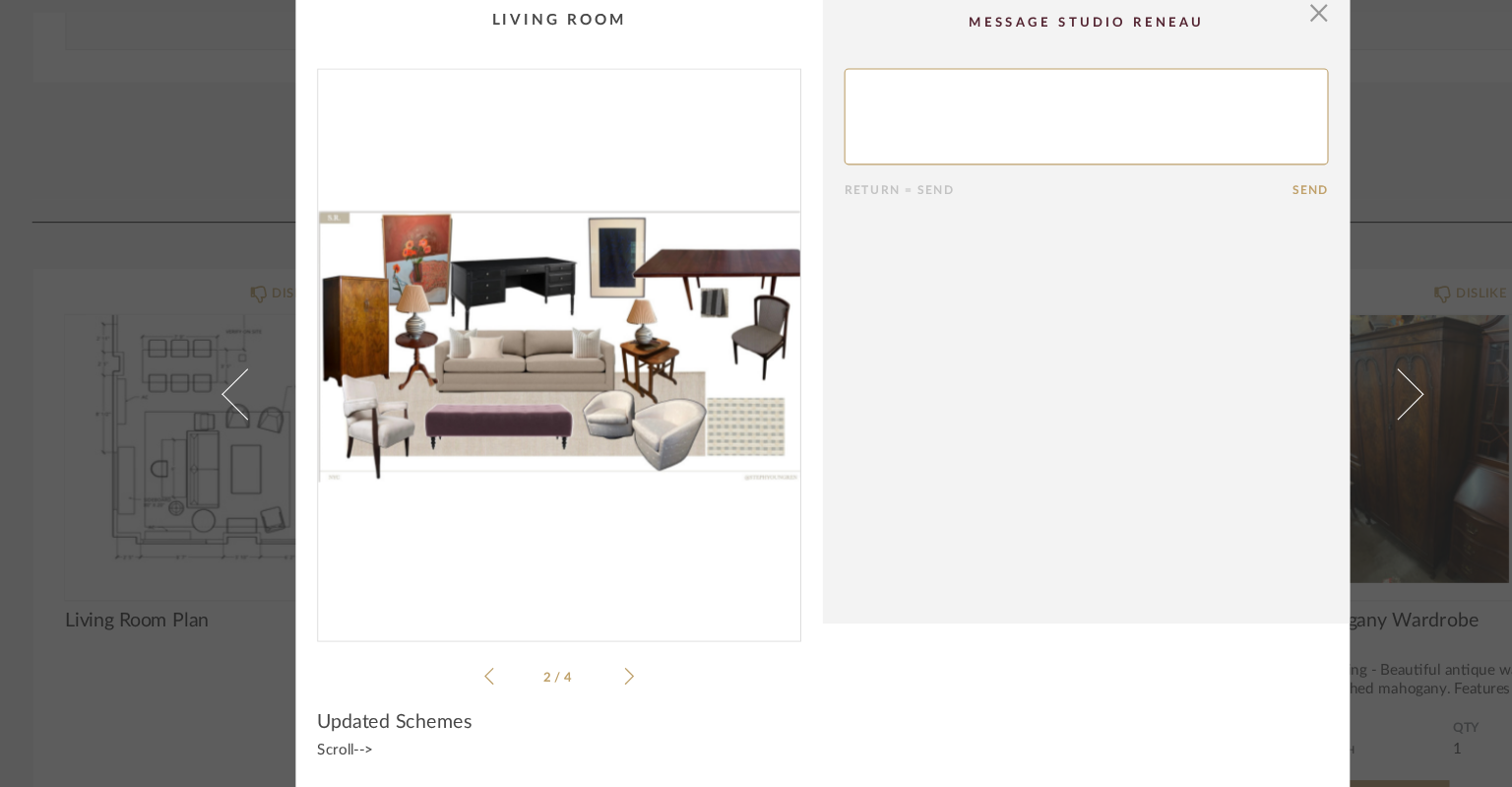 click 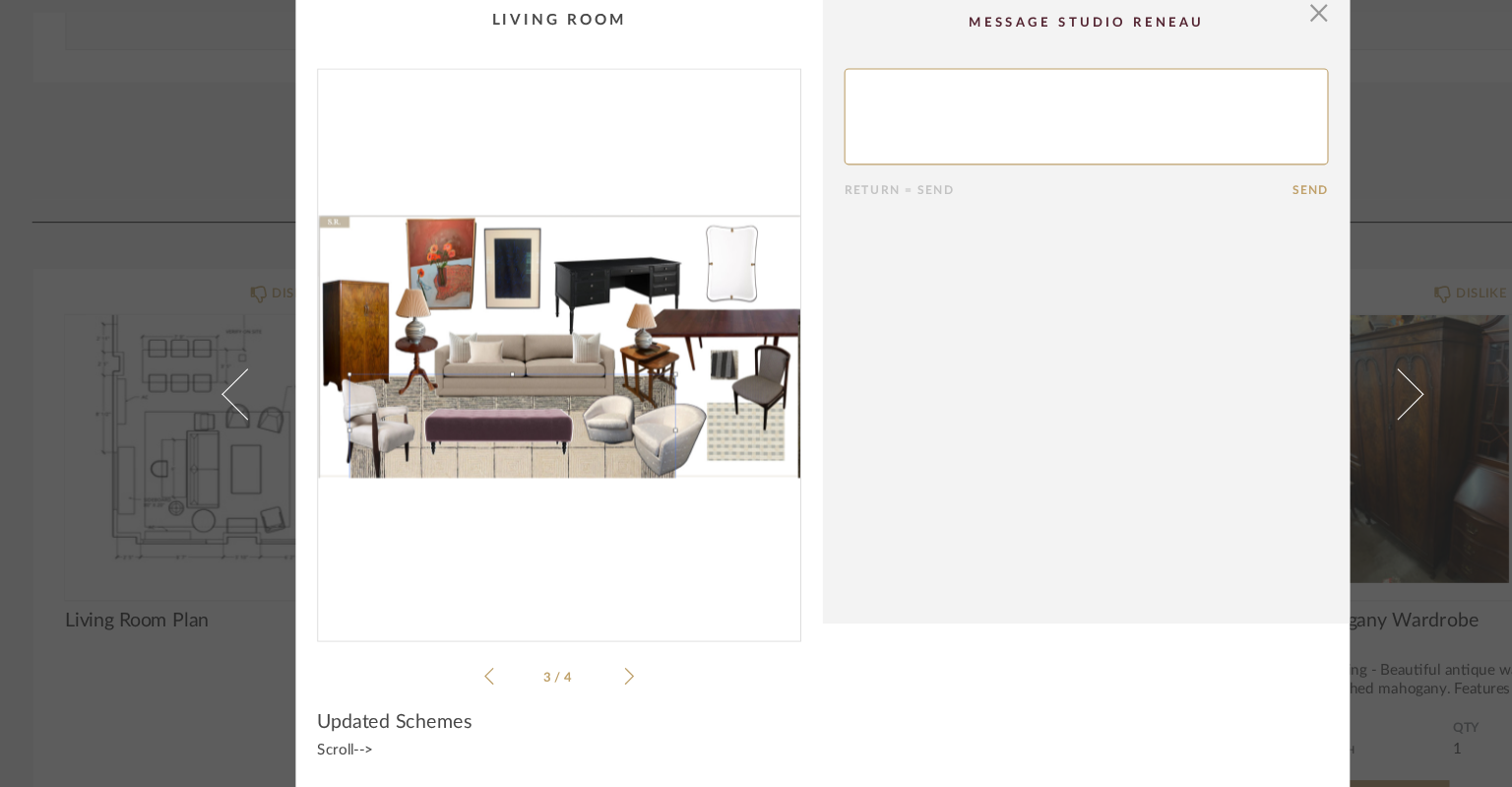 click 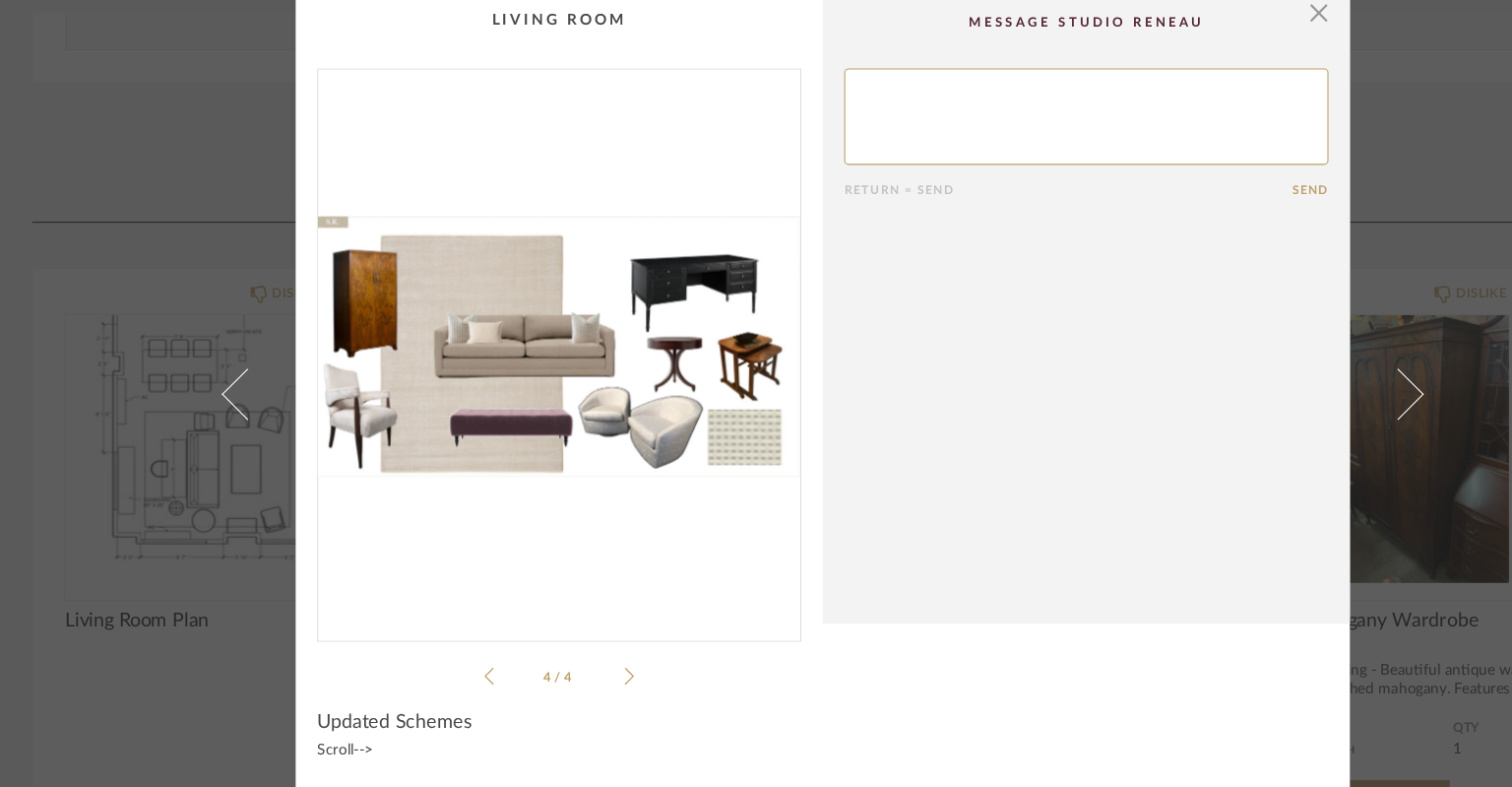 click 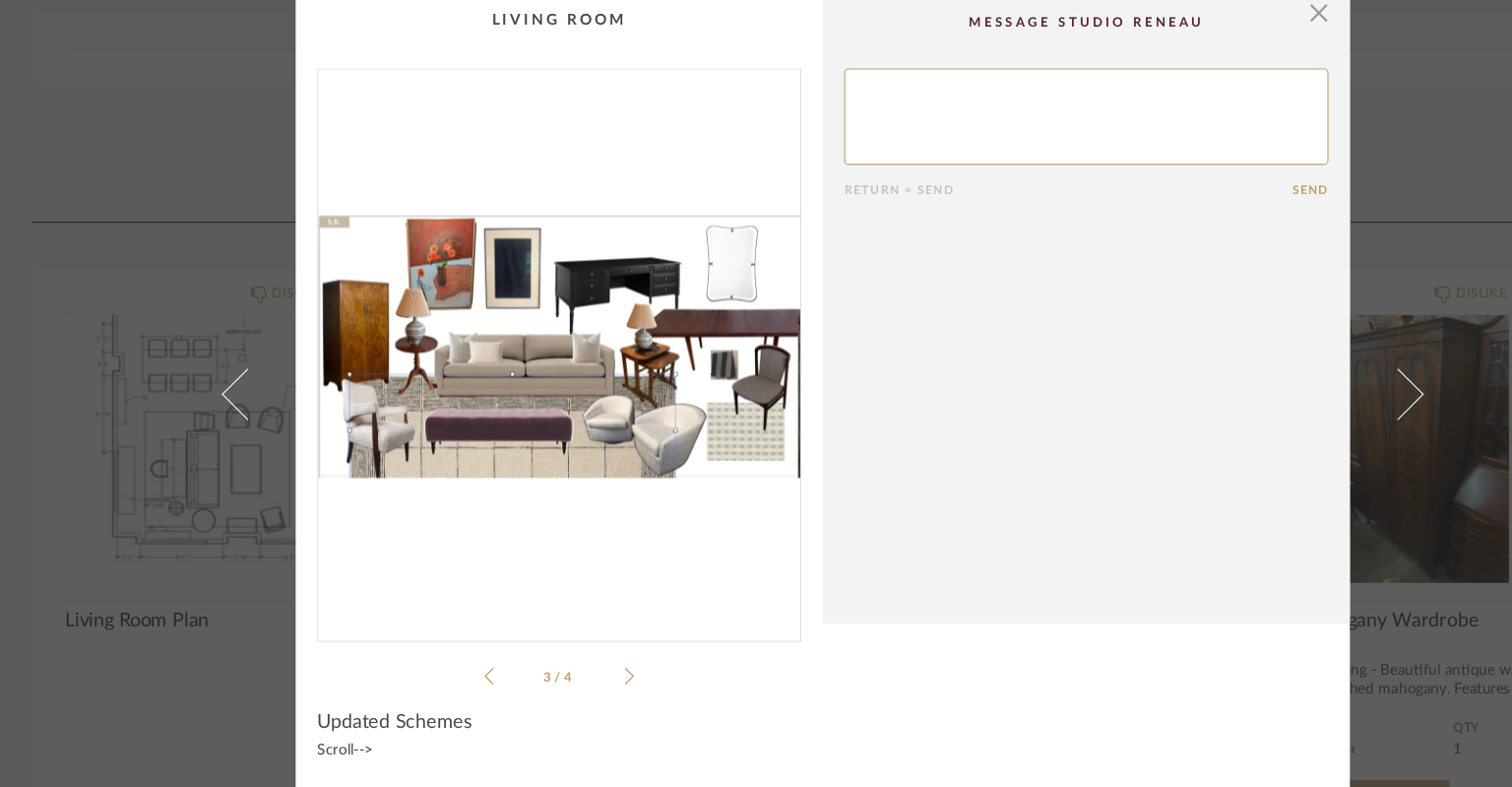 click 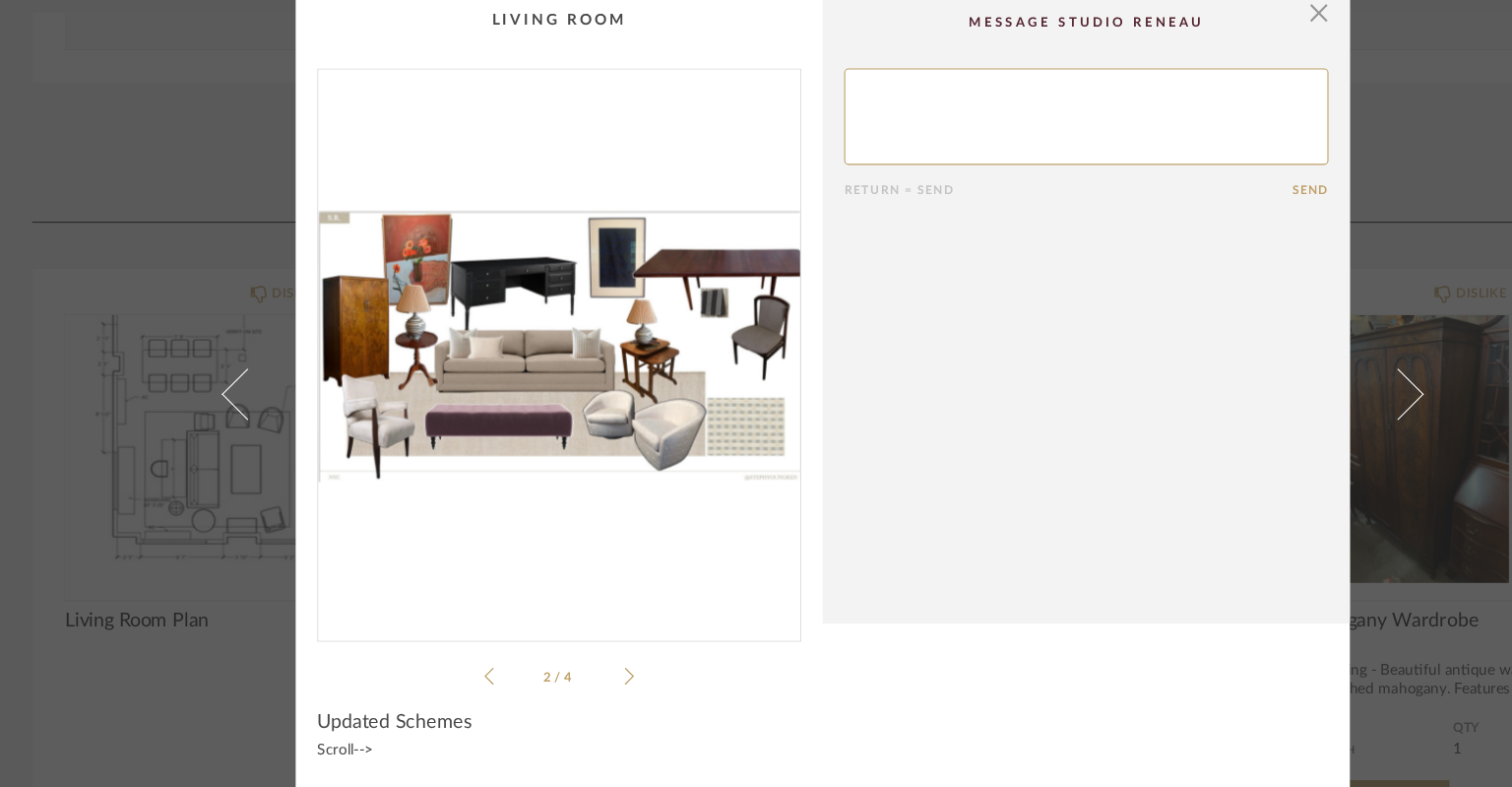 click 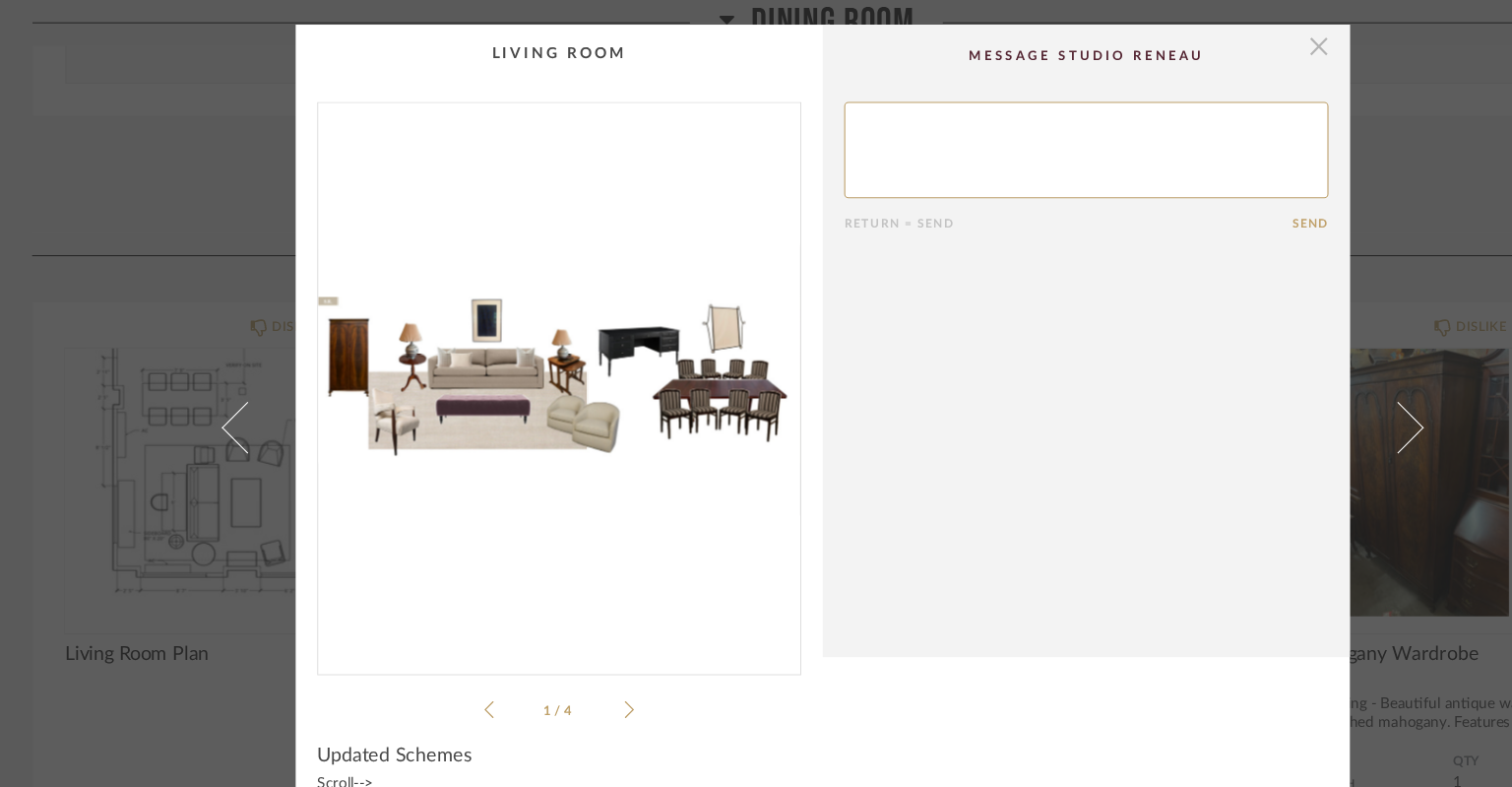 click at bounding box center [1212, 42] 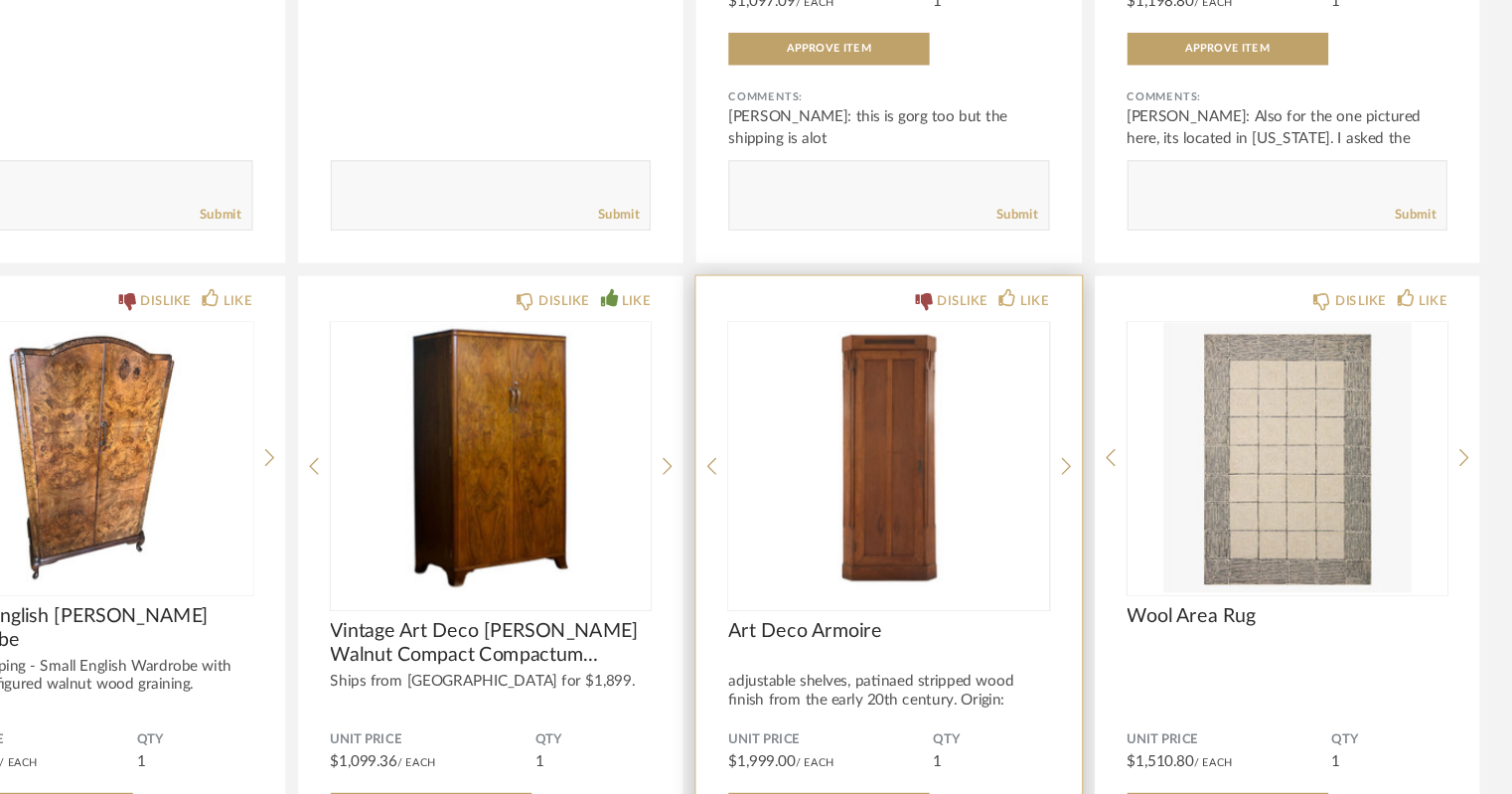 scroll, scrollTop: 2989, scrollLeft: 0, axis: vertical 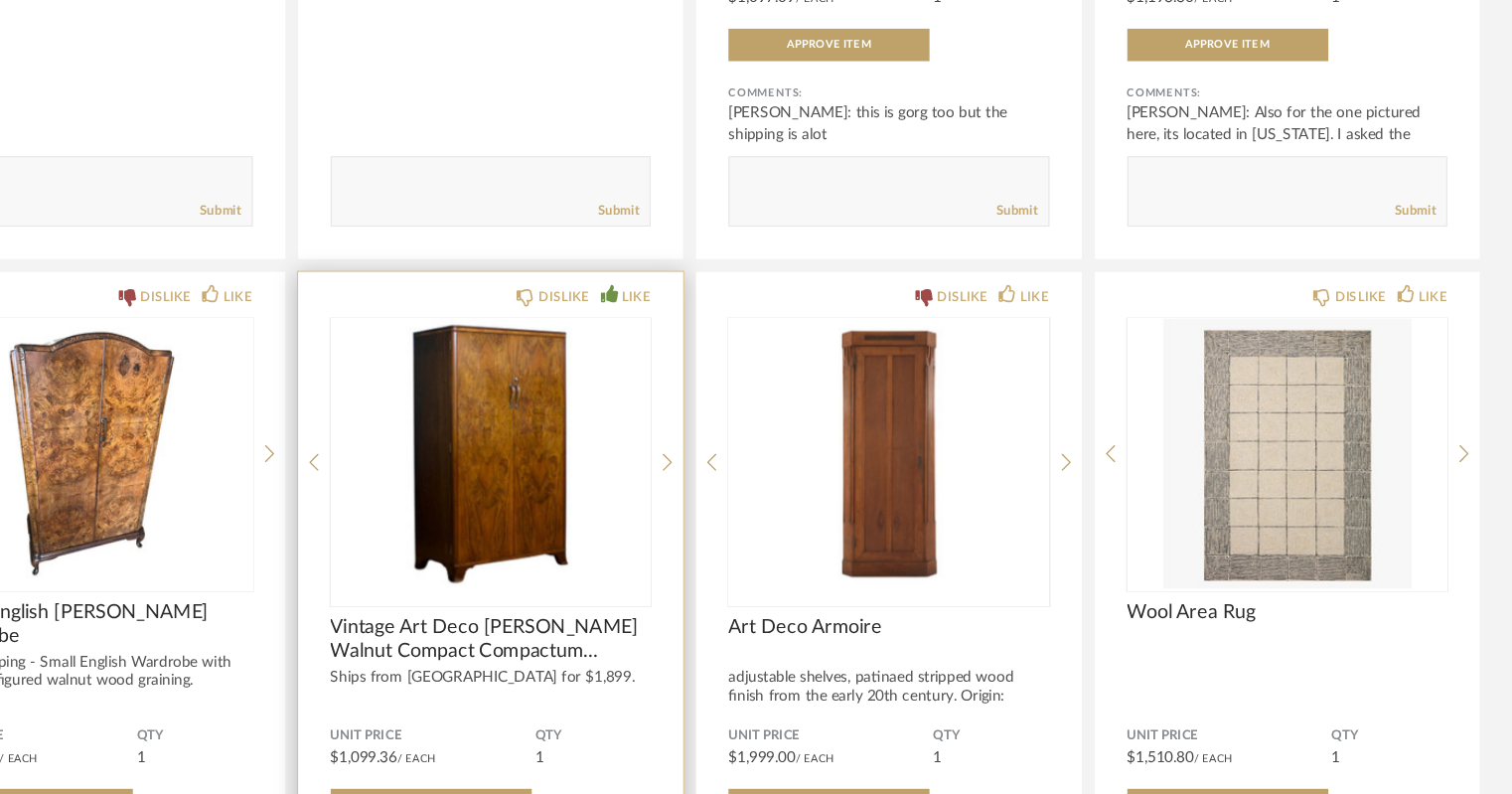 click at bounding box center (574, 481) 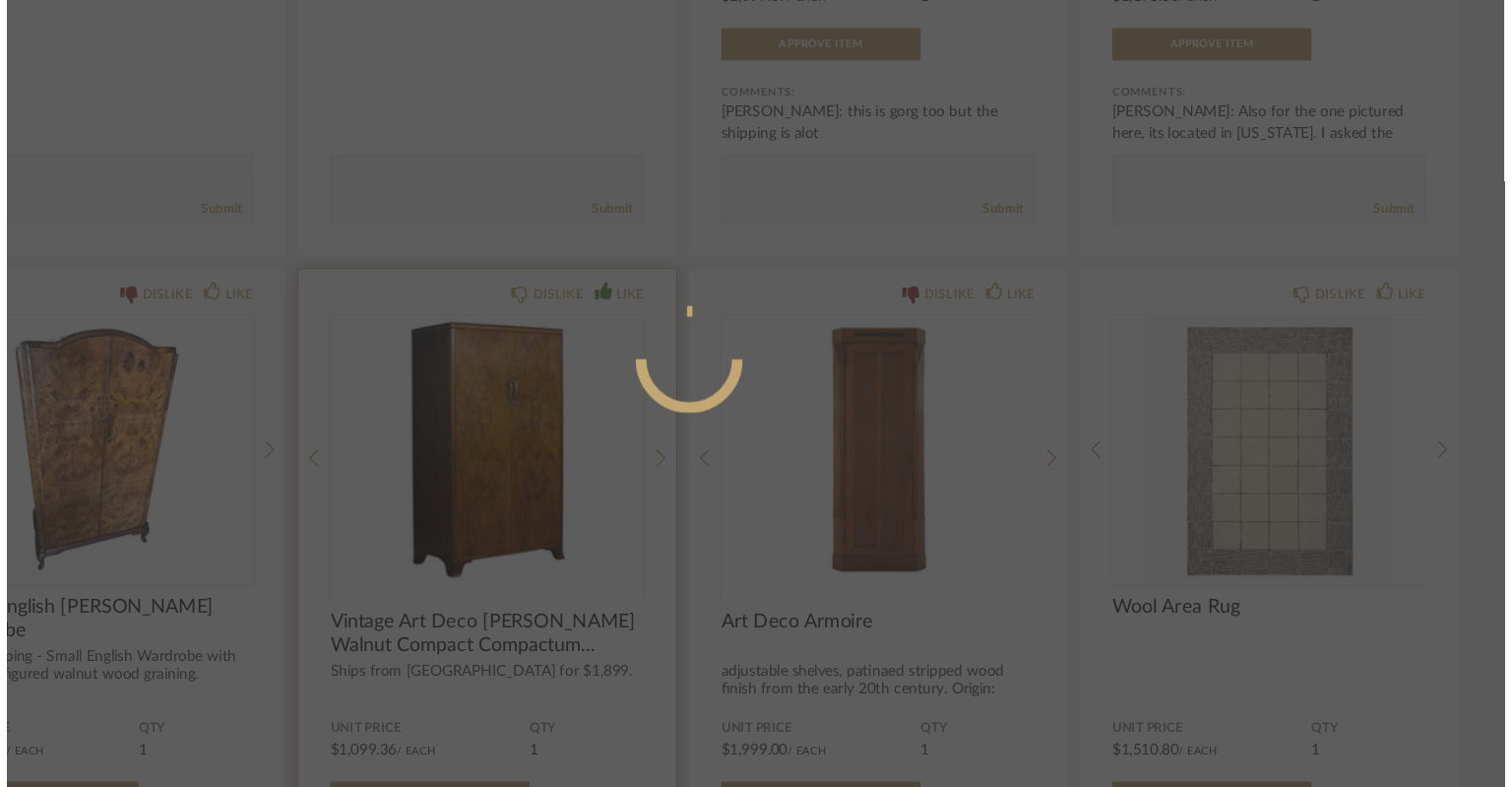 scroll, scrollTop: 0, scrollLeft: 0, axis: both 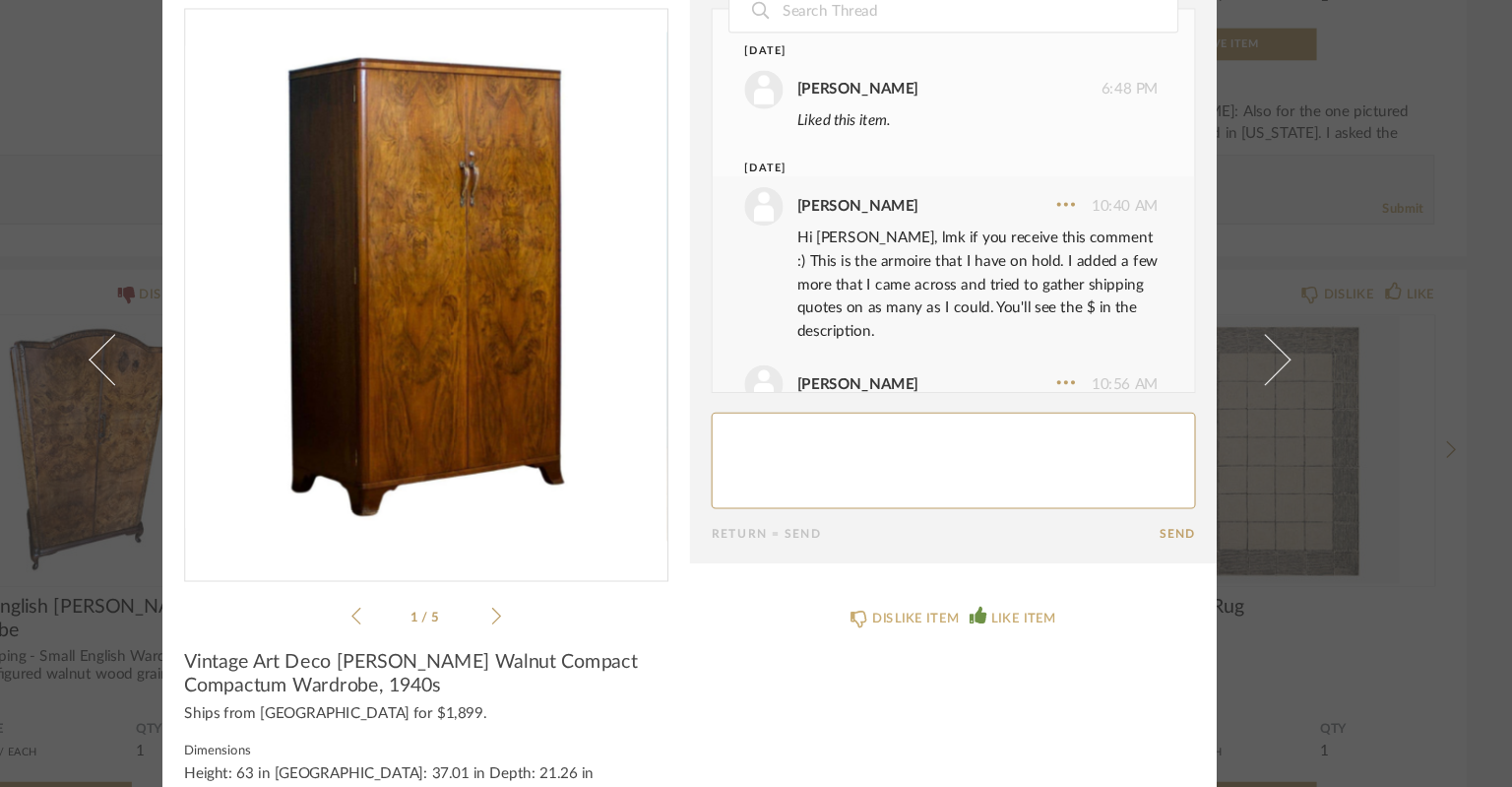 click on "× 1 / 5  Date  [DATE]  [PERSON_NAME]   6:48 PM  Liked this item. [DATE]  [PERSON_NAME]   10:40 AM  Hi [PERSON_NAME], lmk if you receive this comment :) This is the armoire that I have on hold. I added a few more that I came across and tried to gather shipping quotes on as many as I could. You'll see the $ in the description.  [PERSON_NAME]   10:56 AM  do we know how much shipping is for this?  [PERSON_NAME]   11:10 AM  $1,899 from the [GEOGRAPHIC_DATA]      Return = Send  Send  Vintage Art Deco [PERSON_NAME] Walnut Compact Compactum Wardrobe, 1940s Ships from [GEOGRAPHIC_DATA] for $1,899.  Dimensions  Height: 63 in Width: 37.01 in Depth: 21.26 in  Unit Price  $1,099.36  / Each  QTY  1  Total Price   $1,099.36  Approve Item DISLIKE ITEM LIKE ITEM" at bounding box center [756, 393] 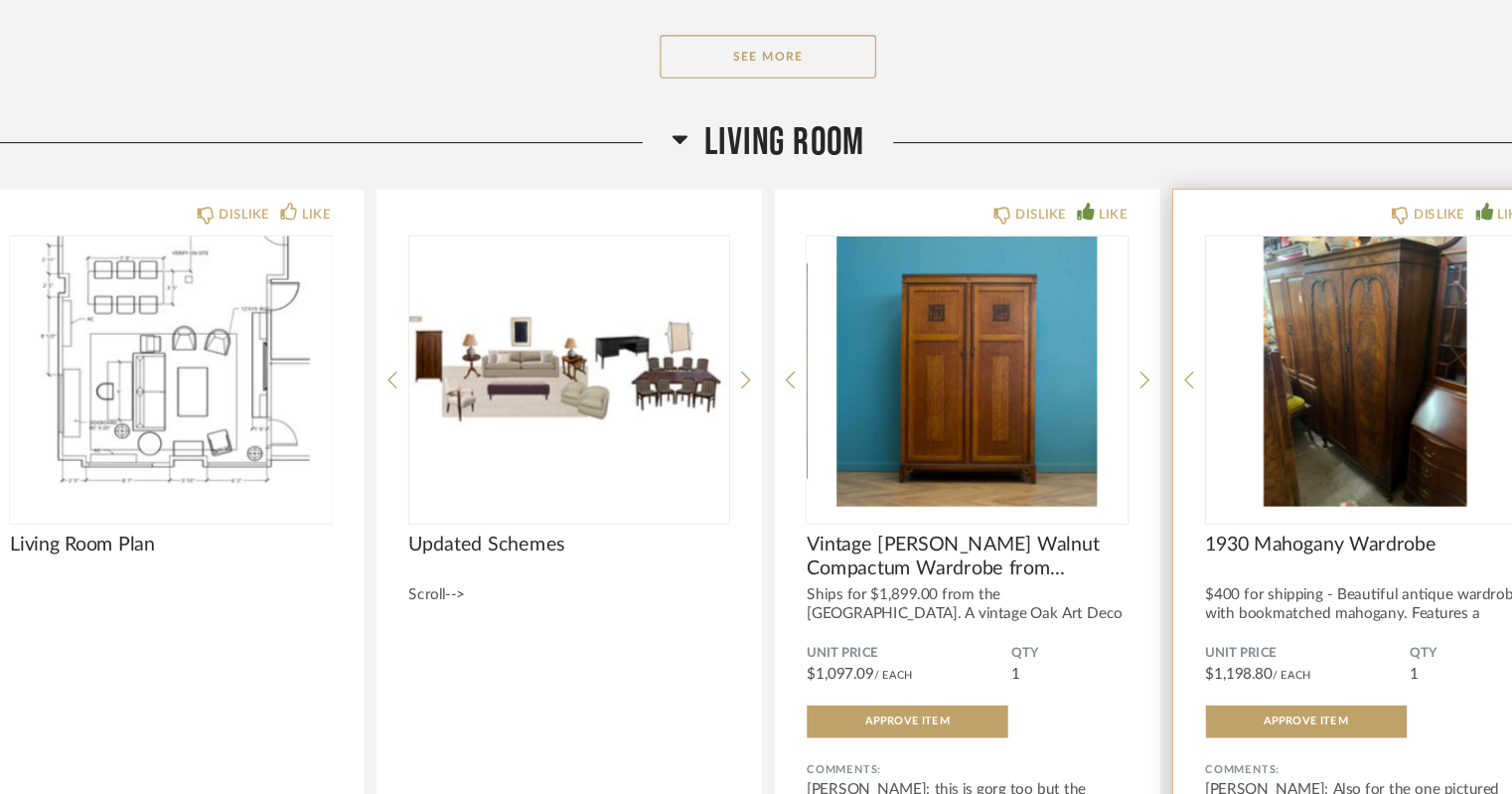 scroll, scrollTop: 2397, scrollLeft: 0, axis: vertical 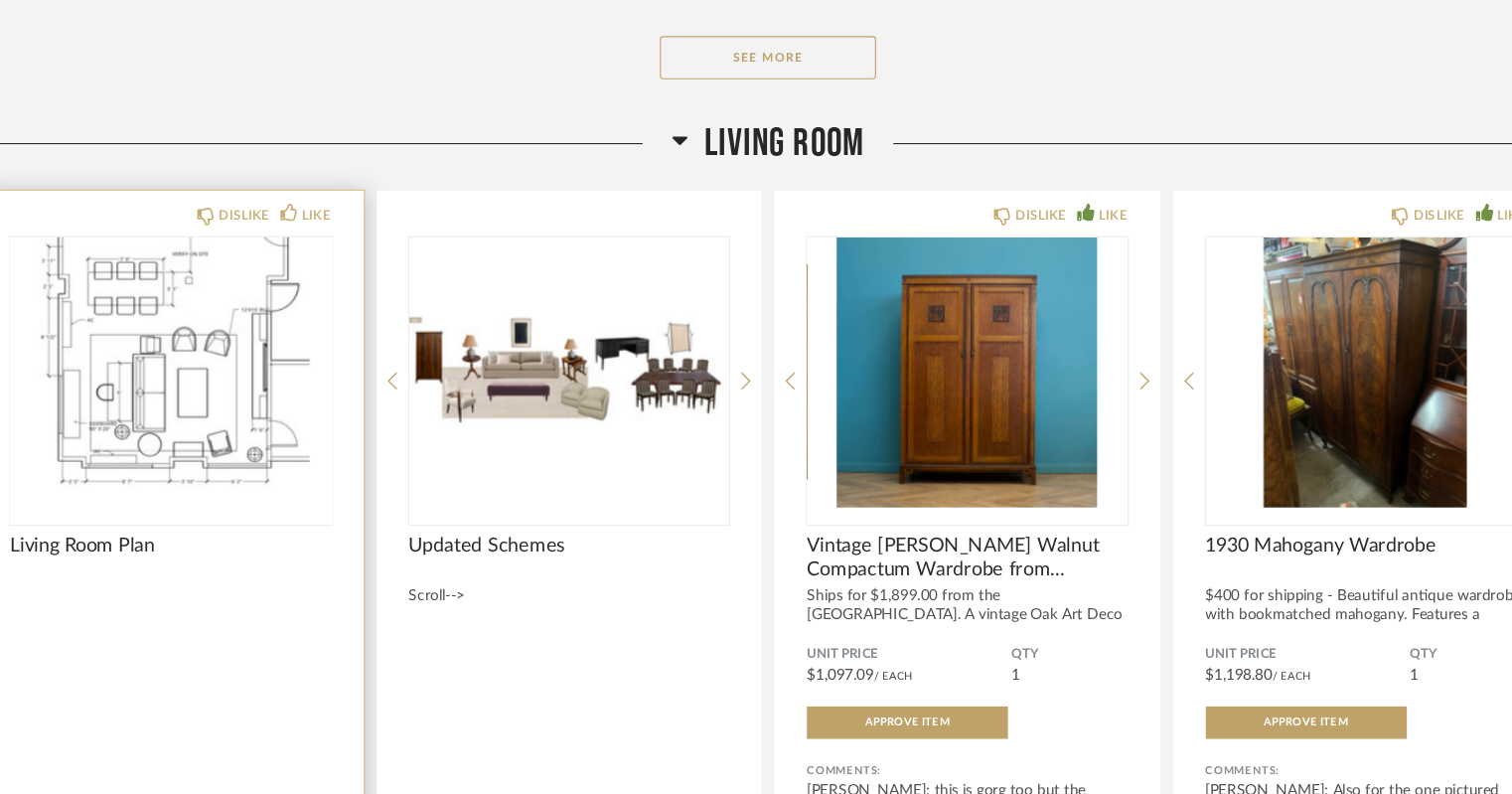 click at bounding box center [208, 376] 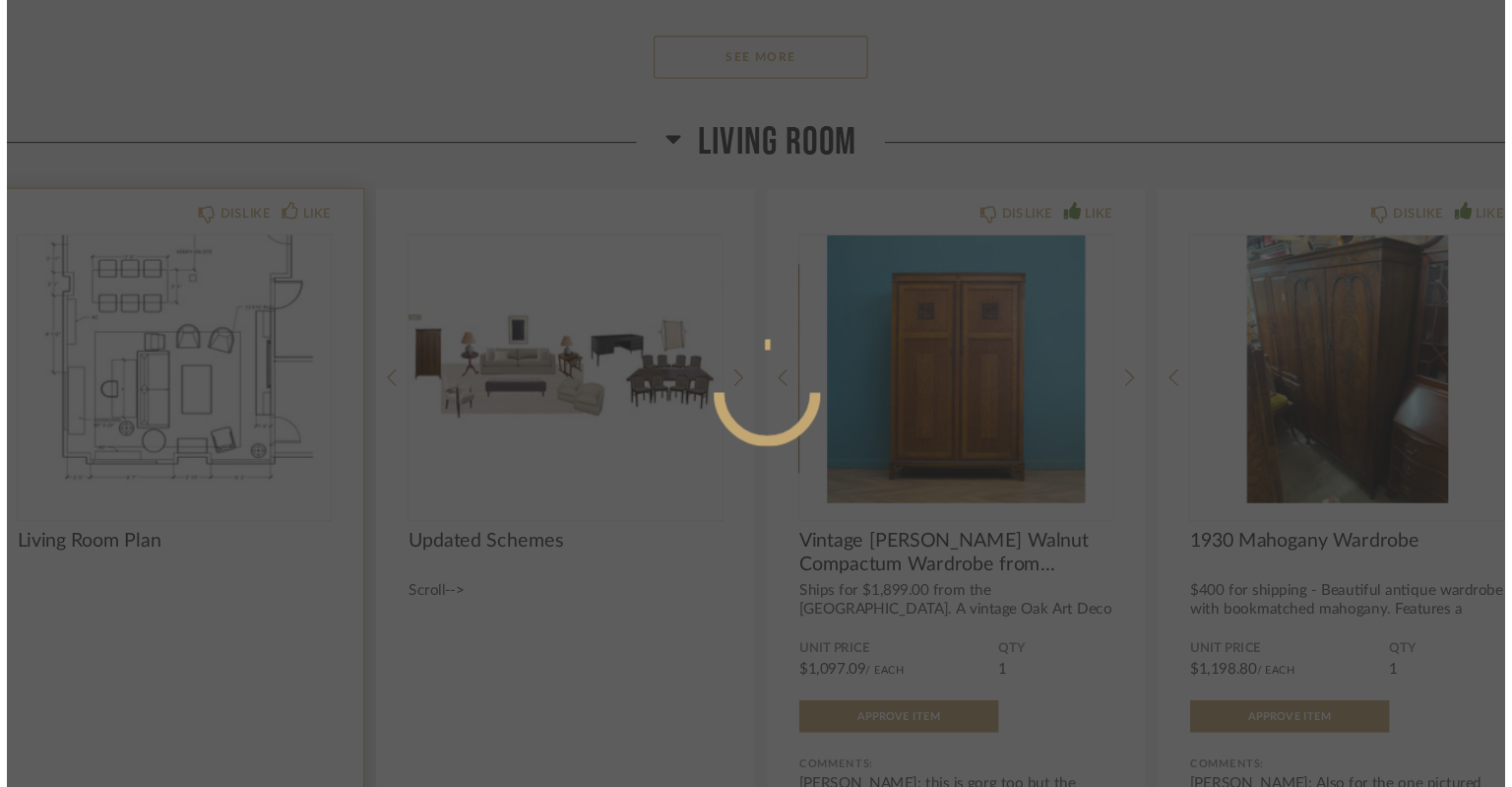 scroll, scrollTop: 0, scrollLeft: 0, axis: both 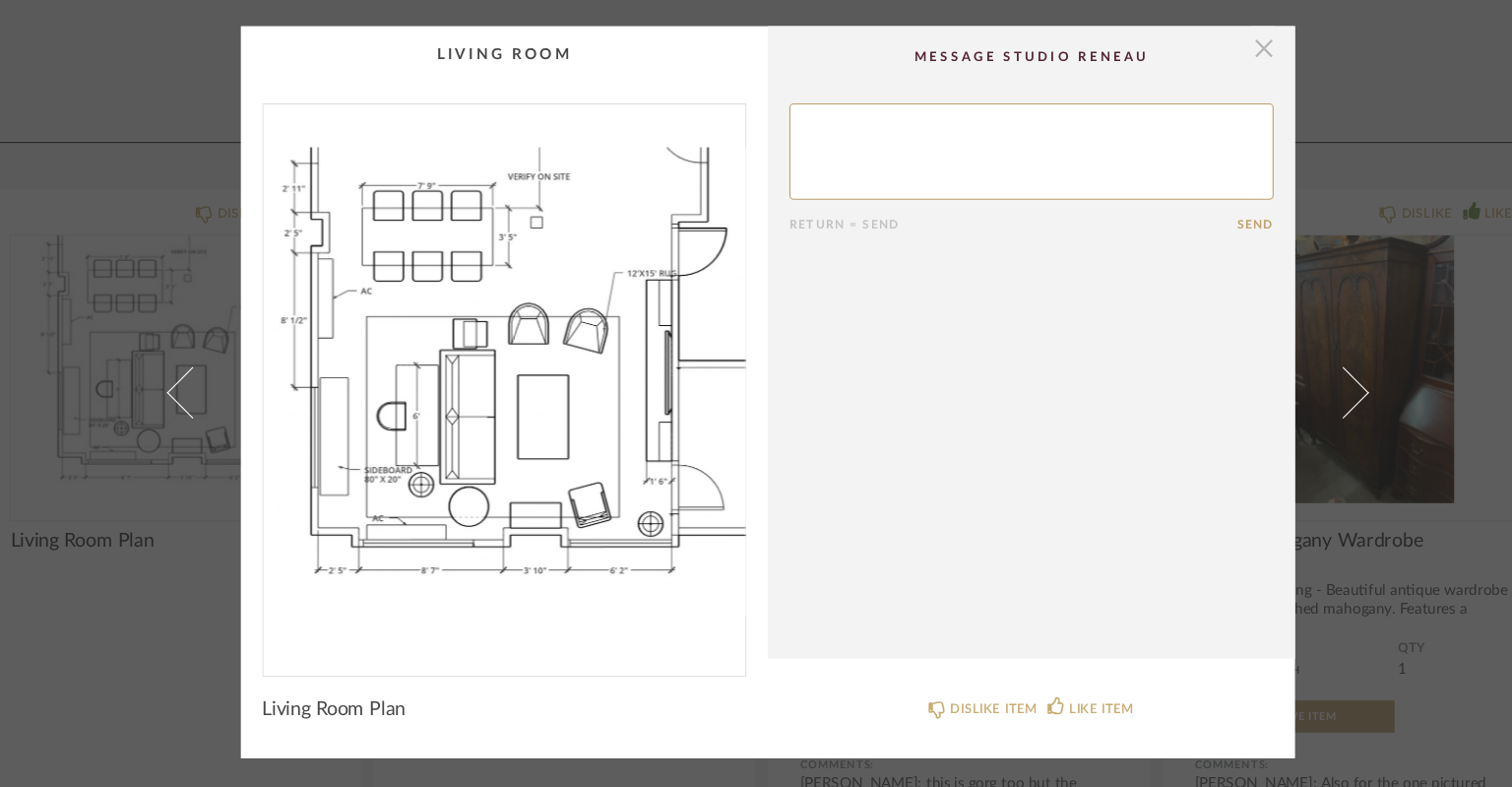 click at bounding box center (1212, 77) 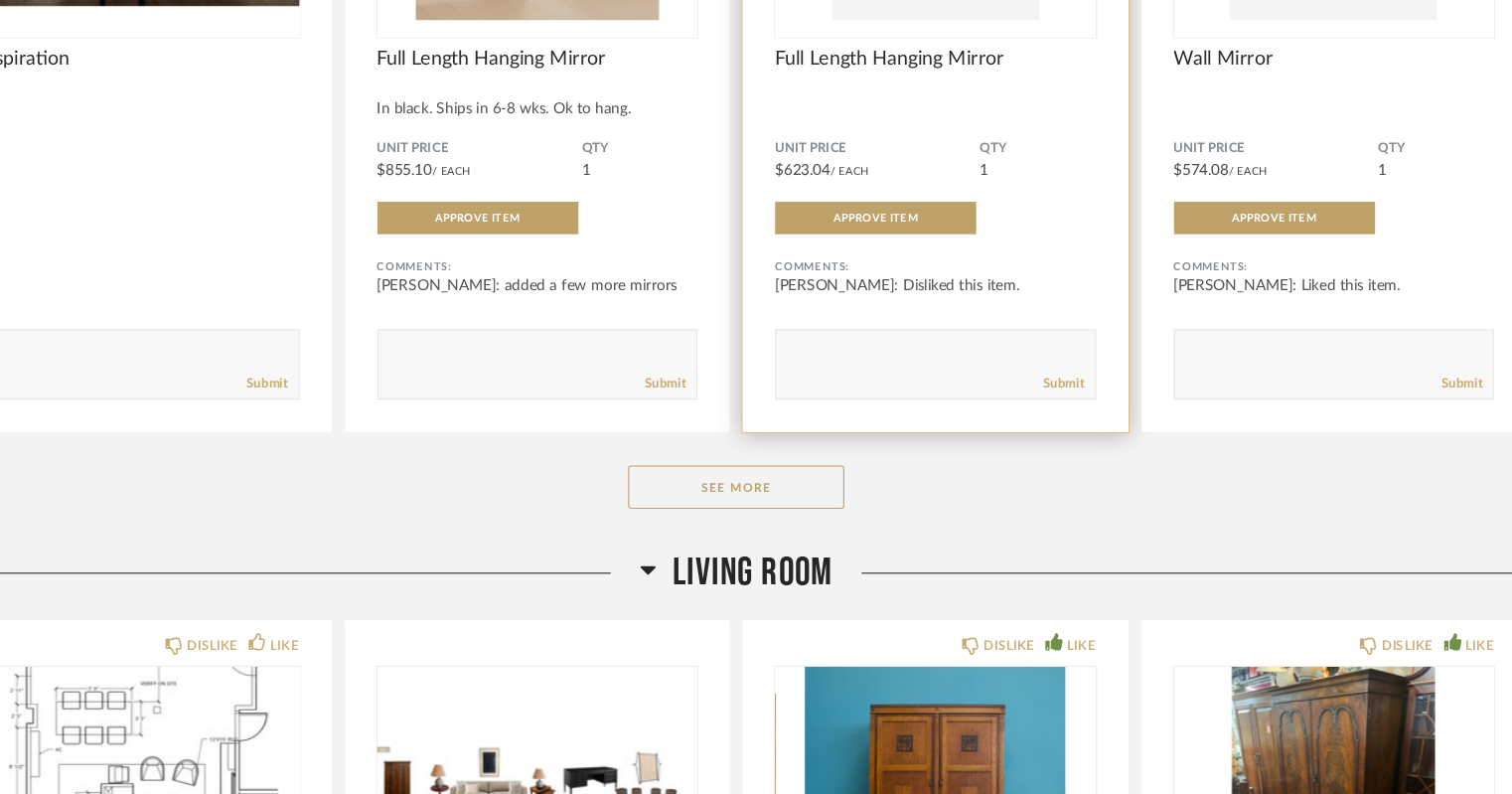 scroll, scrollTop: 1995, scrollLeft: 0, axis: vertical 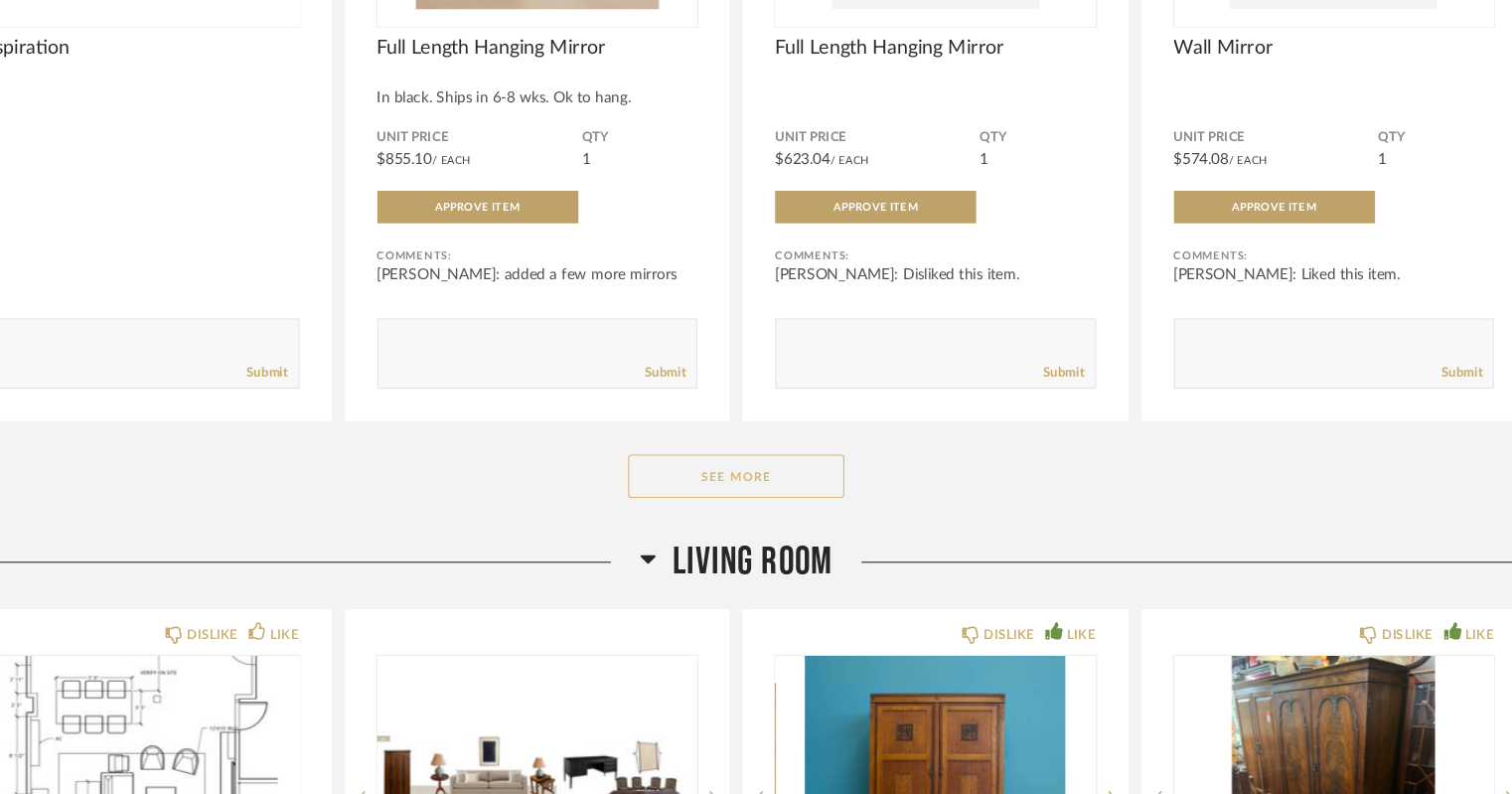 click on "See More" 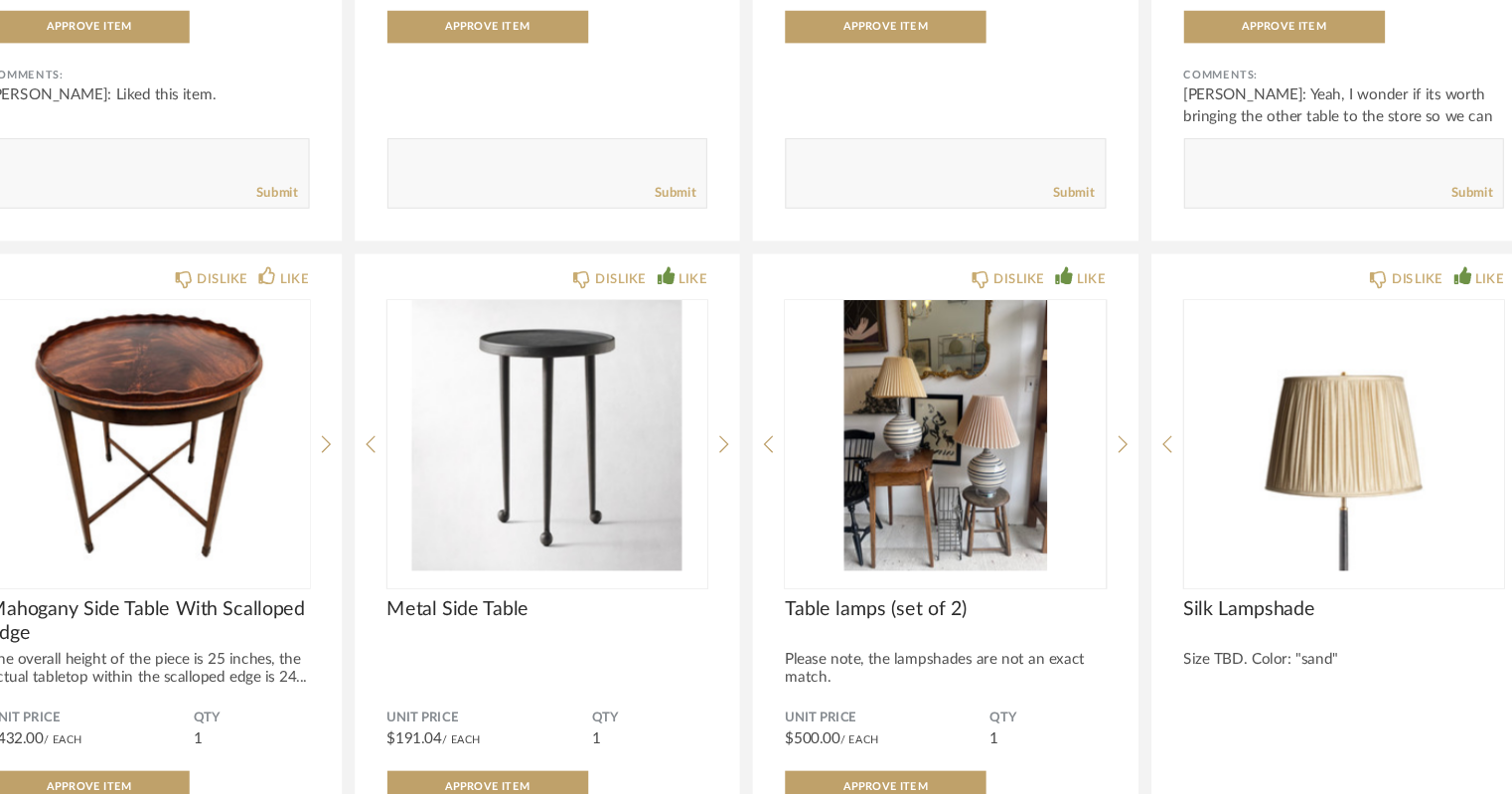 scroll, scrollTop: 7878, scrollLeft: 0, axis: vertical 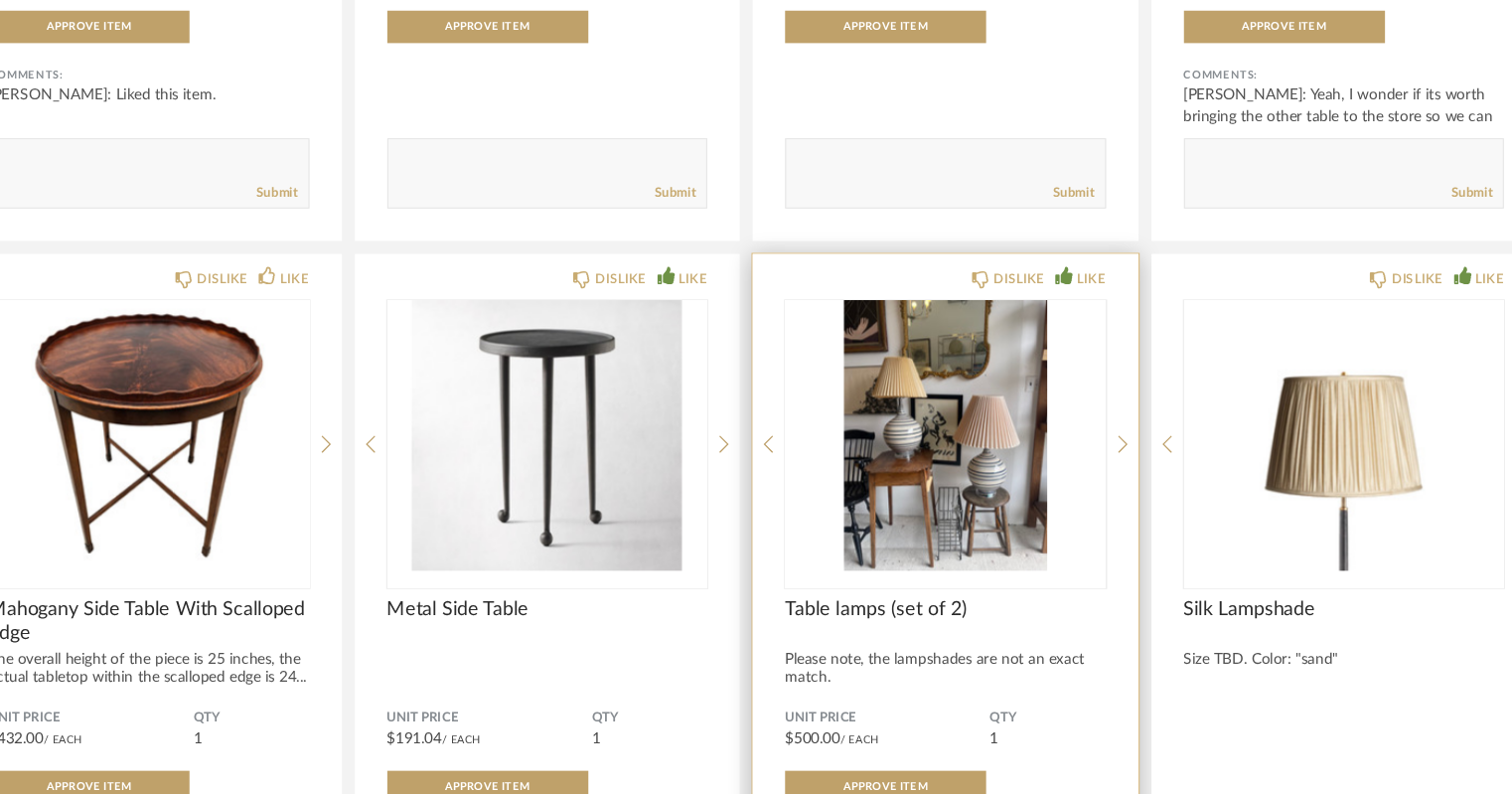 click at bounding box center [940, 465] 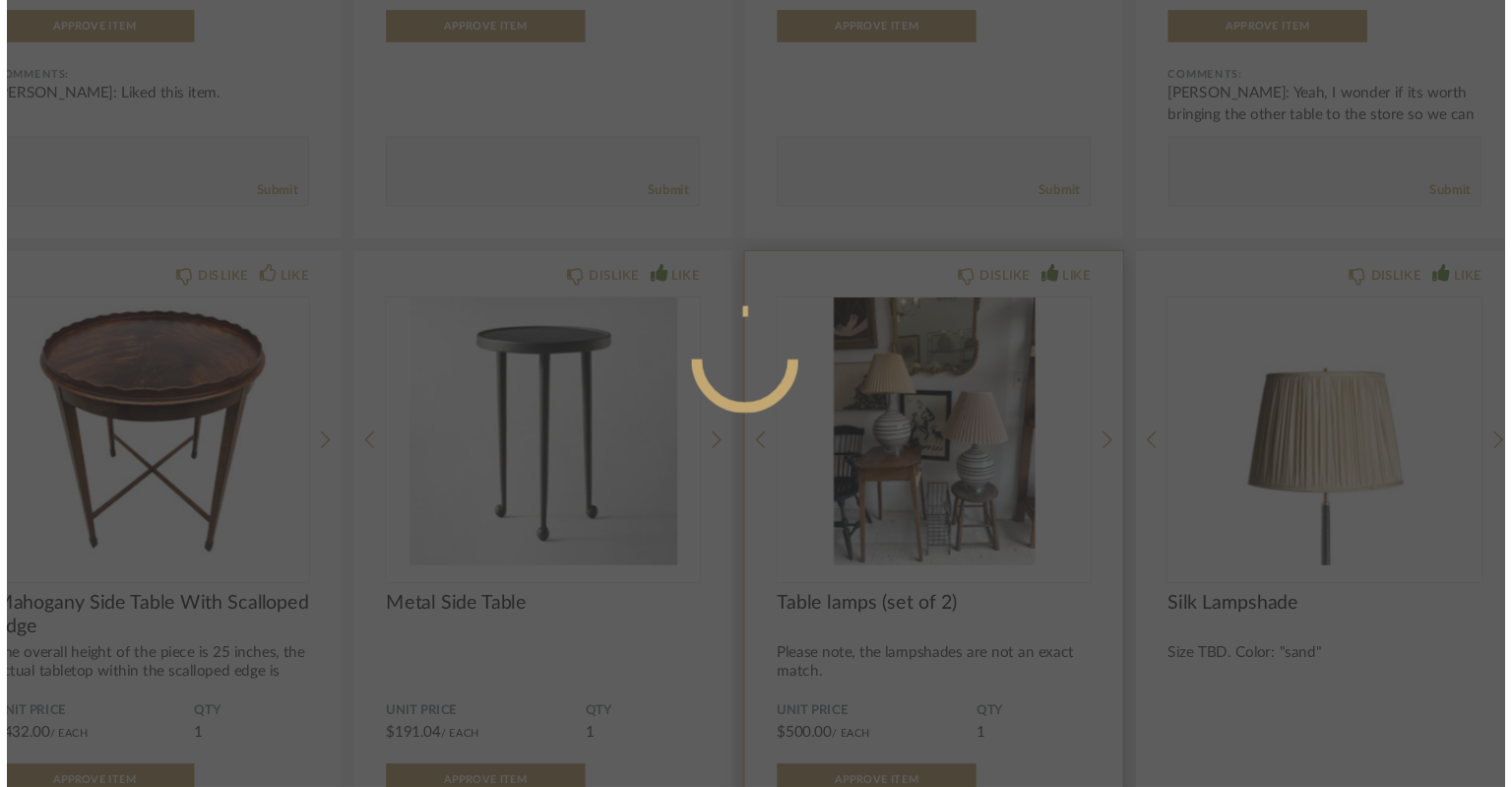 scroll, scrollTop: 0, scrollLeft: 0, axis: both 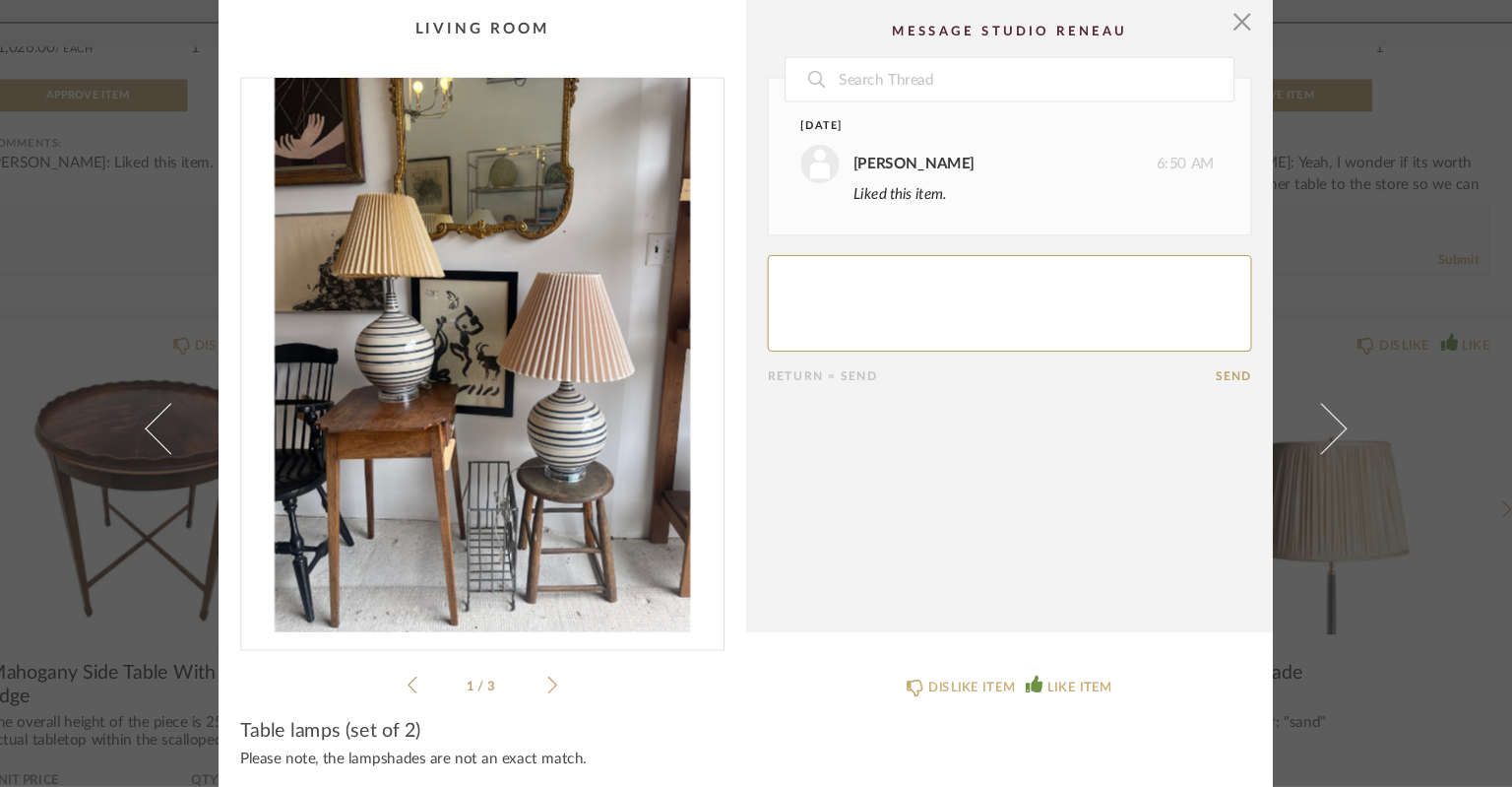 click 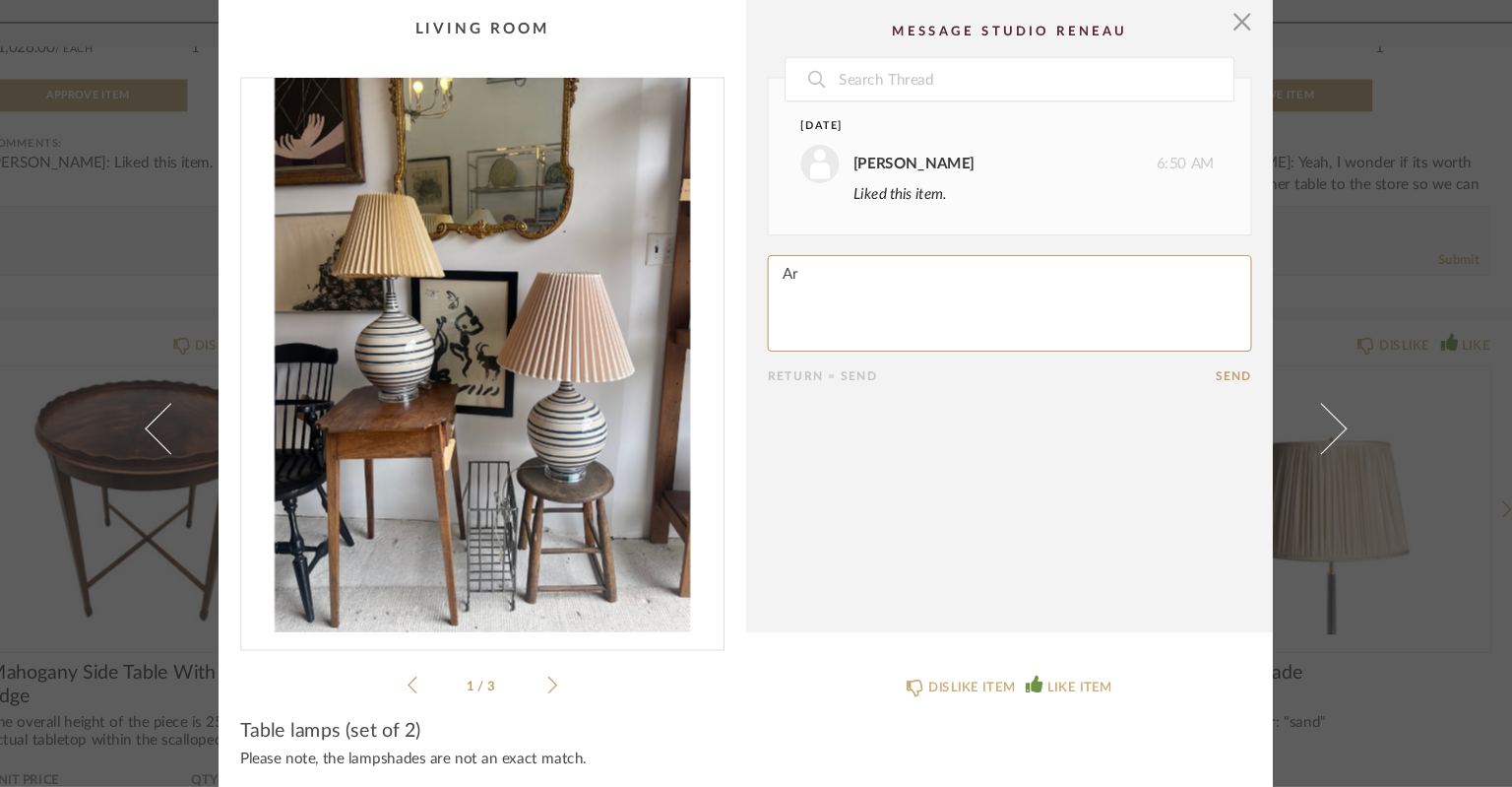 type on "A" 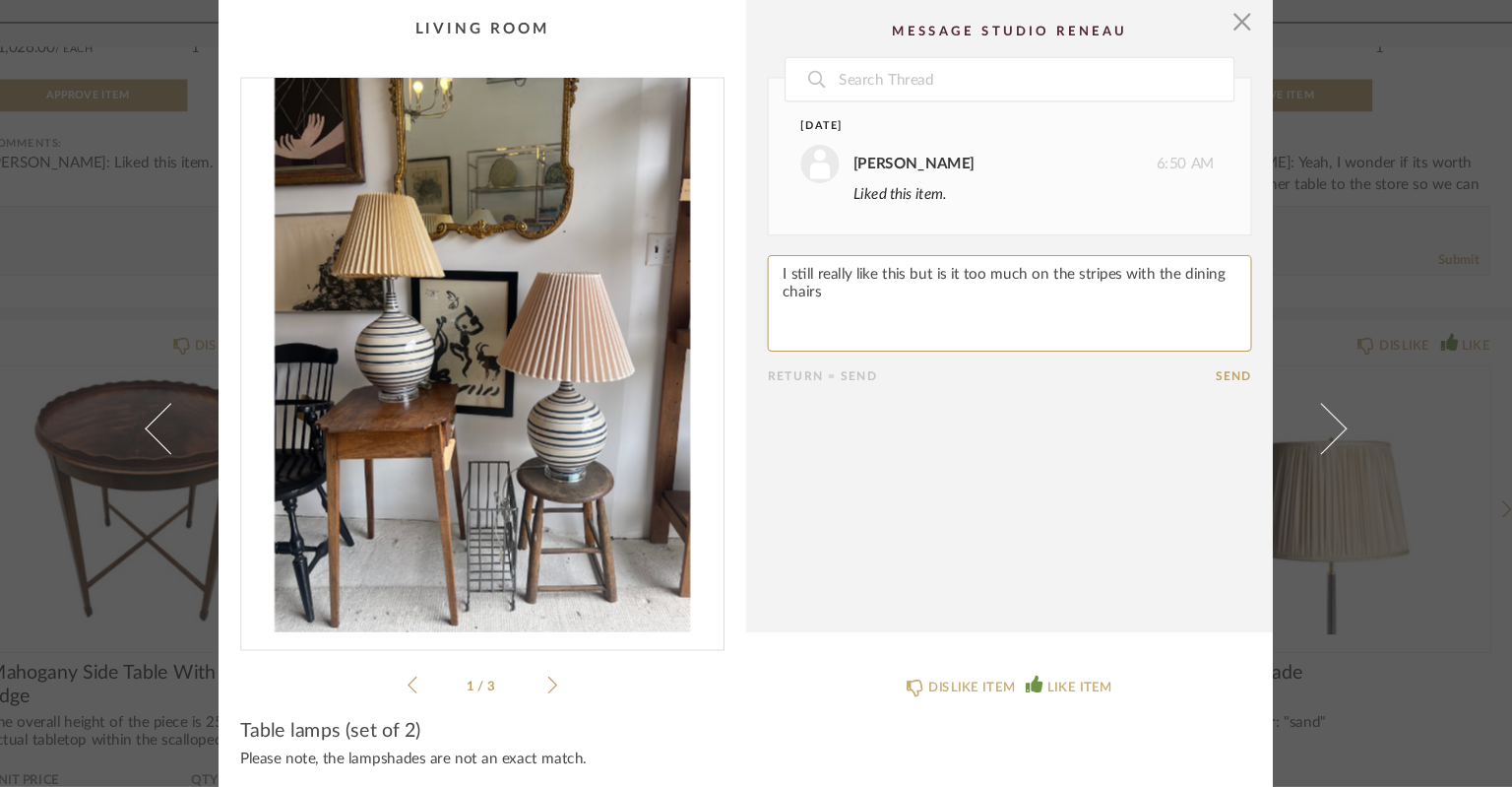type on "I still really like this but is it too much on the stripes with the dining chairs?" 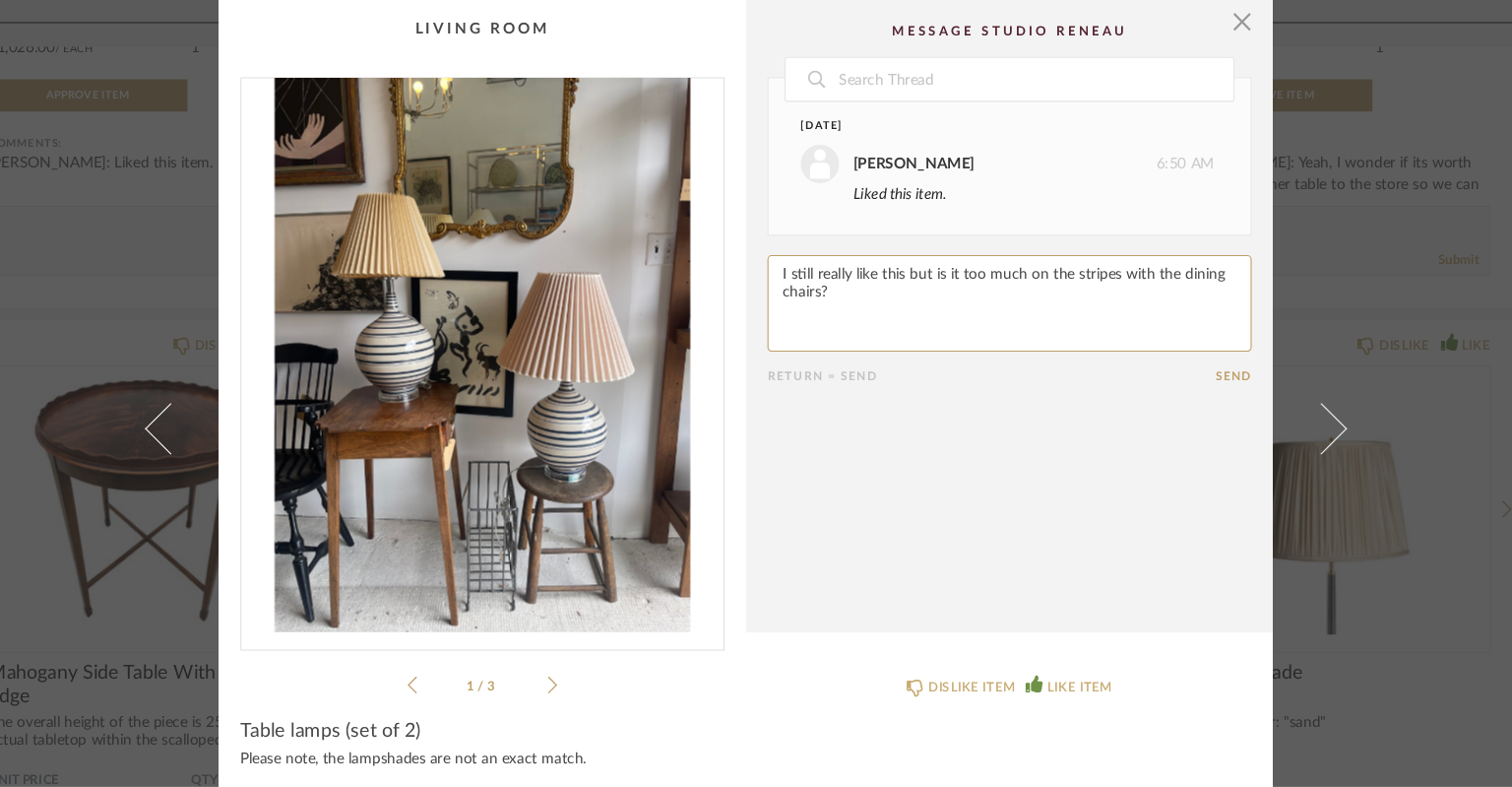 type 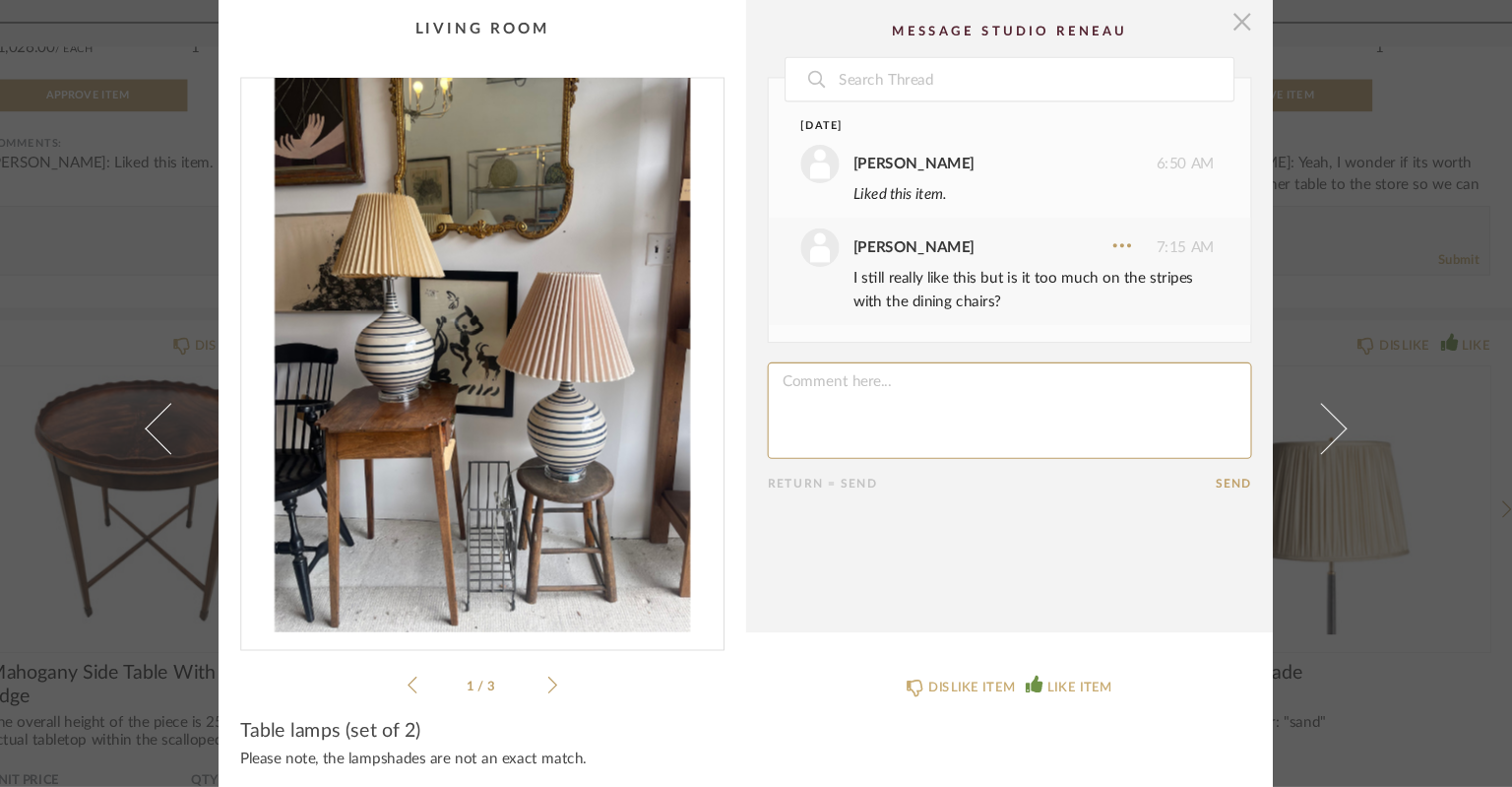 click at bounding box center (1212, 20) 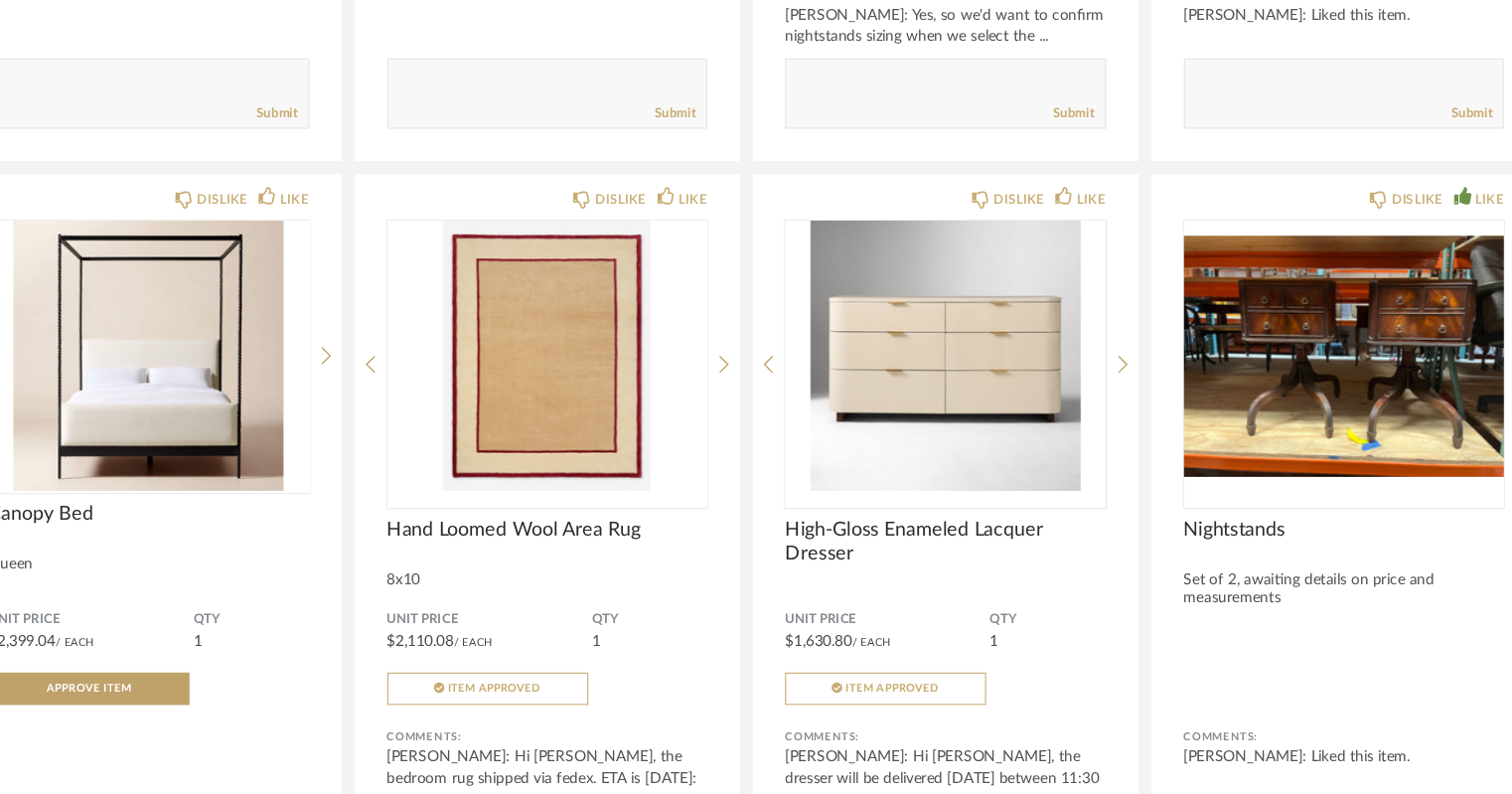 scroll, scrollTop: 13849, scrollLeft: 0, axis: vertical 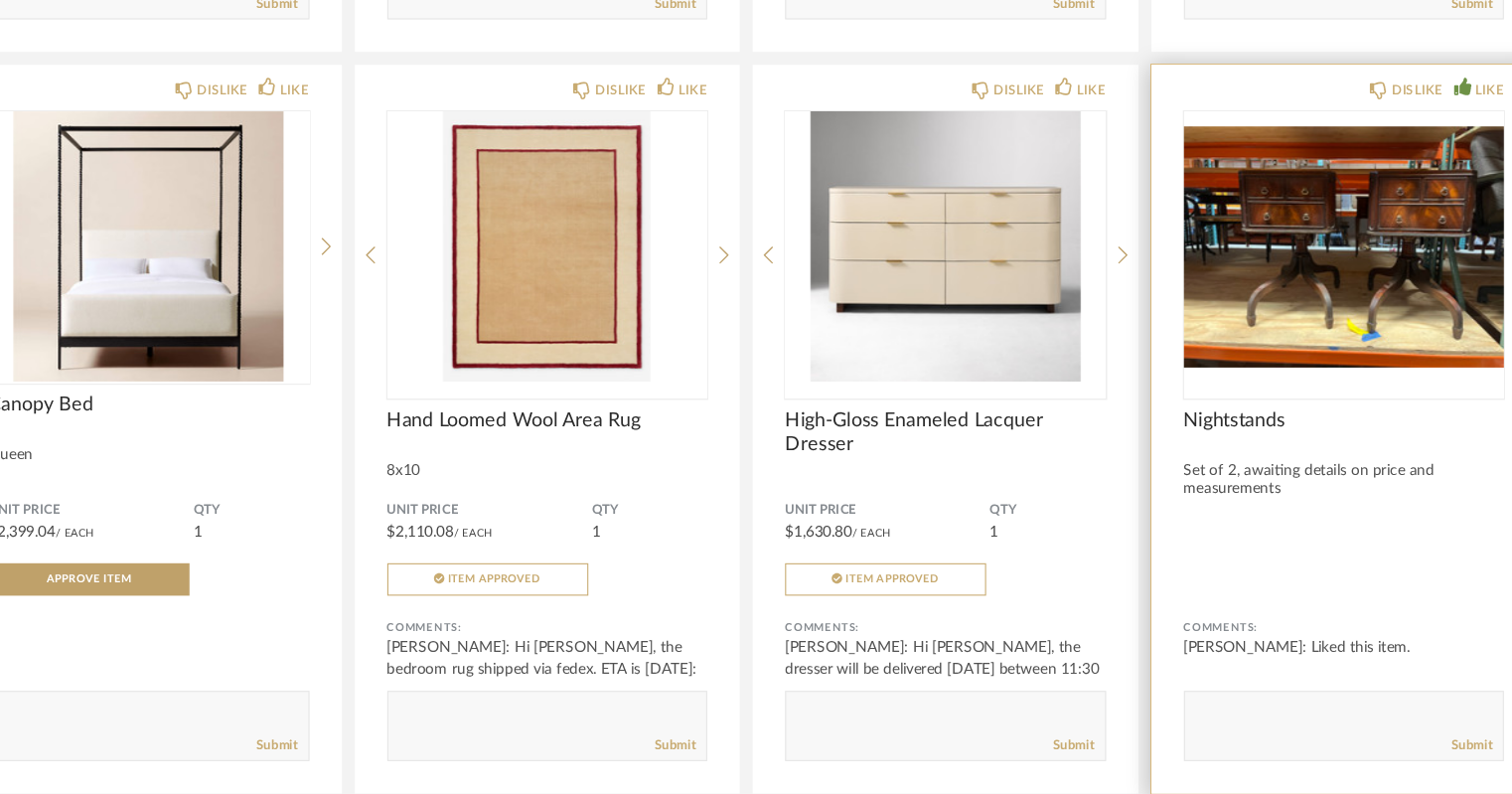 click at bounding box center [1306, 291] 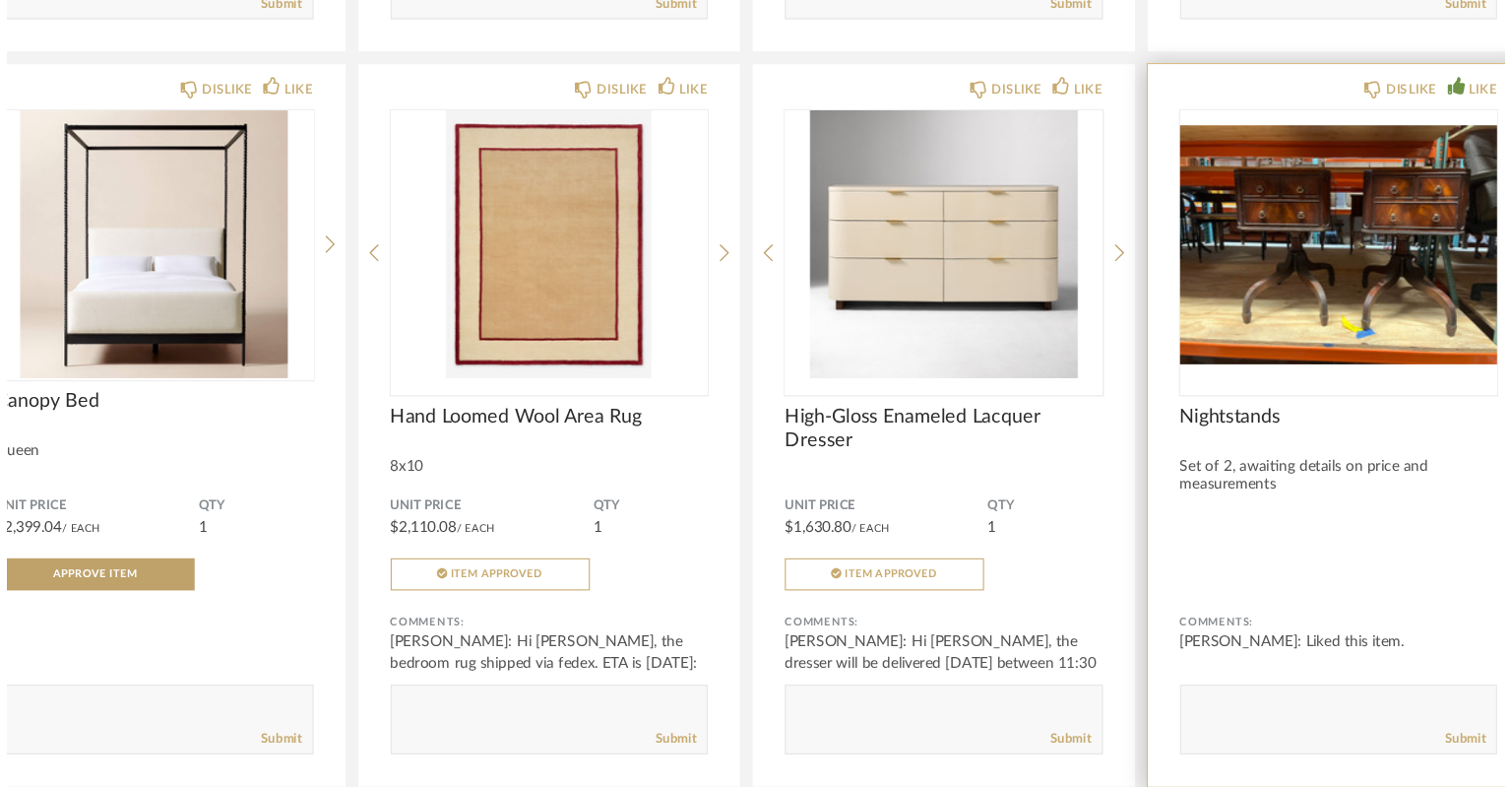 scroll, scrollTop: 0, scrollLeft: 0, axis: both 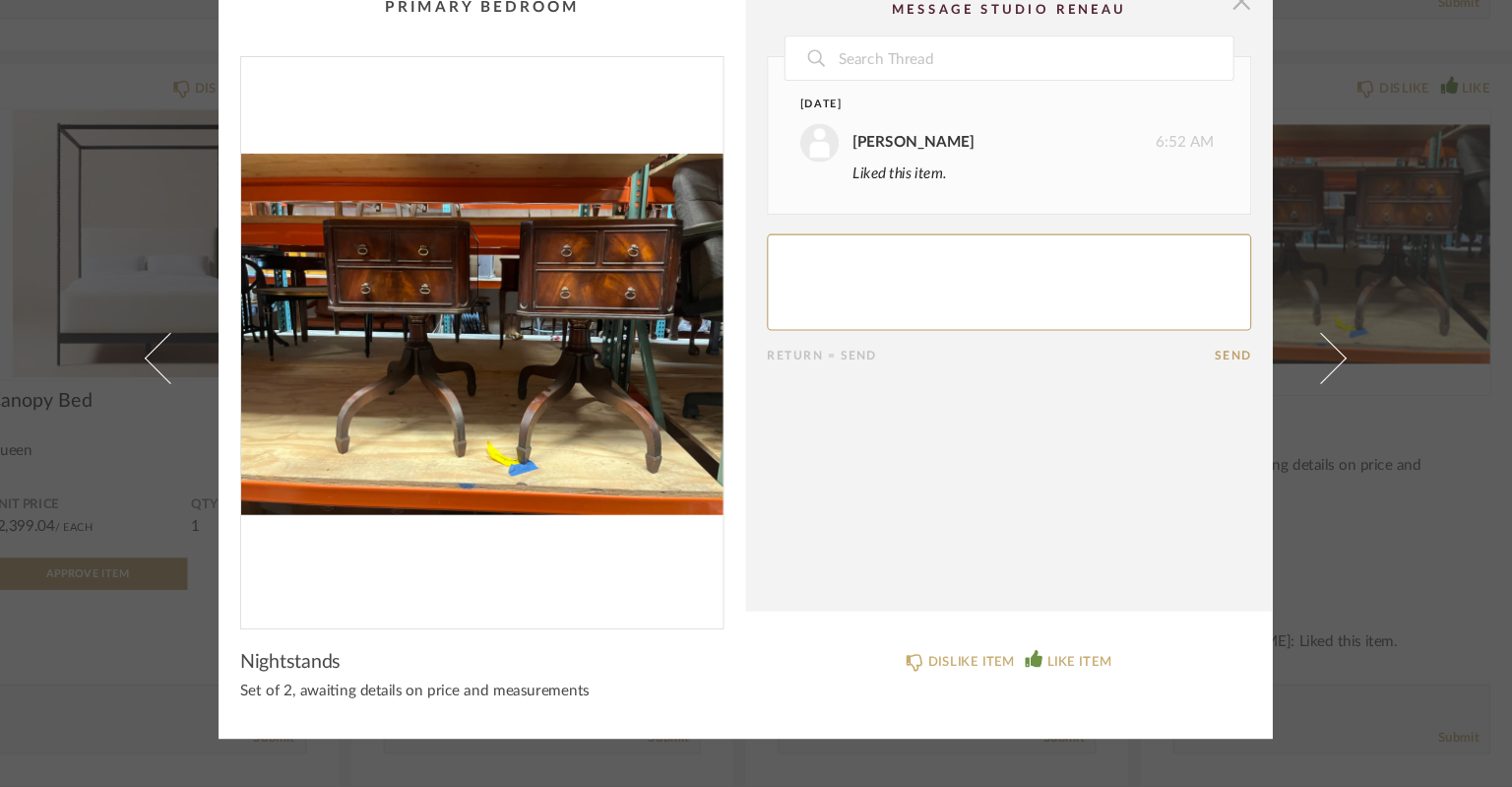 click at bounding box center (1212, 64) 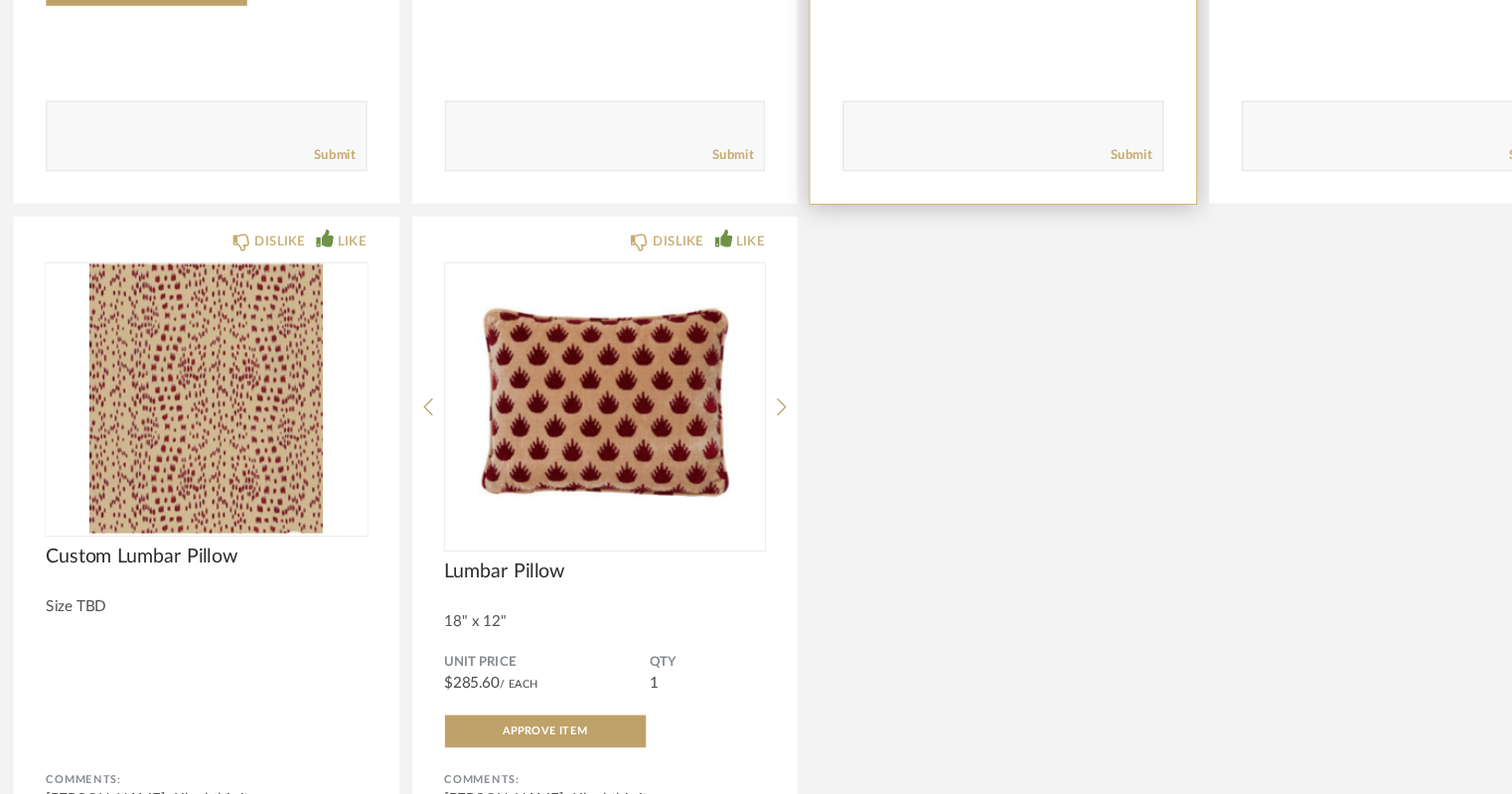 scroll, scrollTop: 17173, scrollLeft: 0, axis: vertical 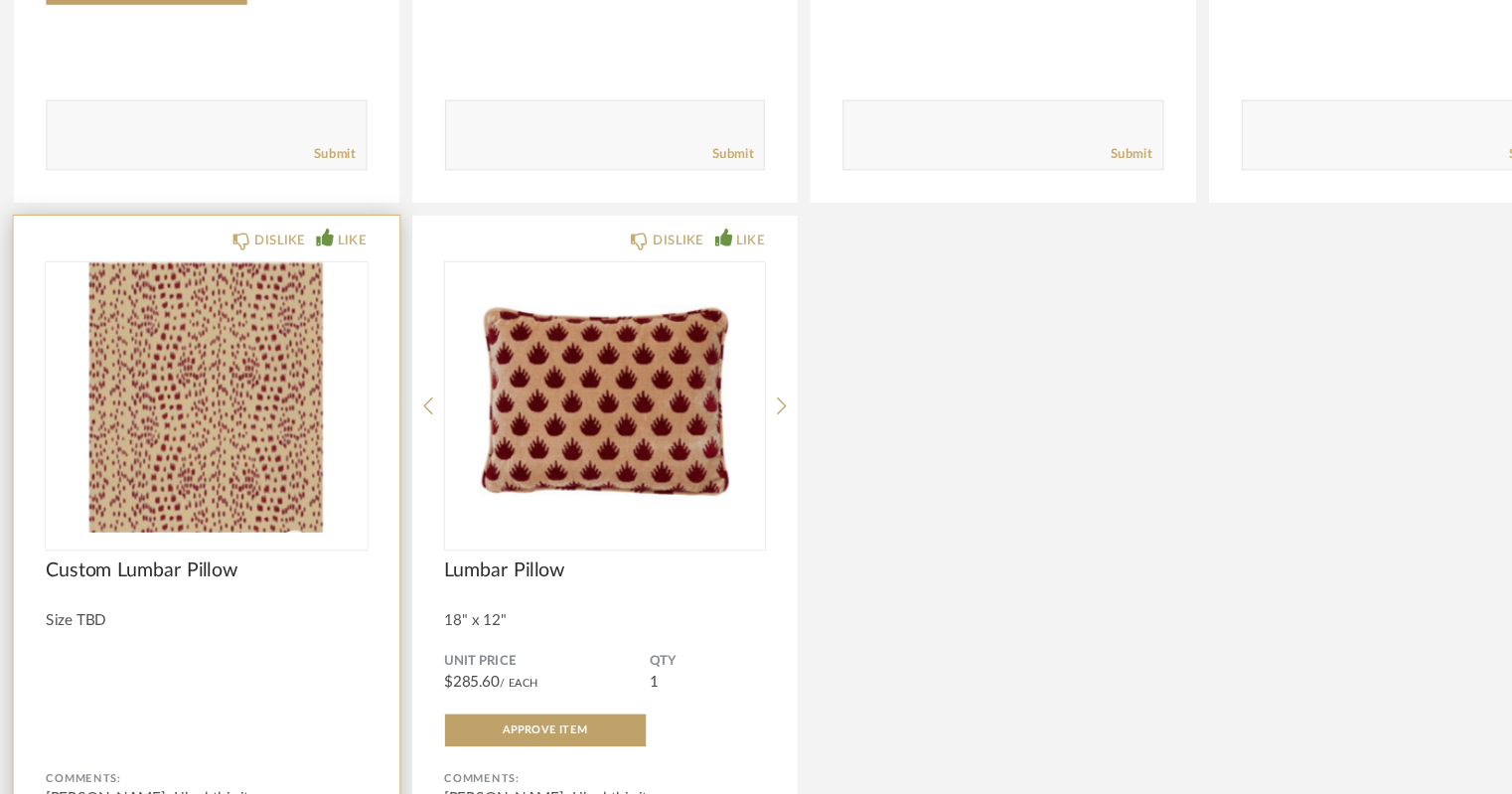 click at bounding box center [208, 429] 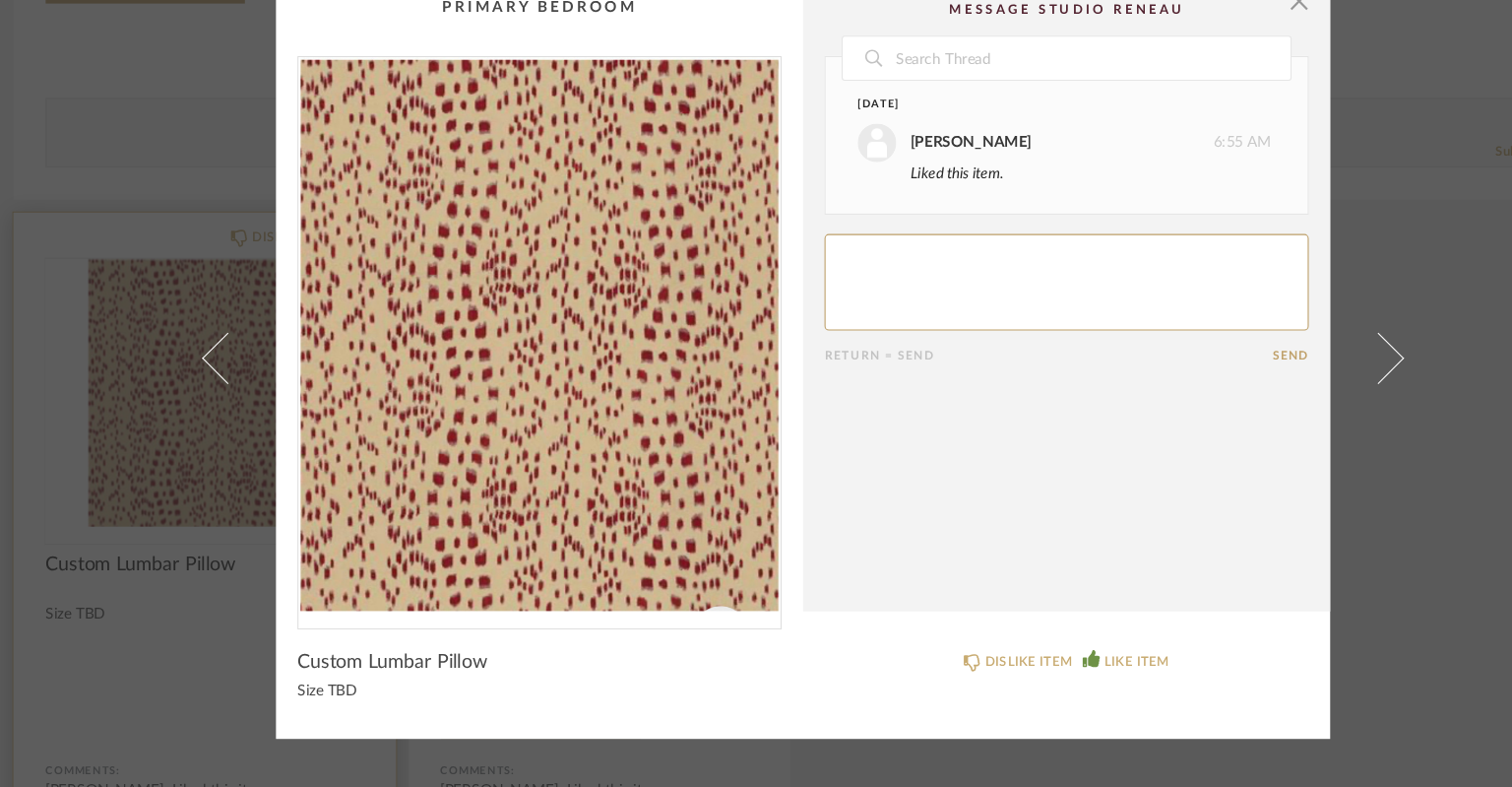 scroll, scrollTop: 0, scrollLeft: 0, axis: both 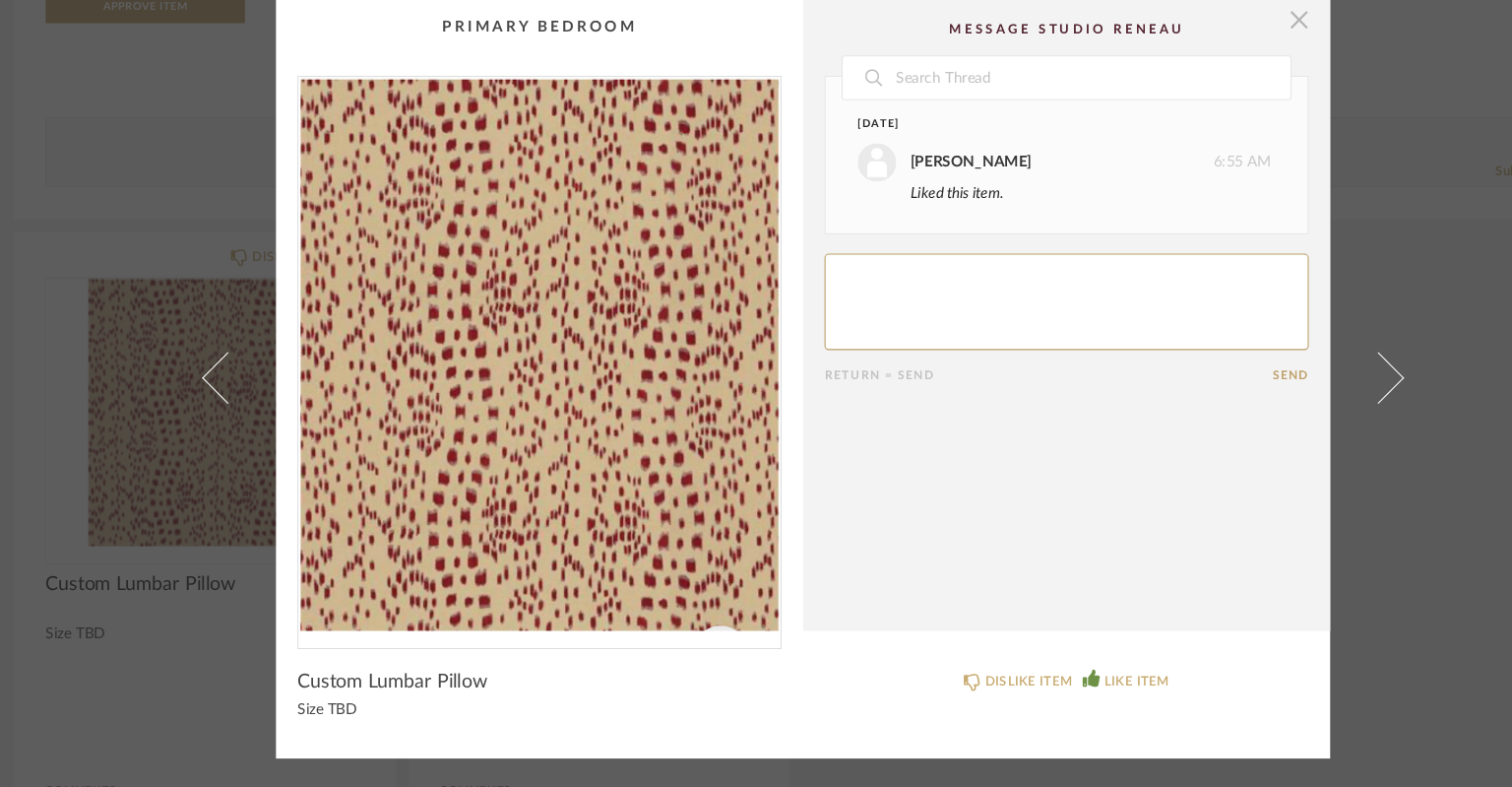 click at bounding box center (1212, 64) 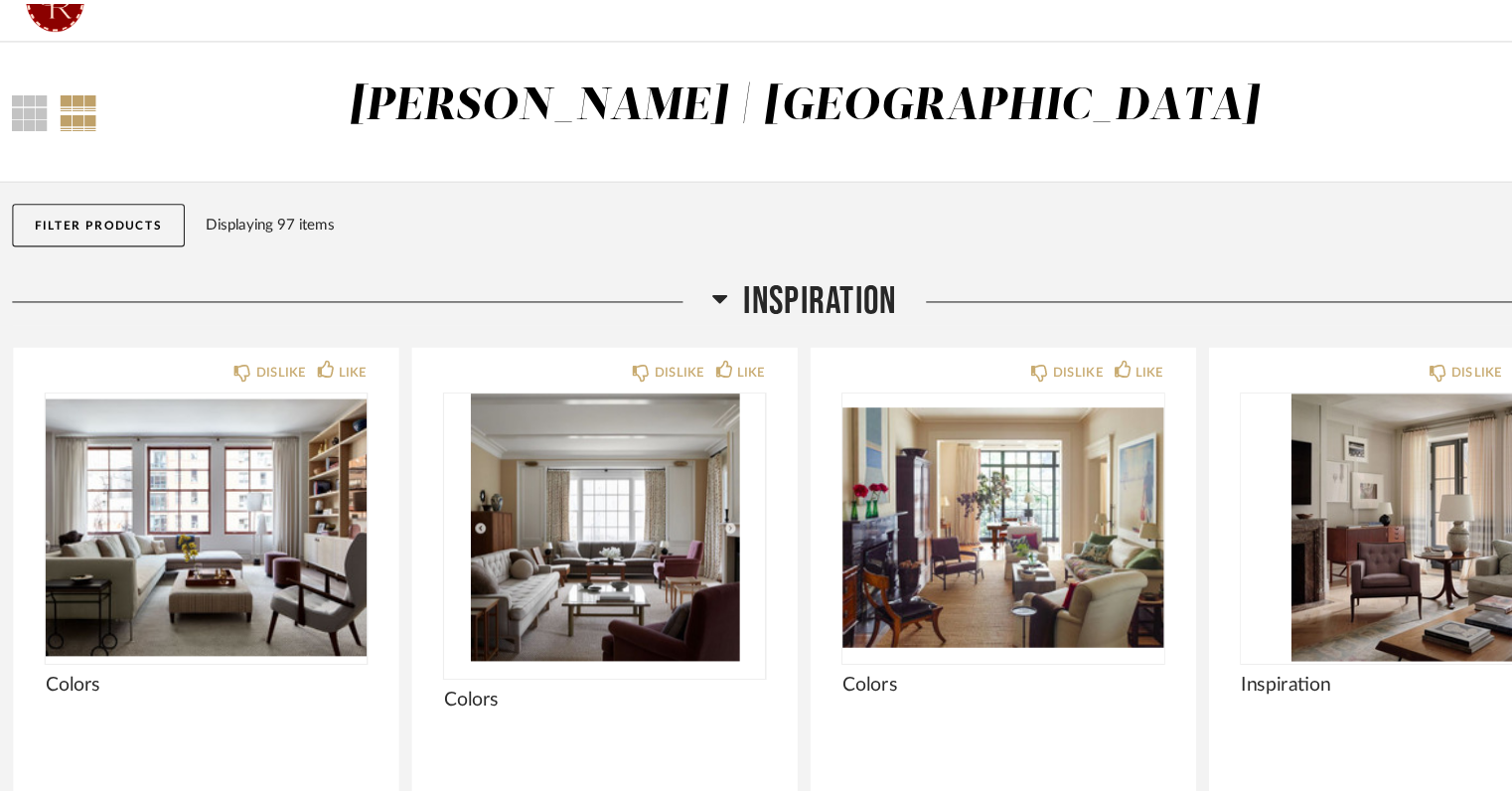 scroll, scrollTop: 17173, scrollLeft: 0, axis: vertical 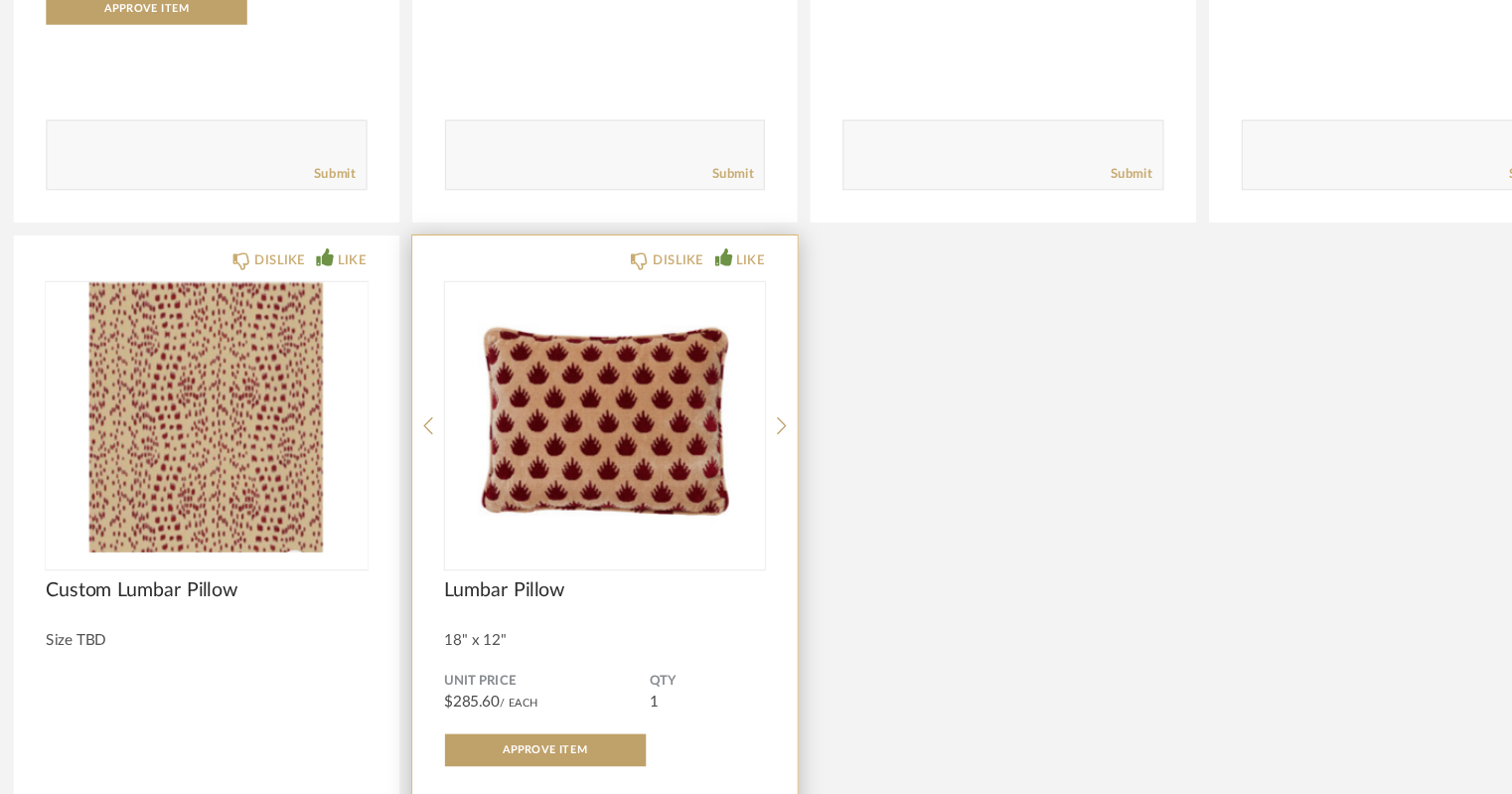 click at bounding box center (574, 429) 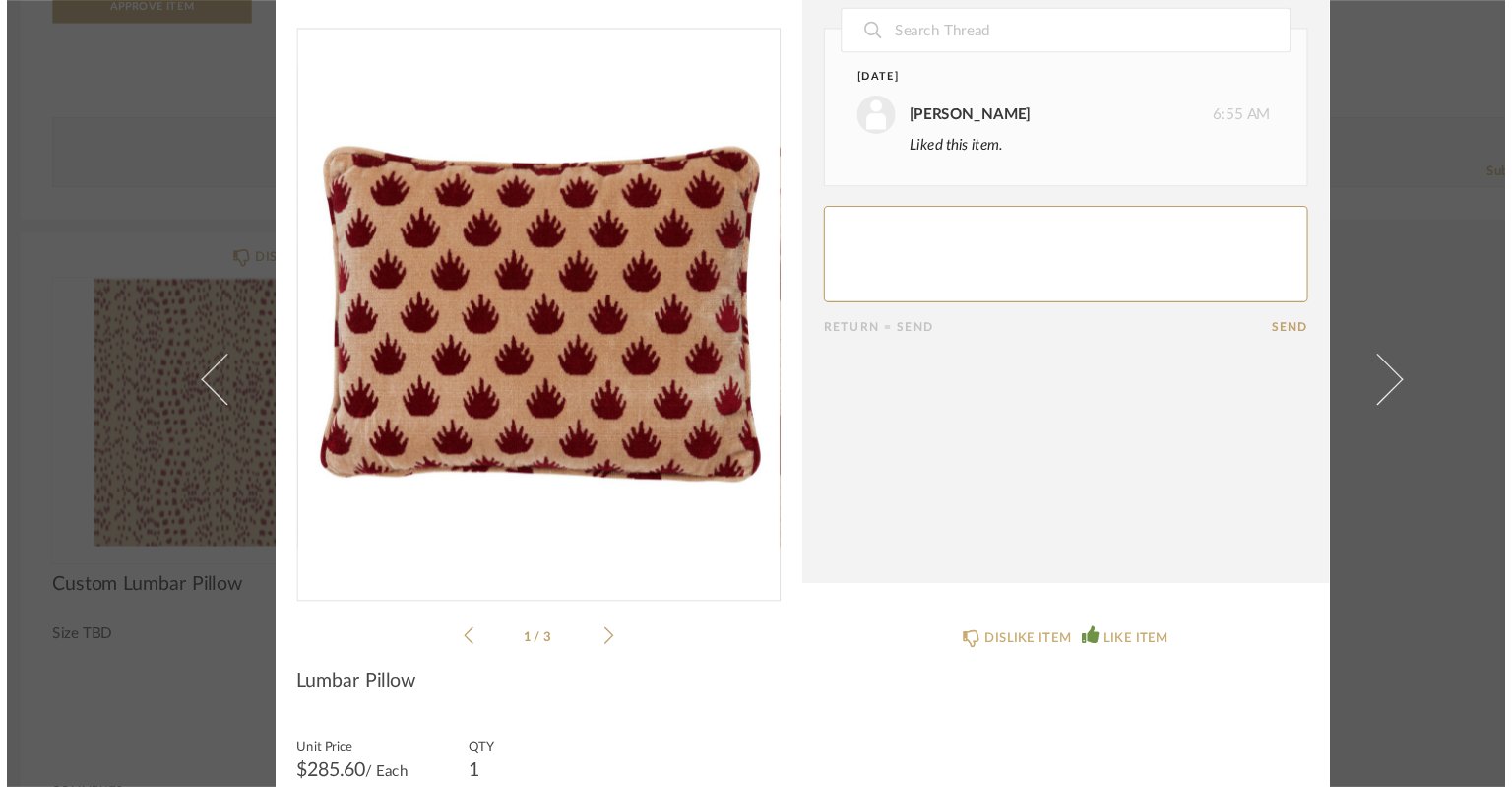 scroll, scrollTop: 0, scrollLeft: 0, axis: both 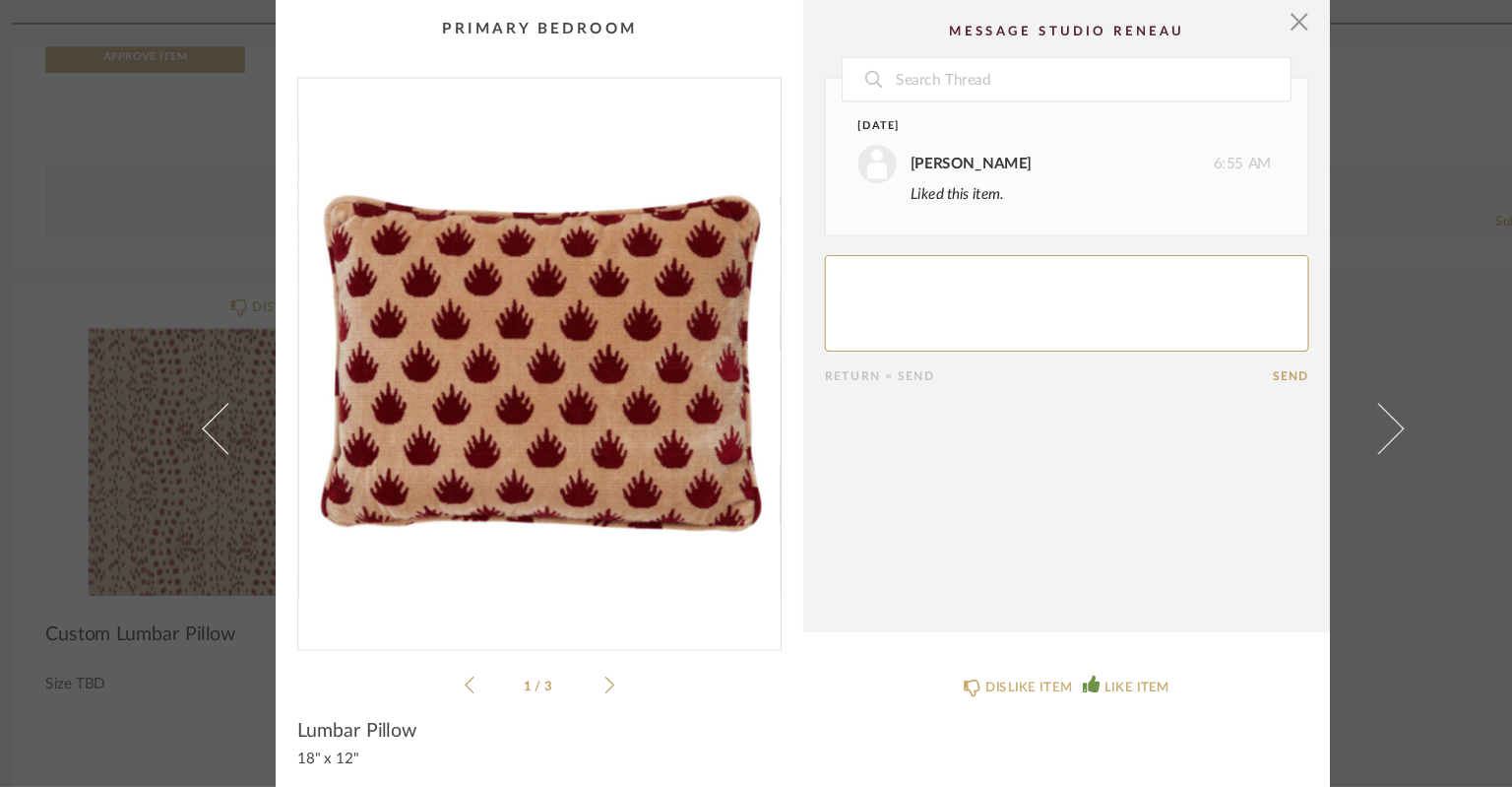 click on "× 1 / 3  Date  [DATE]  [PERSON_NAME]   6:55 AM  Liked this item.      Return = Send  Send  Lumbar Pillow 18" x 12"  Unit Price  $285.60  / Each  QTY  1  Total Price   $285.60  Approve Item DISLIKE ITEM LIKE ITEM" at bounding box center (756, 393) 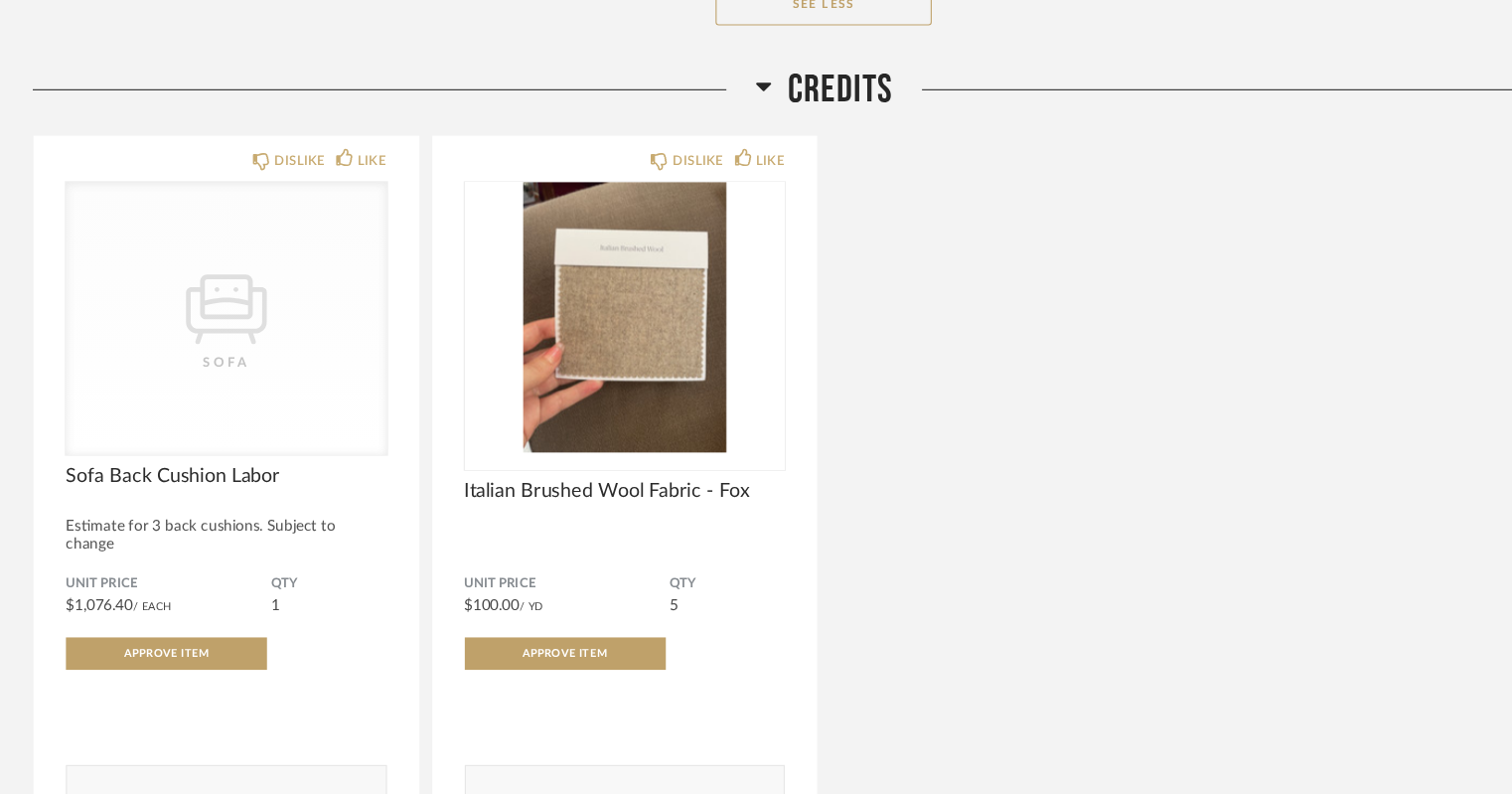 scroll, scrollTop: 18090, scrollLeft: 0, axis: vertical 